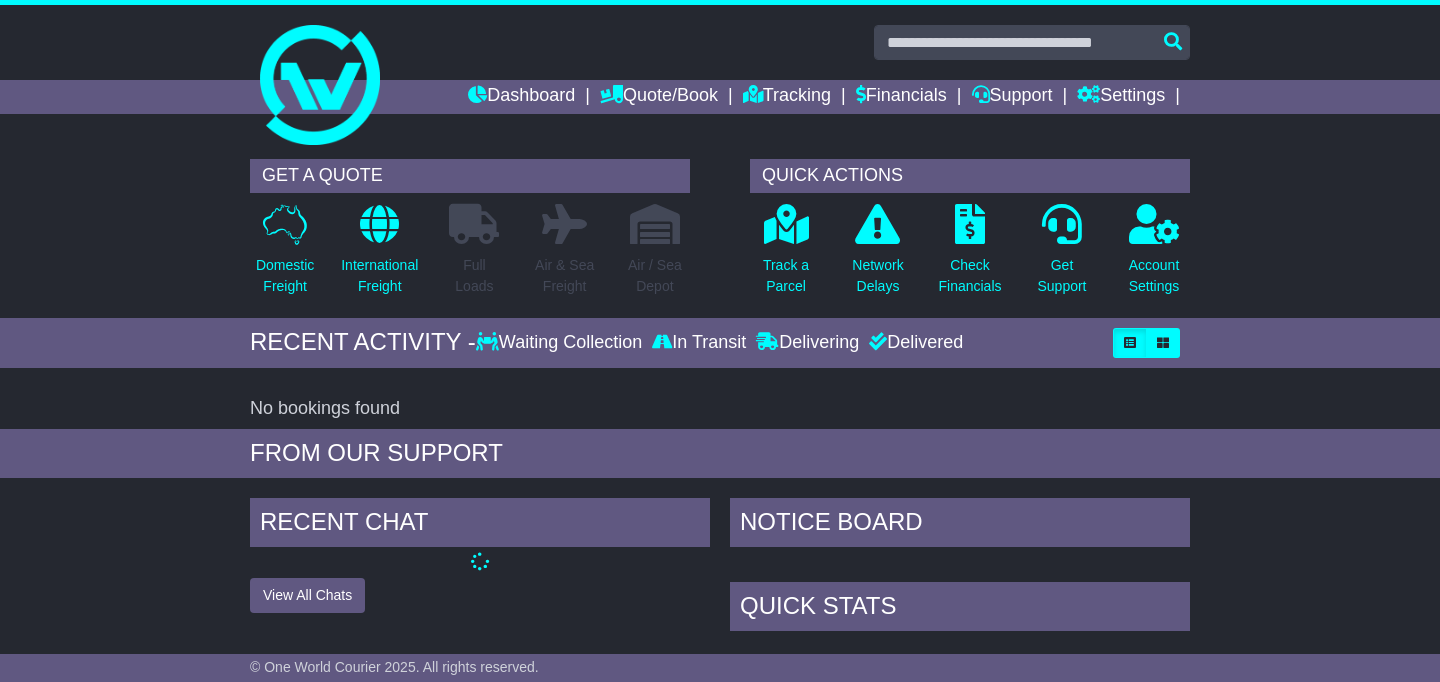scroll, scrollTop: 0, scrollLeft: 0, axis: both 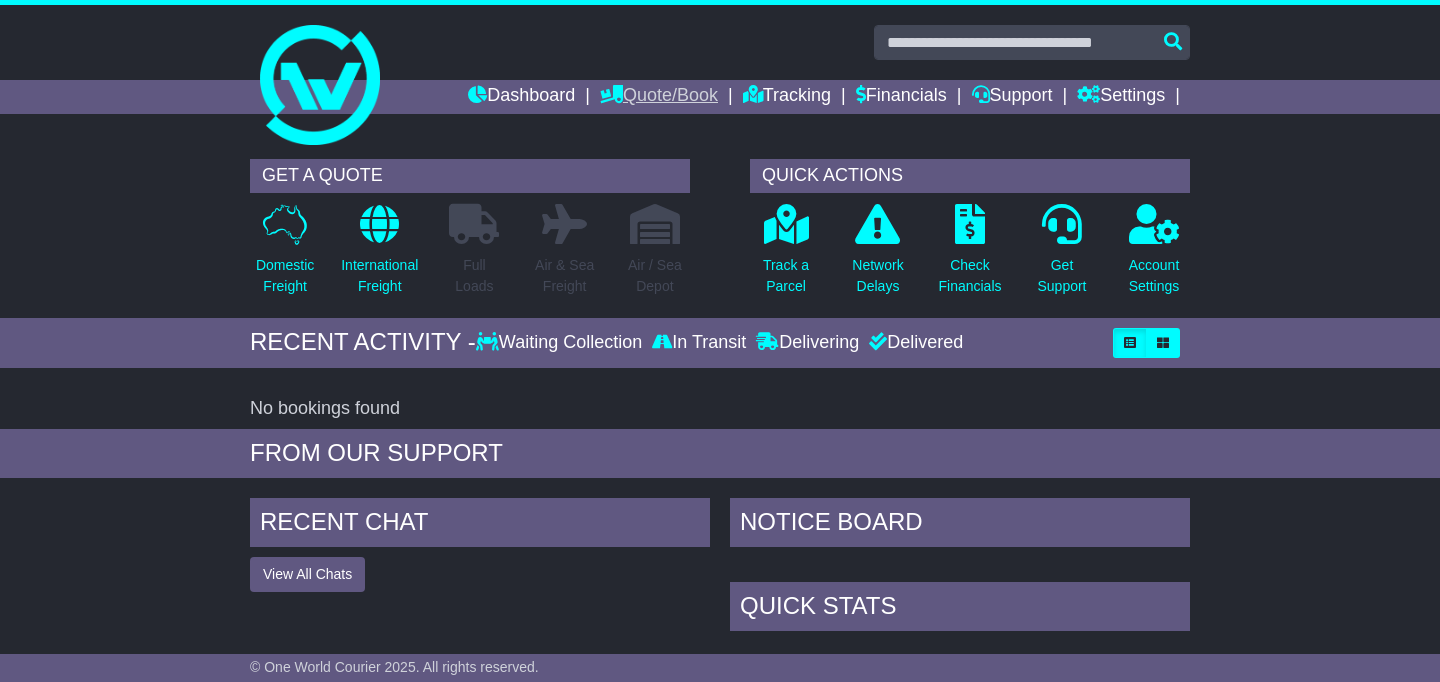 click on "Quote/Book" at bounding box center (659, 97) 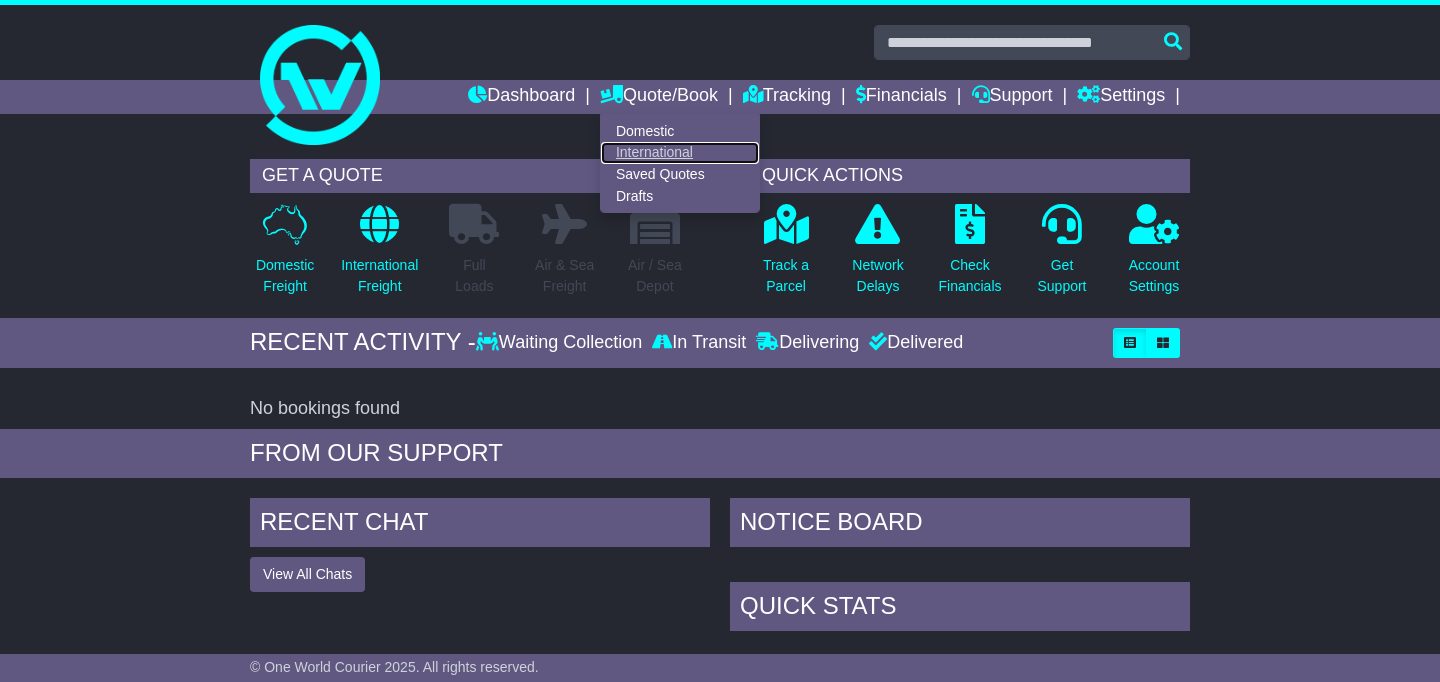 click on "International" at bounding box center [680, 153] 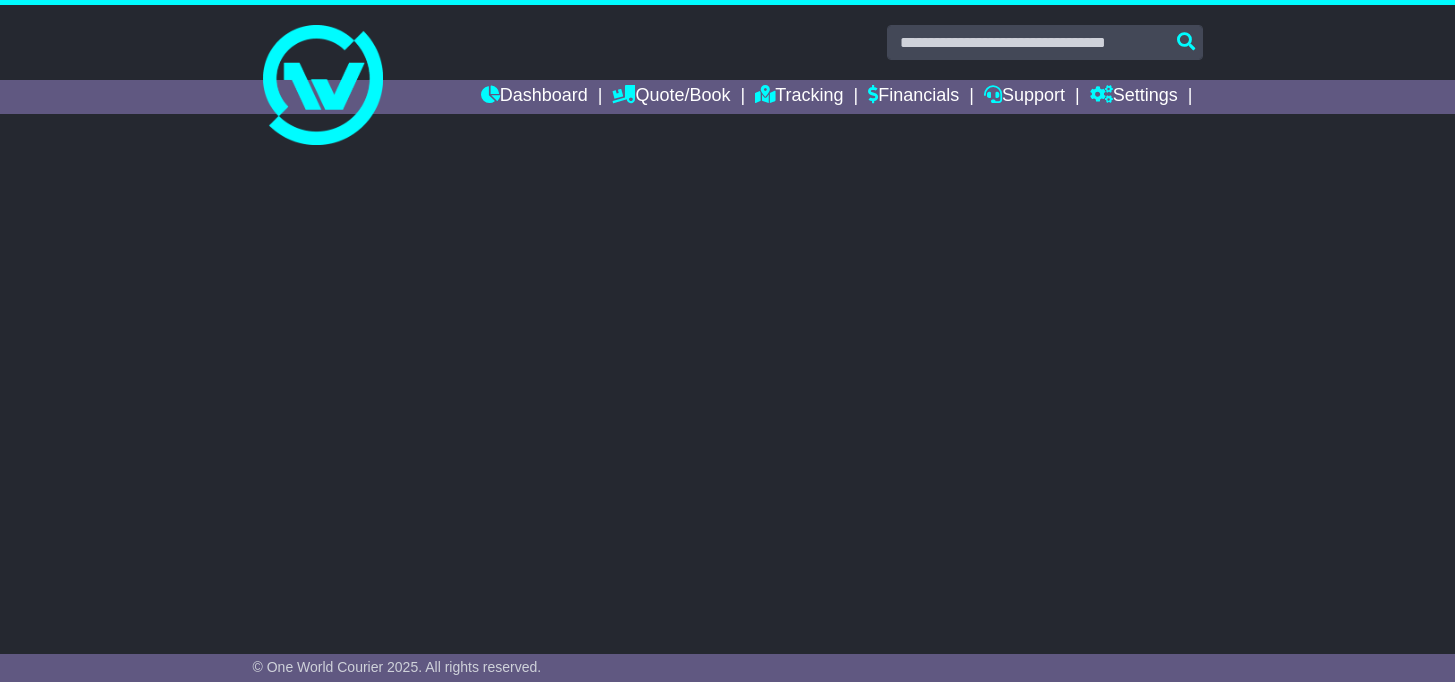 scroll, scrollTop: 0, scrollLeft: 0, axis: both 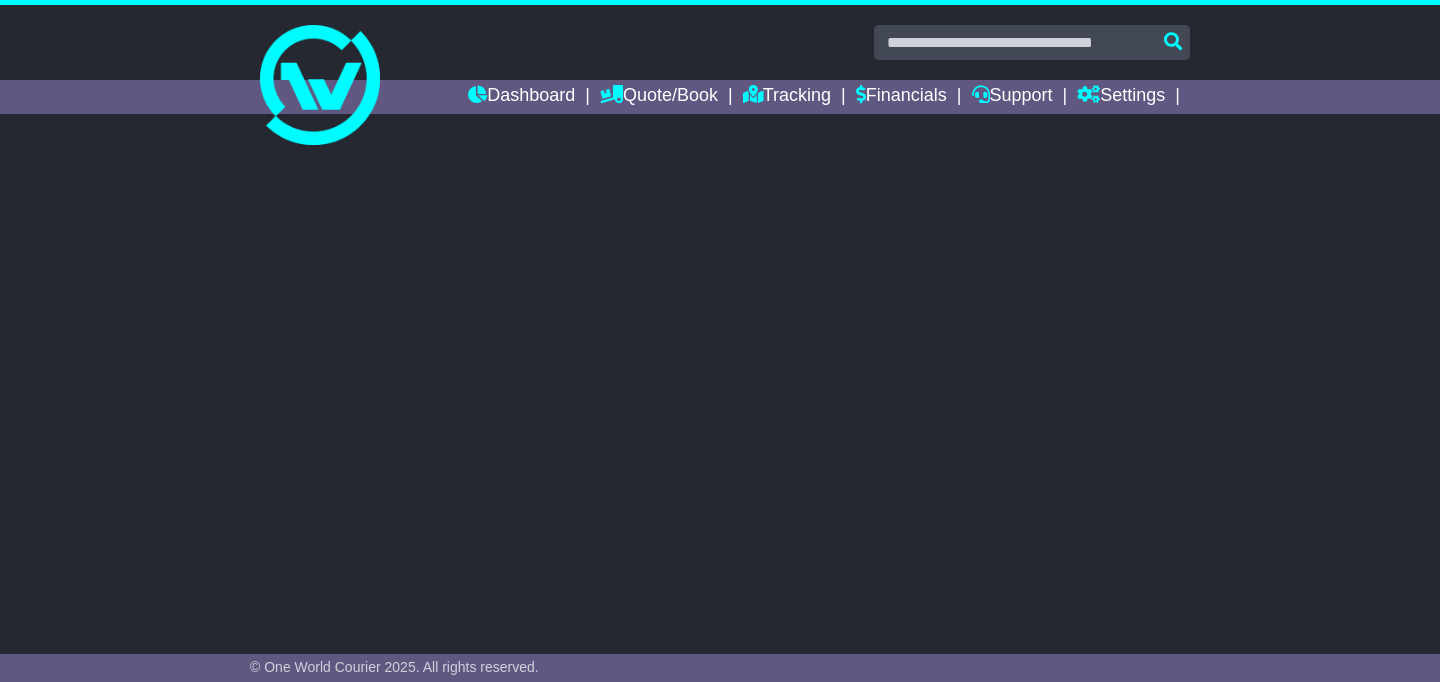 select on "**" 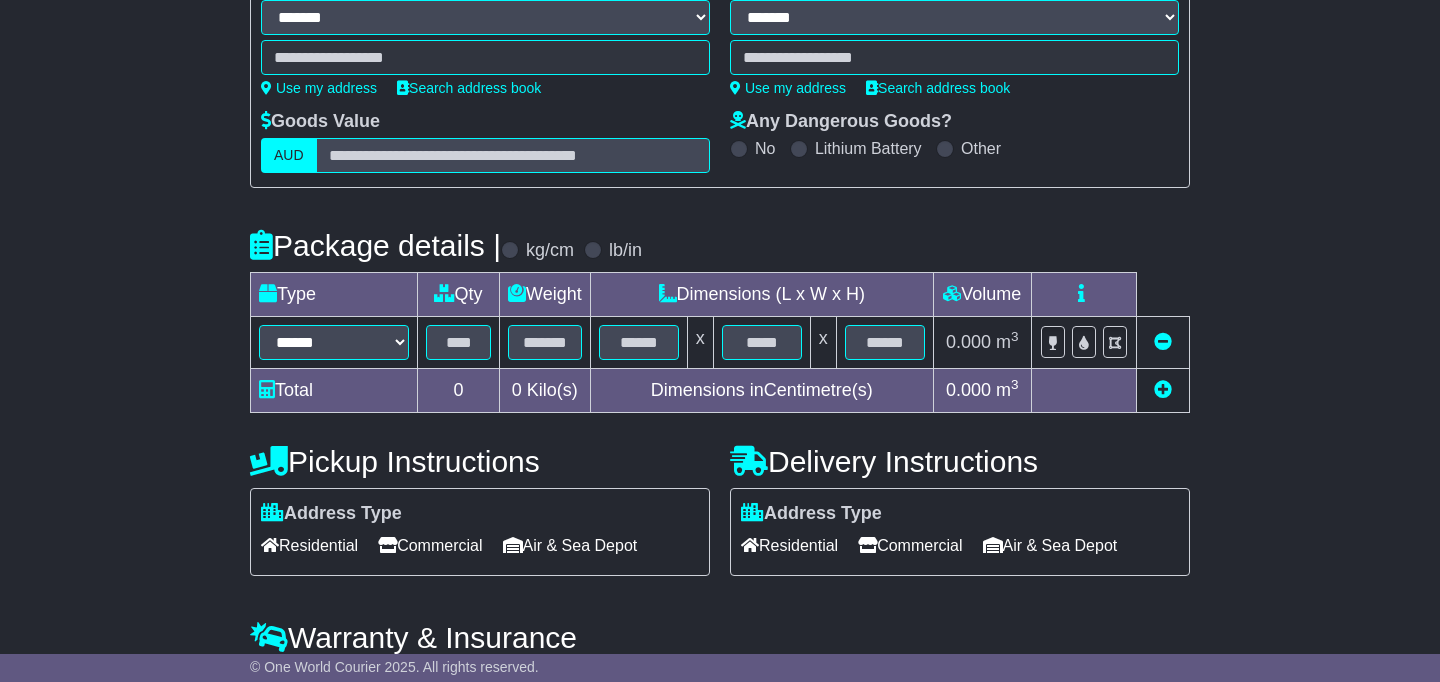 scroll, scrollTop: 300, scrollLeft: 0, axis: vertical 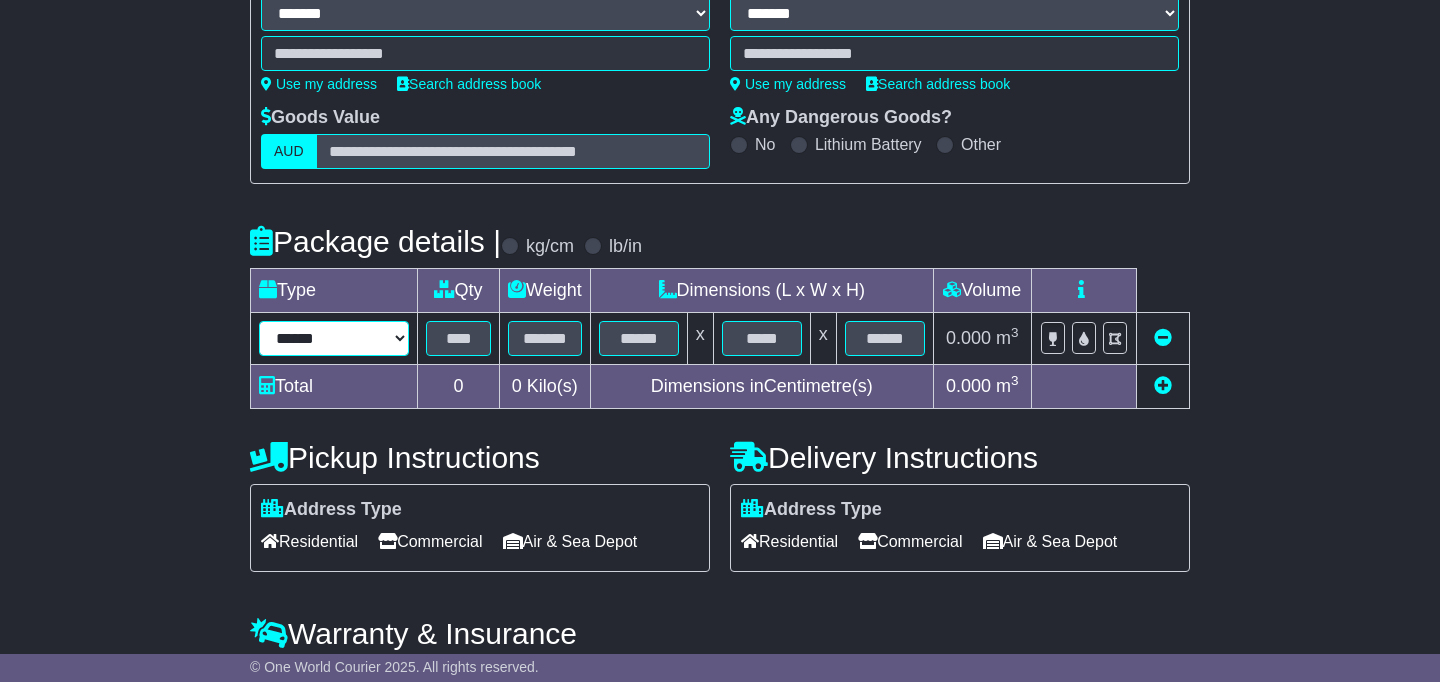 click on "****** ****** *** ******** ***** **** **** ****** *** *******" at bounding box center [334, 338] 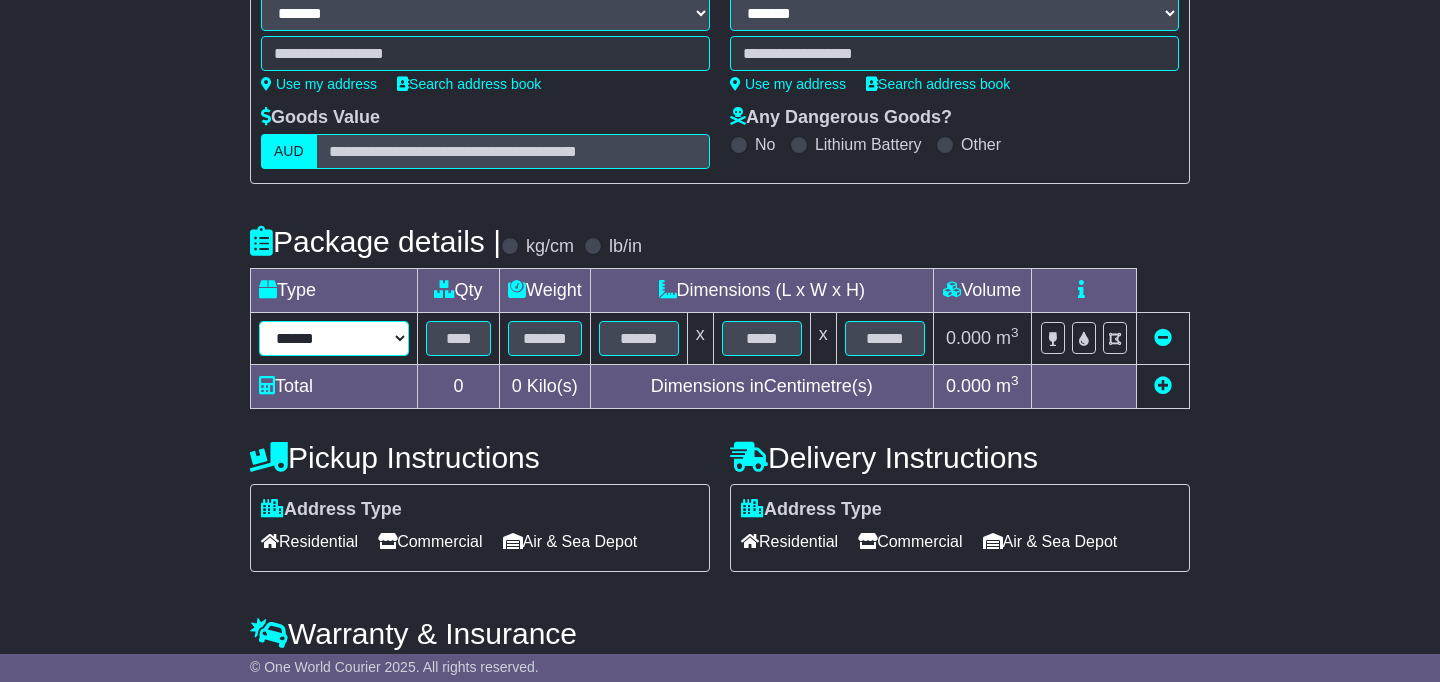 select on "*****" 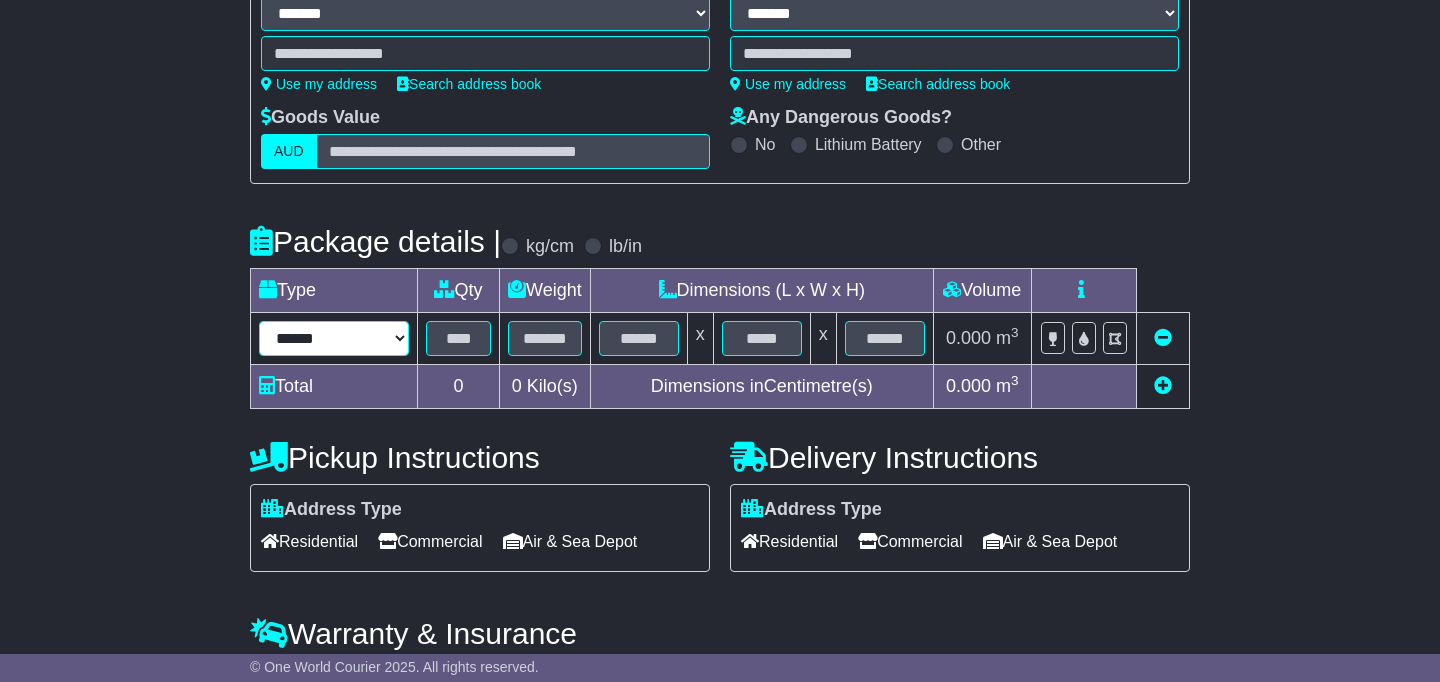 click on "****** ****** *** ******** ***** **** **** ****** *** *******" at bounding box center [334, 338] 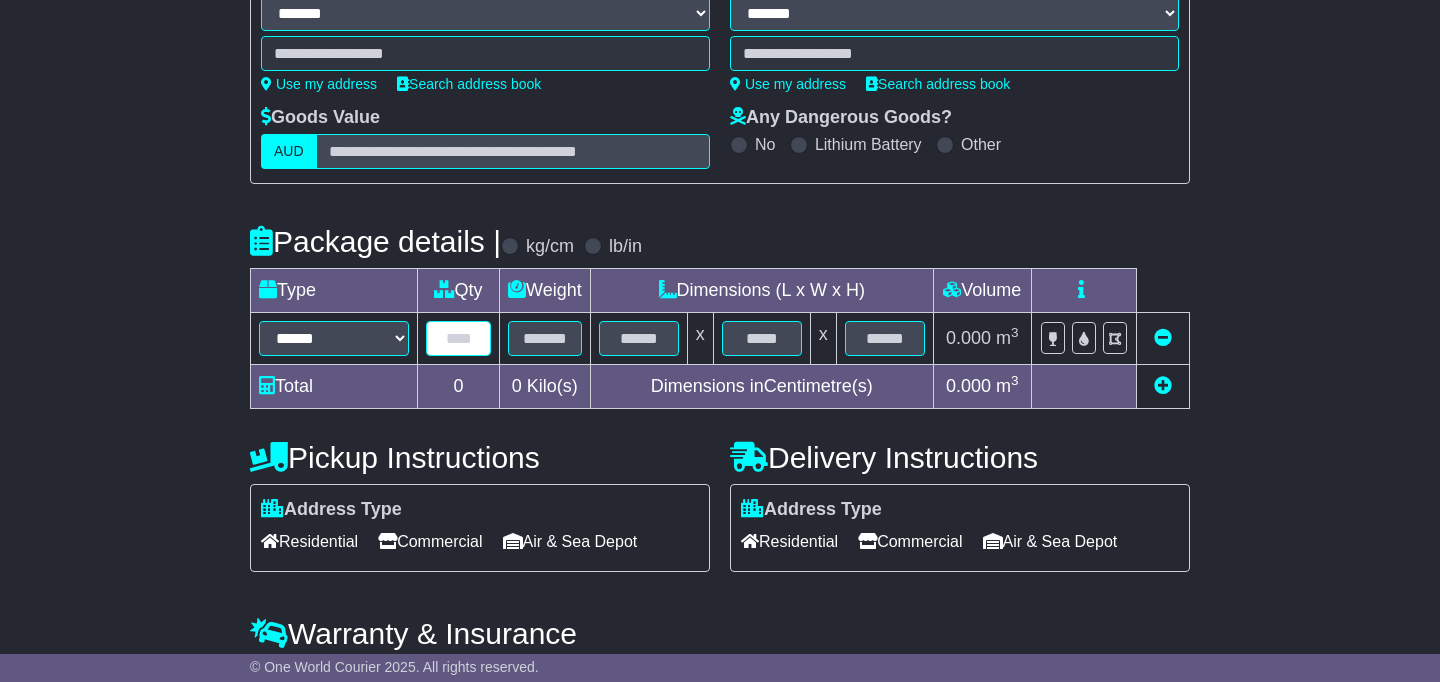 click at bounding box center [458, 338] 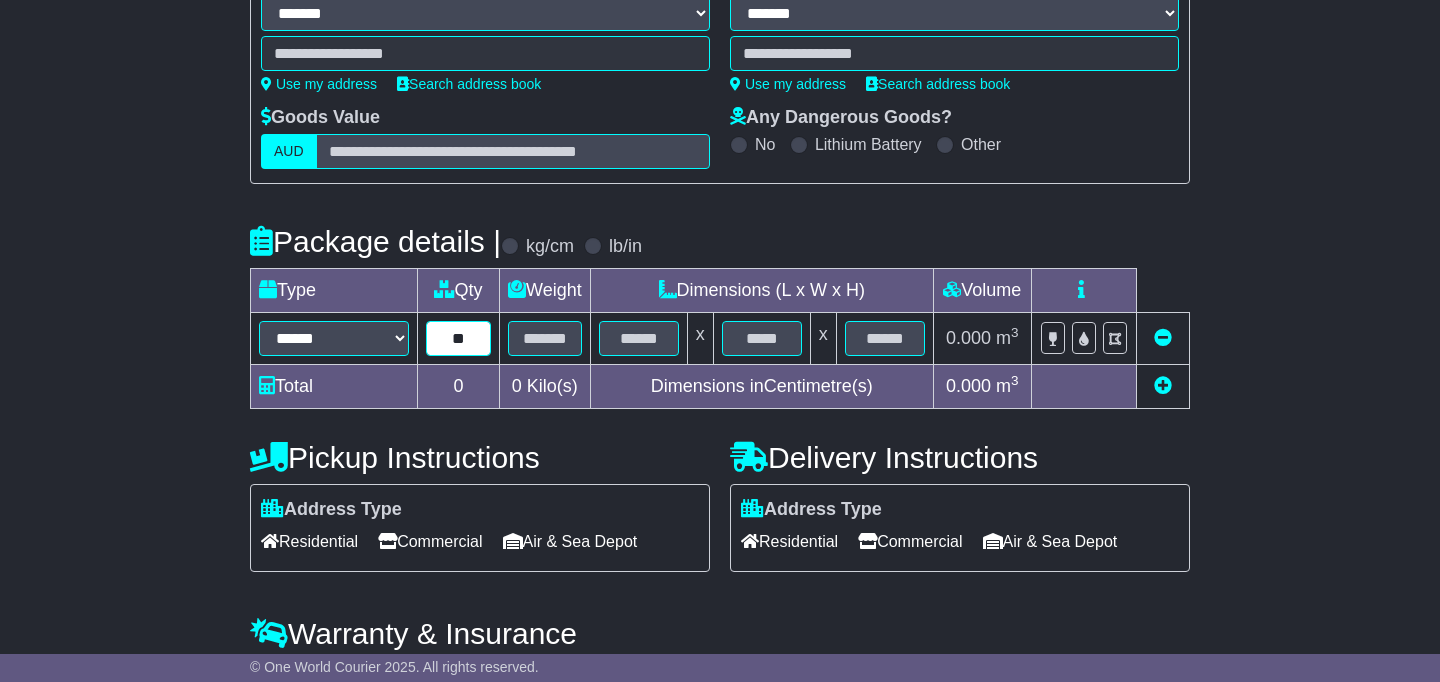 type on "**" 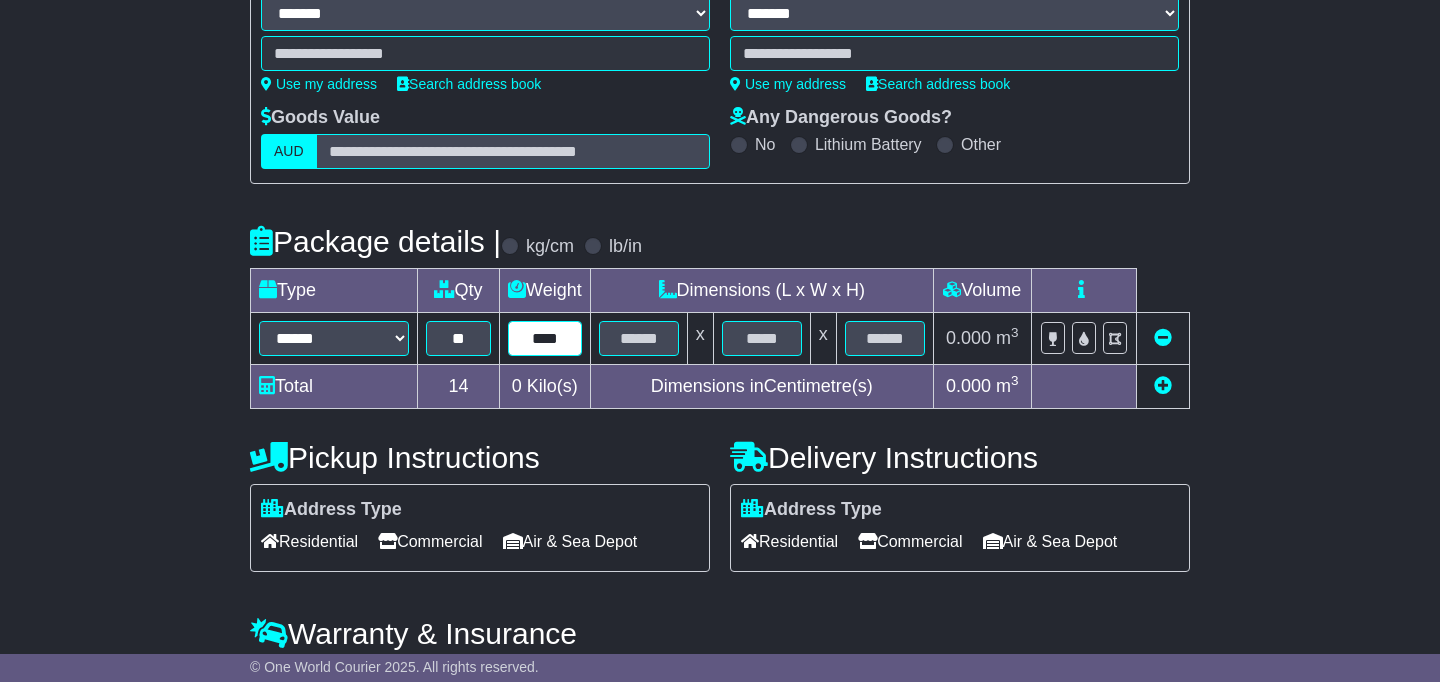 type on "****" 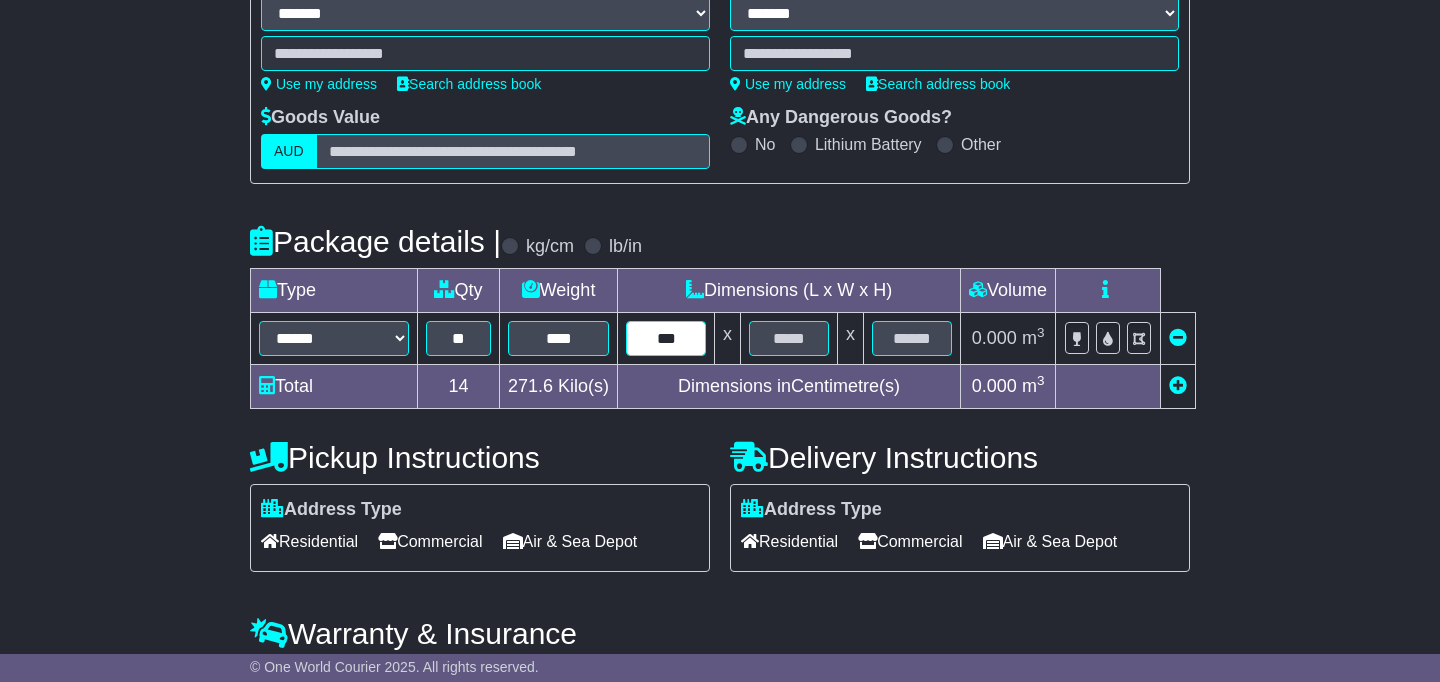 type on "***" 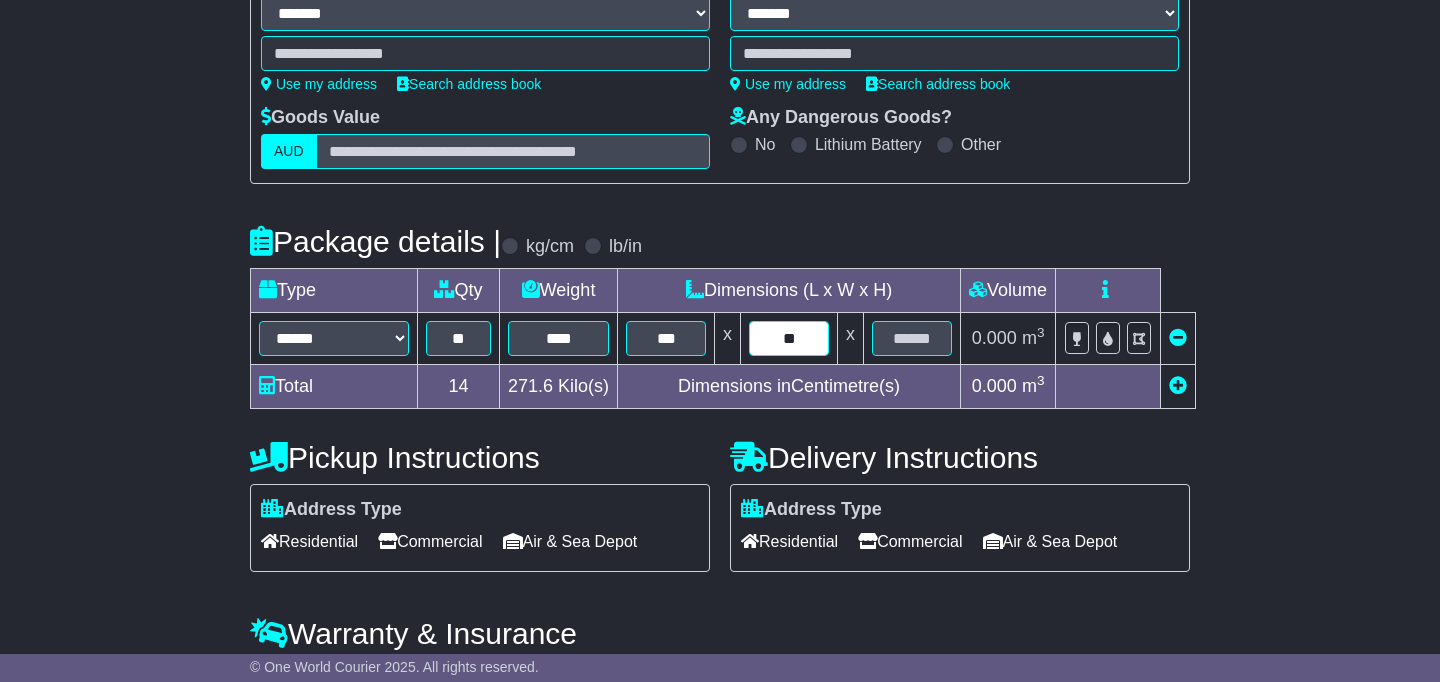 type on "**" 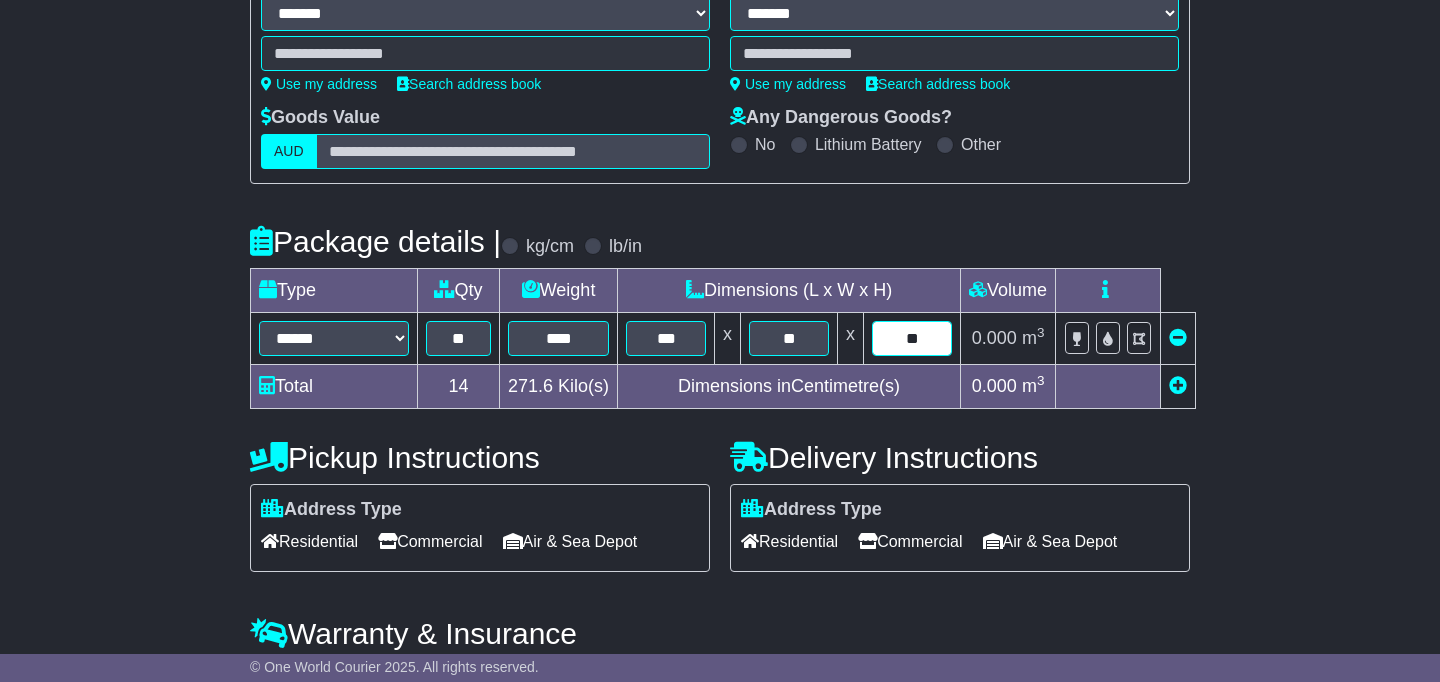 type on "**" 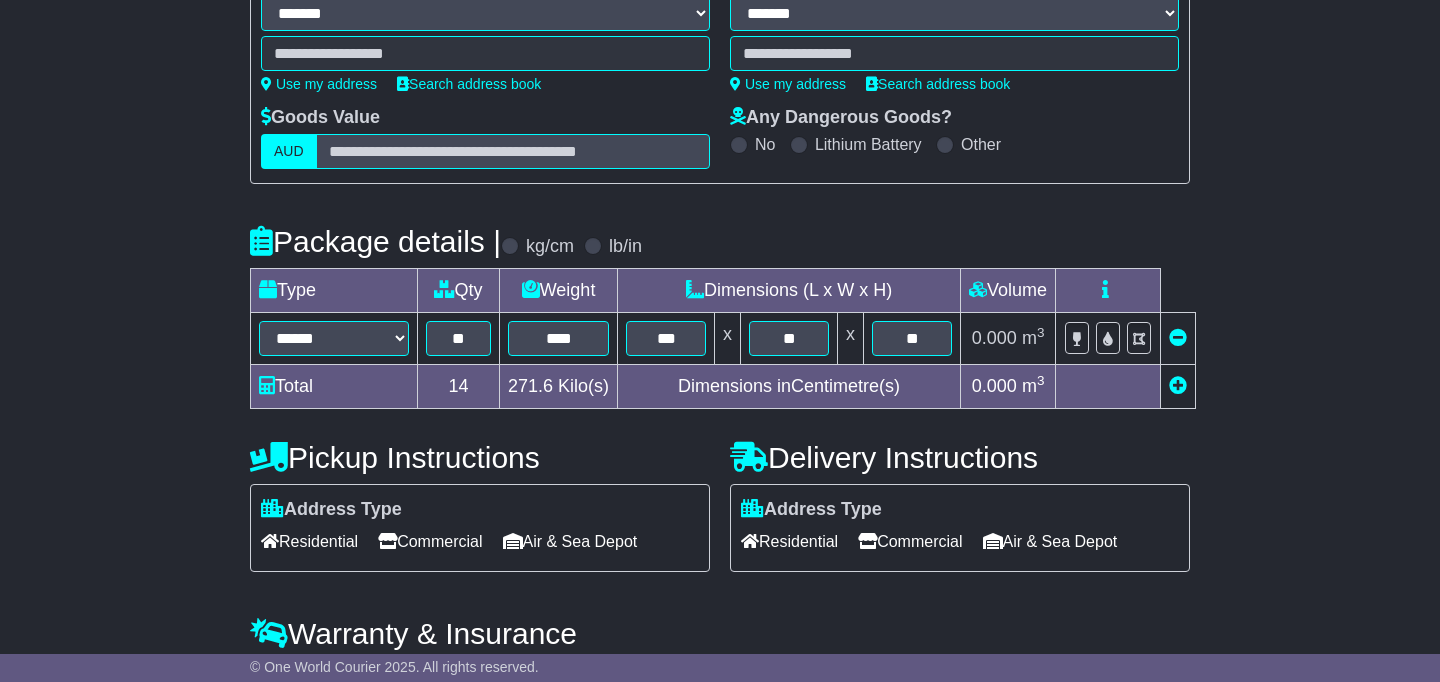 type 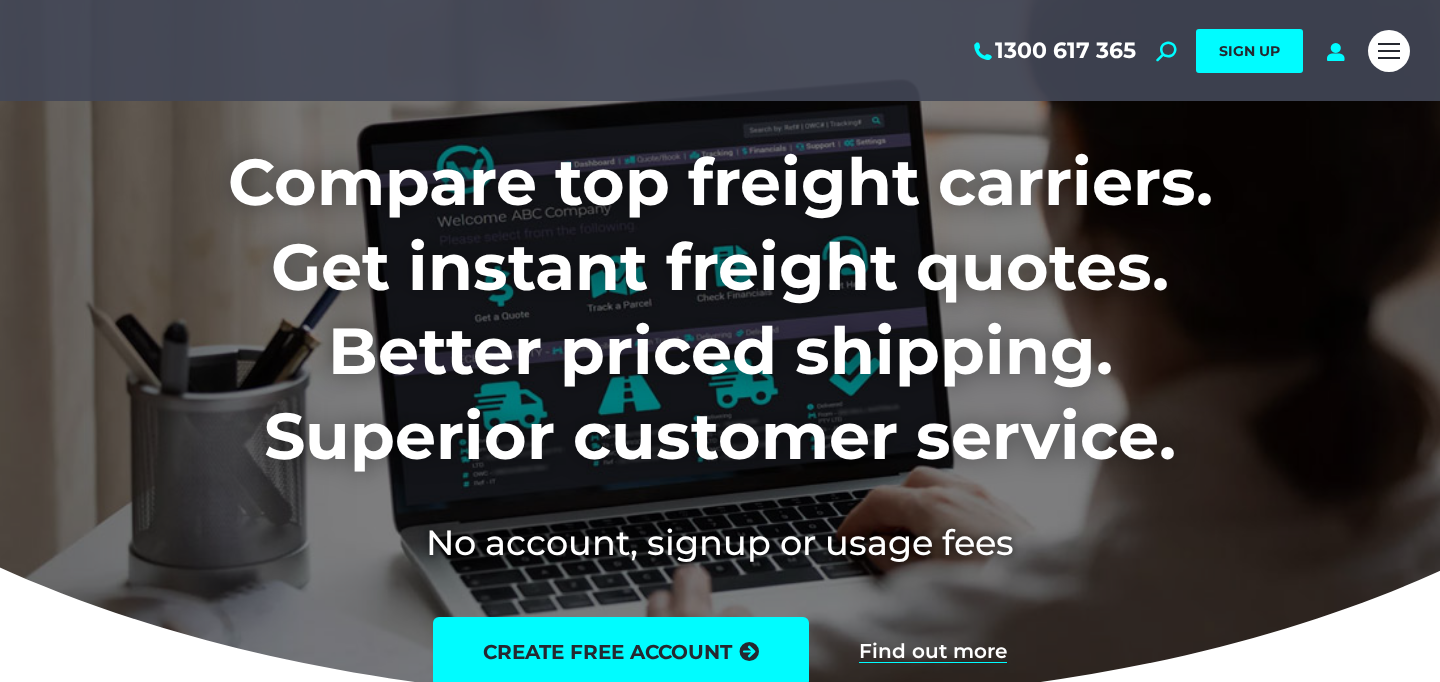 scroll, scrollTop: 0, scrollLeft: 0, axis: both 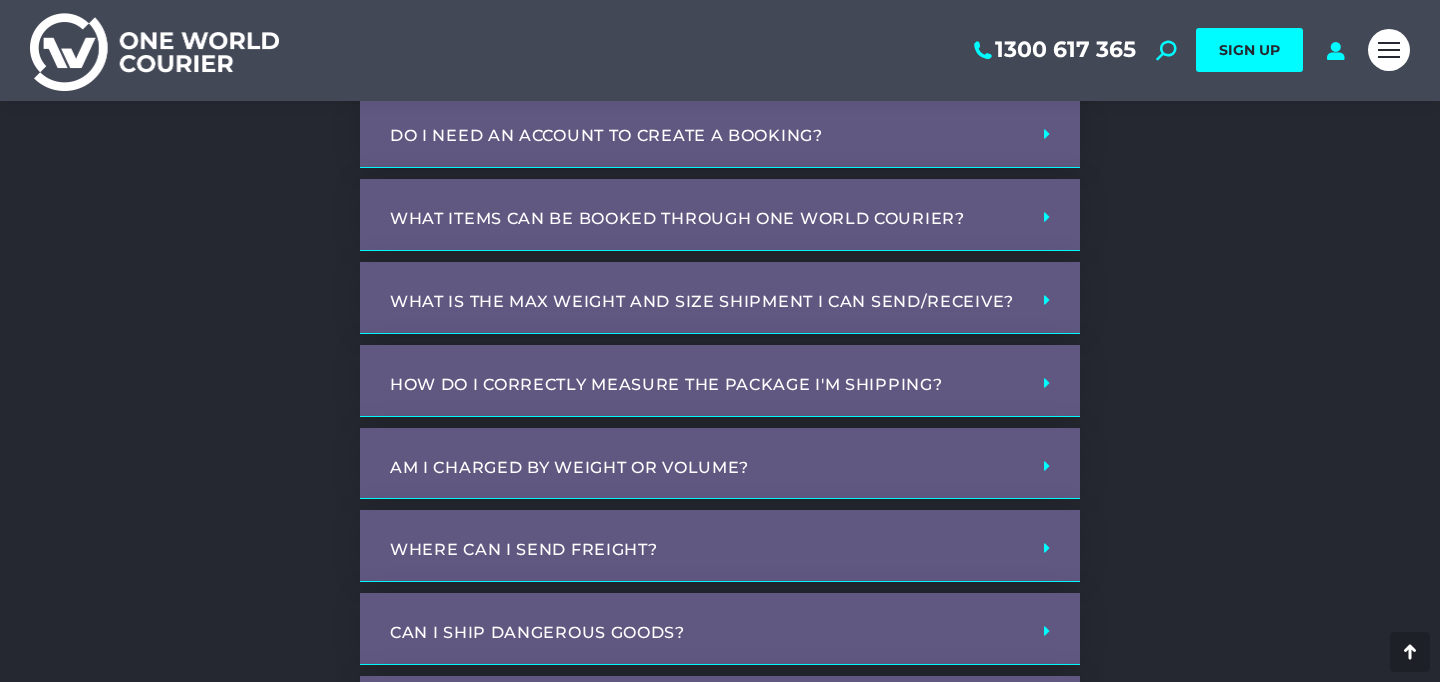 click on "What items can be booked through One World Courier?" at bounding box center [677, 218] 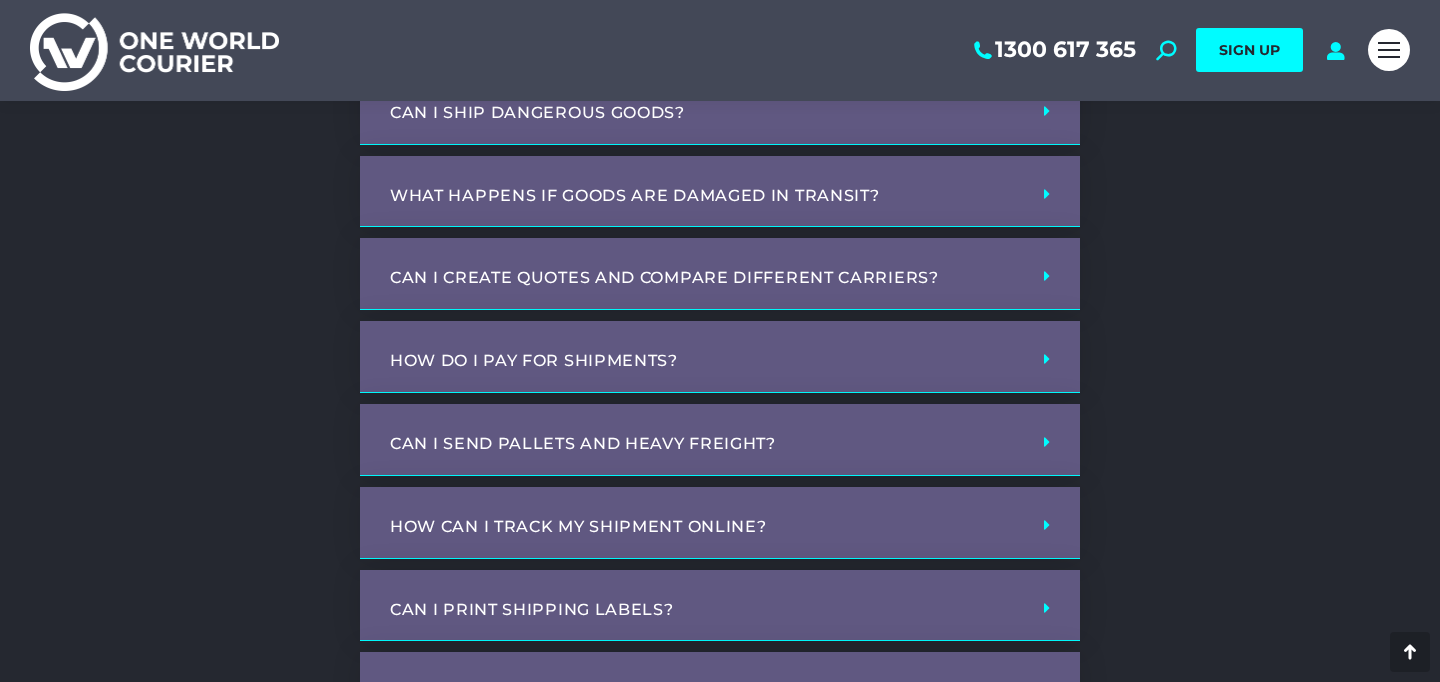 scroll, scrollTop: 1166, scrollLeft: 0, axis: vertical 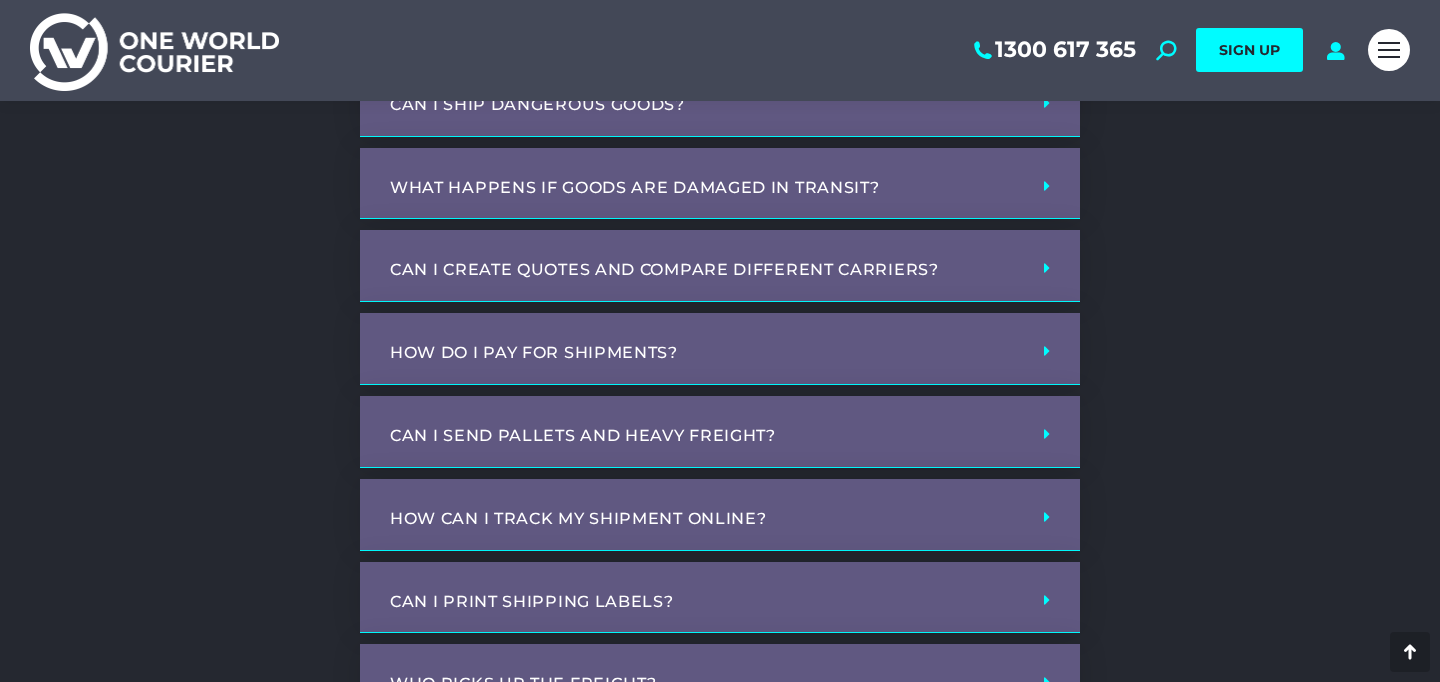 click on "Can I ship dangerous goods?" at bounding box center (720, 101) 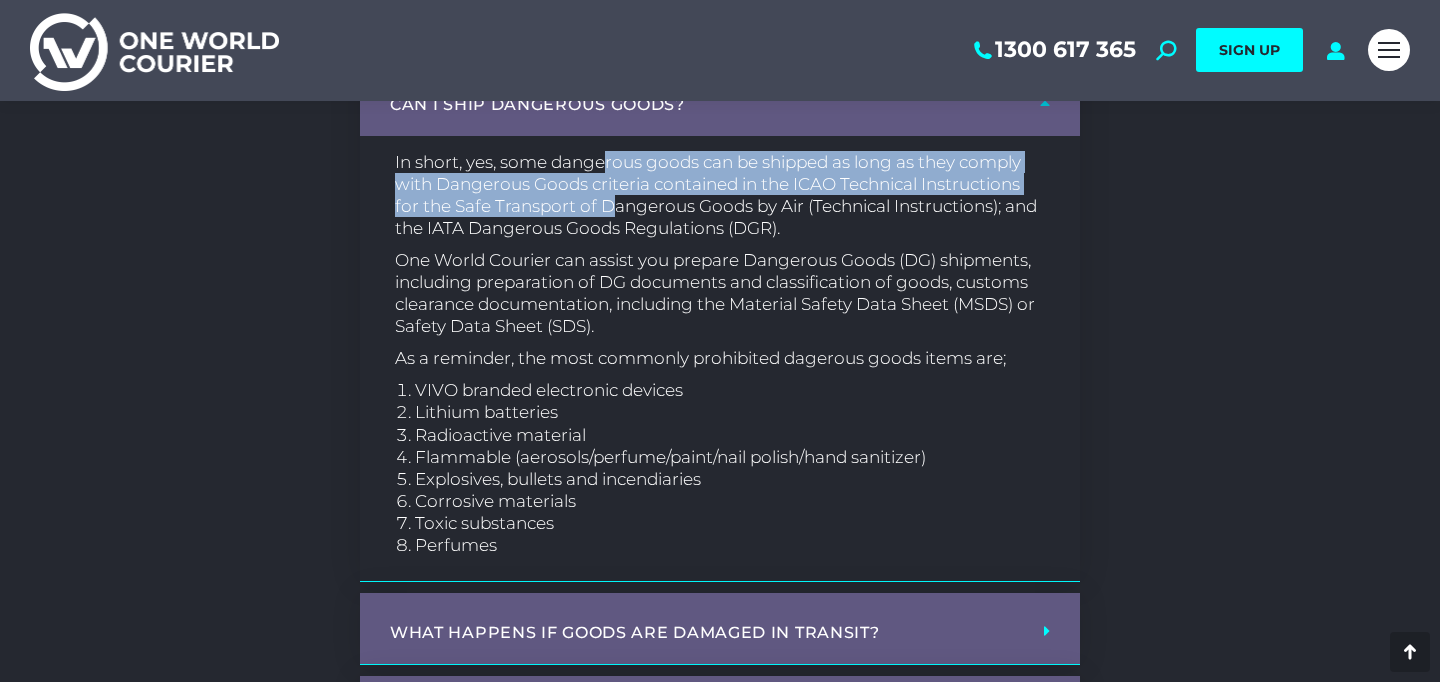 drag, startPoint x: 606, startPoint y: 281, endPoint x: 616, endPoint y: 320, distance: 40.261642 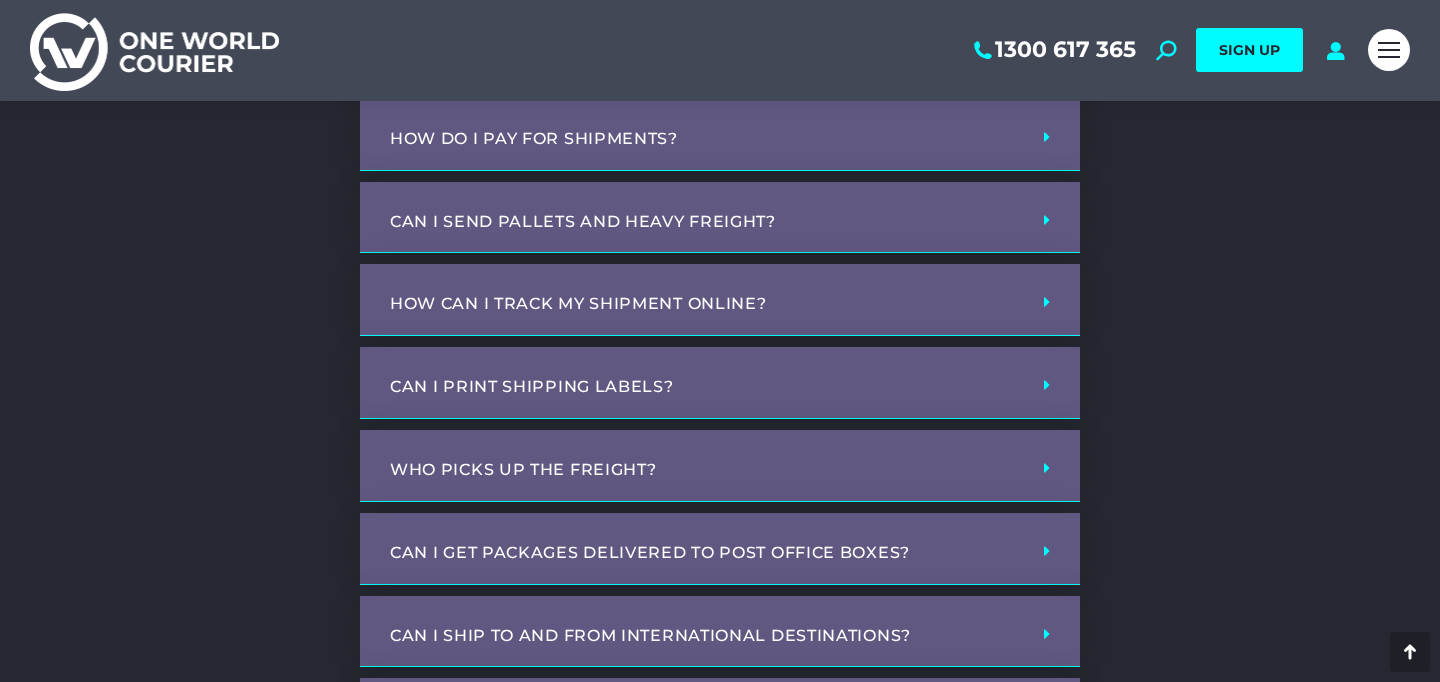 scroll, scrollTop: 1833, scrollLeft: 0, axis: vertical 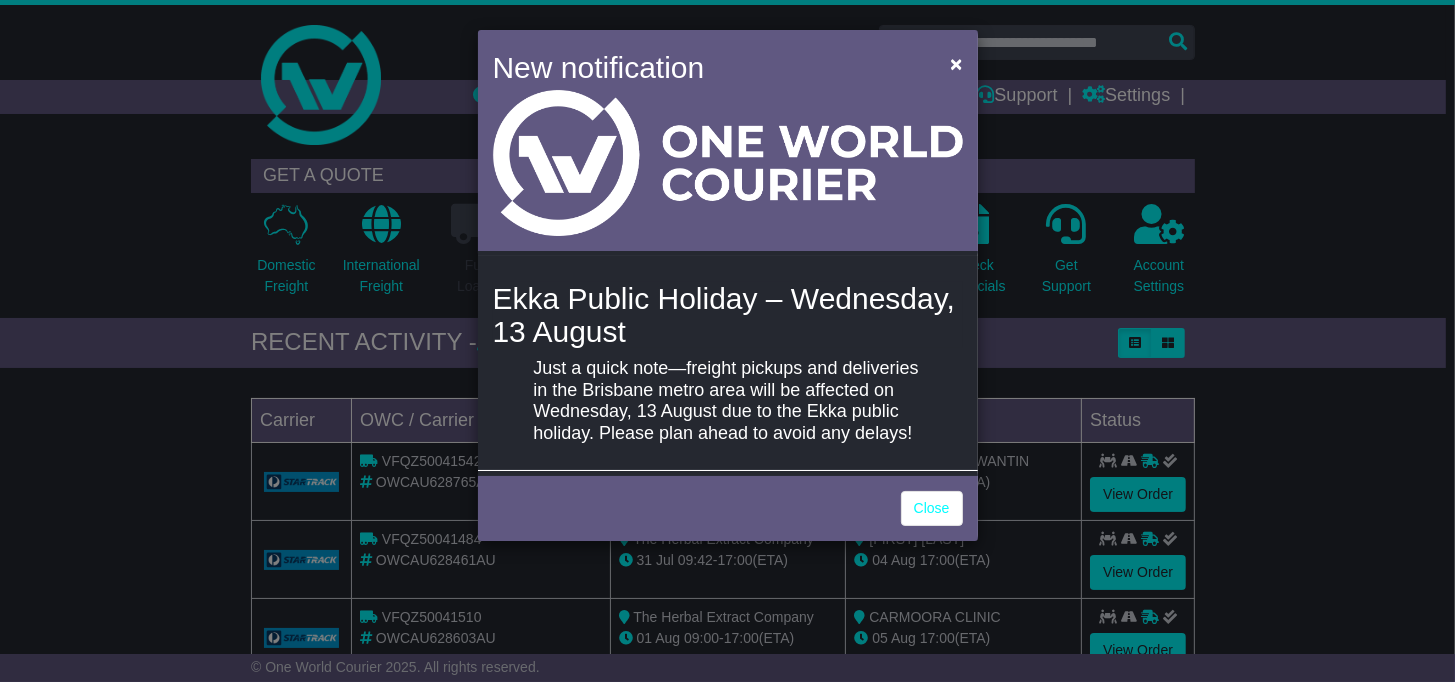 click on "New notification
×
Ekka Public Holiday – Wednesday, 13 August
Just a quick note—freight pickups and deliveries in the Brisbane metro area will be affected on Wednesday, 13 August due to the Ekka public holiday. Please plan ahead to avoid any delays!
Close" at bounding box center (727, 341) 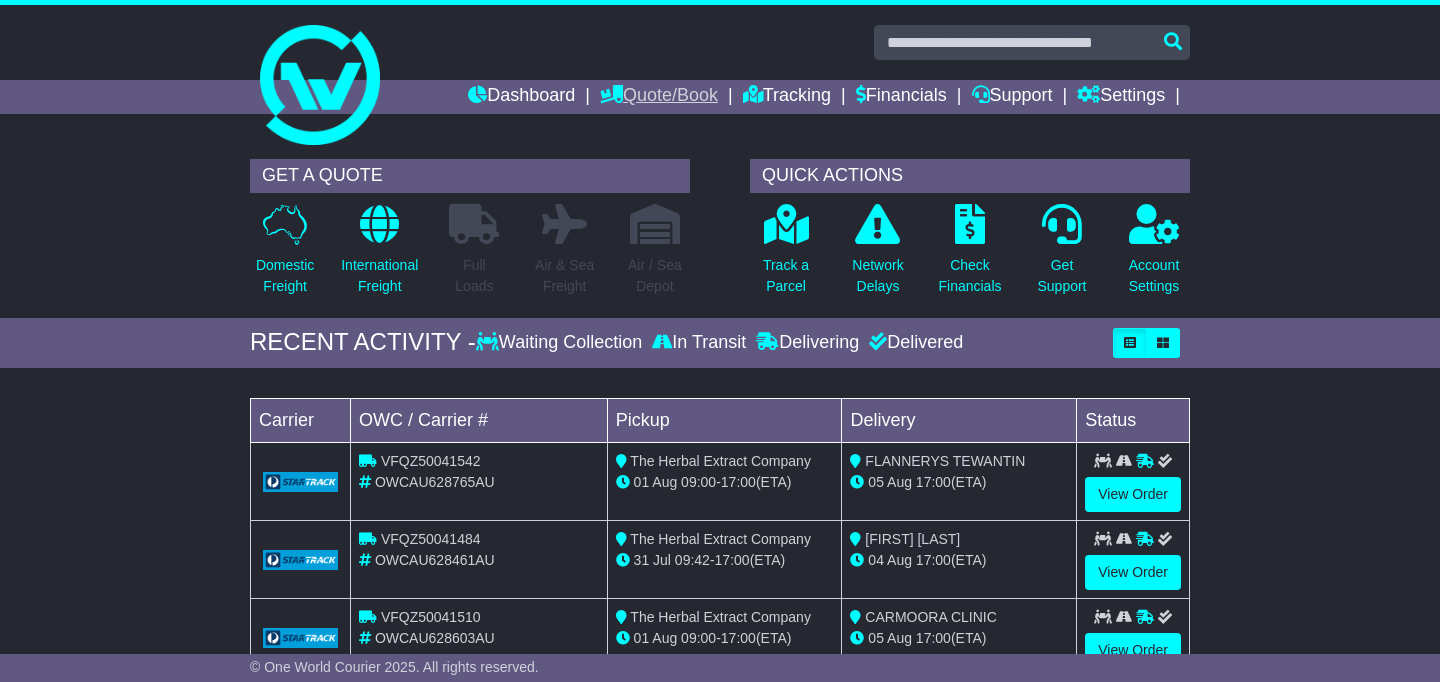 click on "Quote/Book" at bounding box center [659, 97] 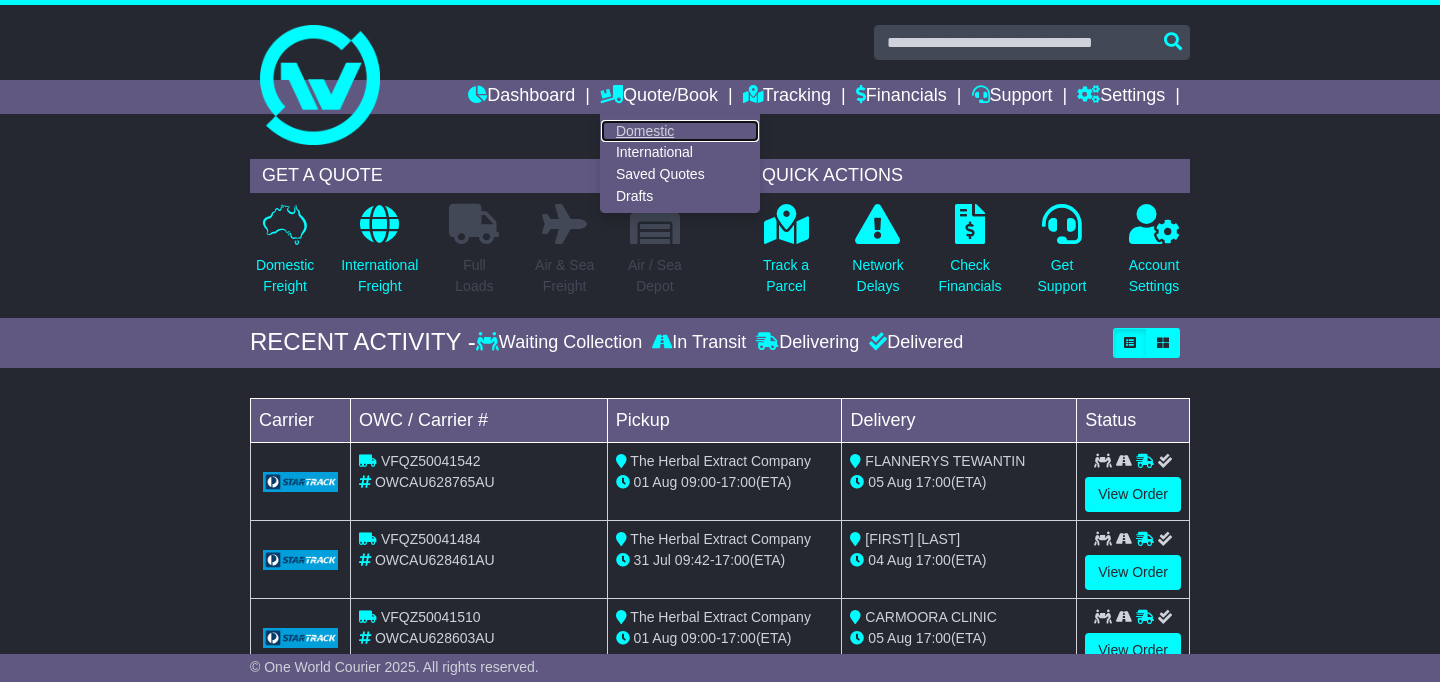 click on "Domestic" at bounding box center [680, 131] 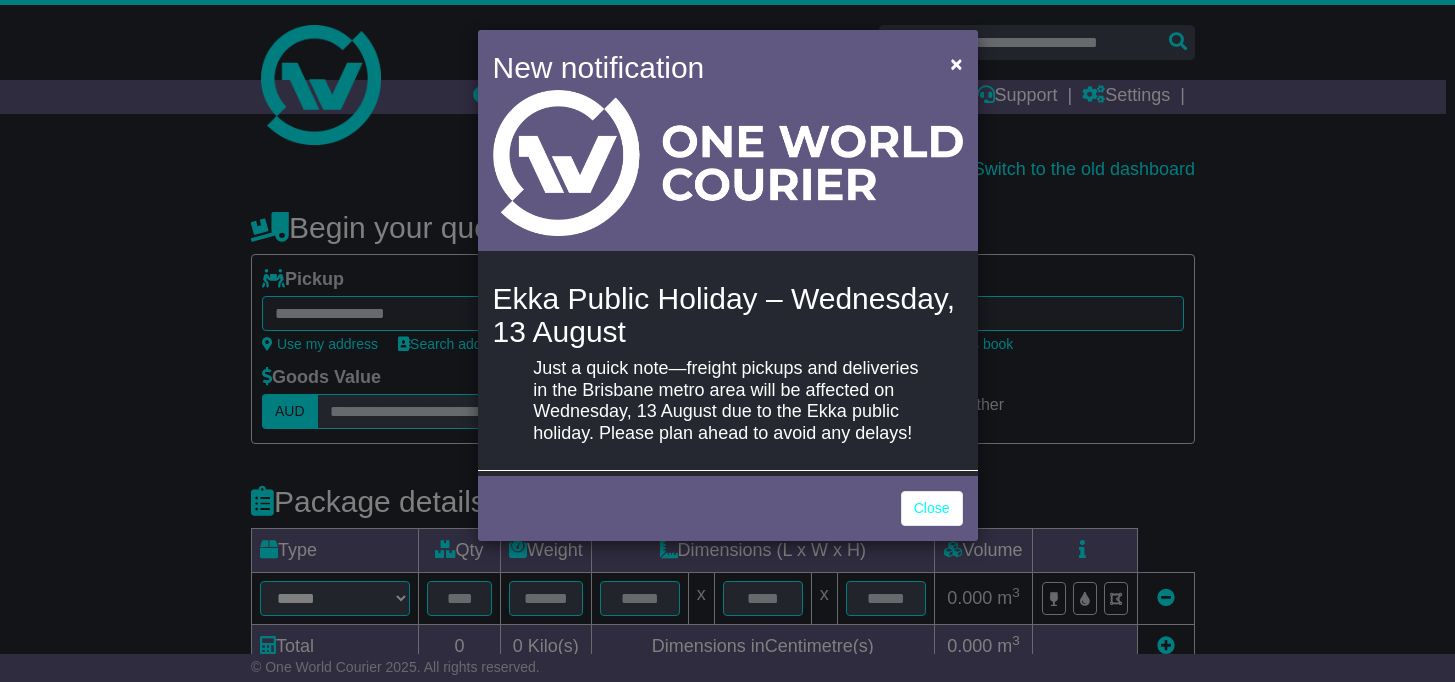 scroll, scrollTop: 0, scrollLeft: 0, axis: both 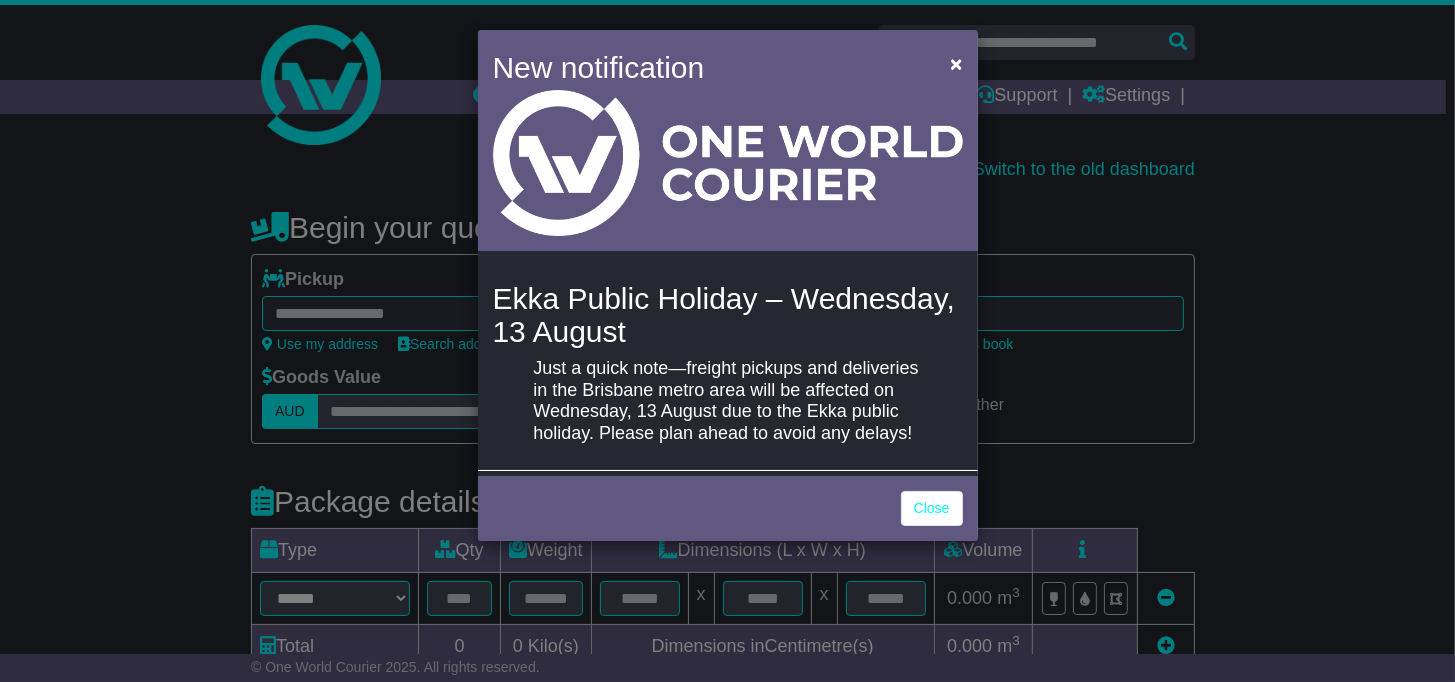 click on "New notification
×
Ekka Public Holiday – Wednesday, 13 August
Just a quick note—freight pickups and deliveries in the Brisbane metro area will be affected on Wednesday, 13 August due to the Ekka public holiday. Please plan ahead to avoid any delays!
Close" at bounding box center [727, 341] 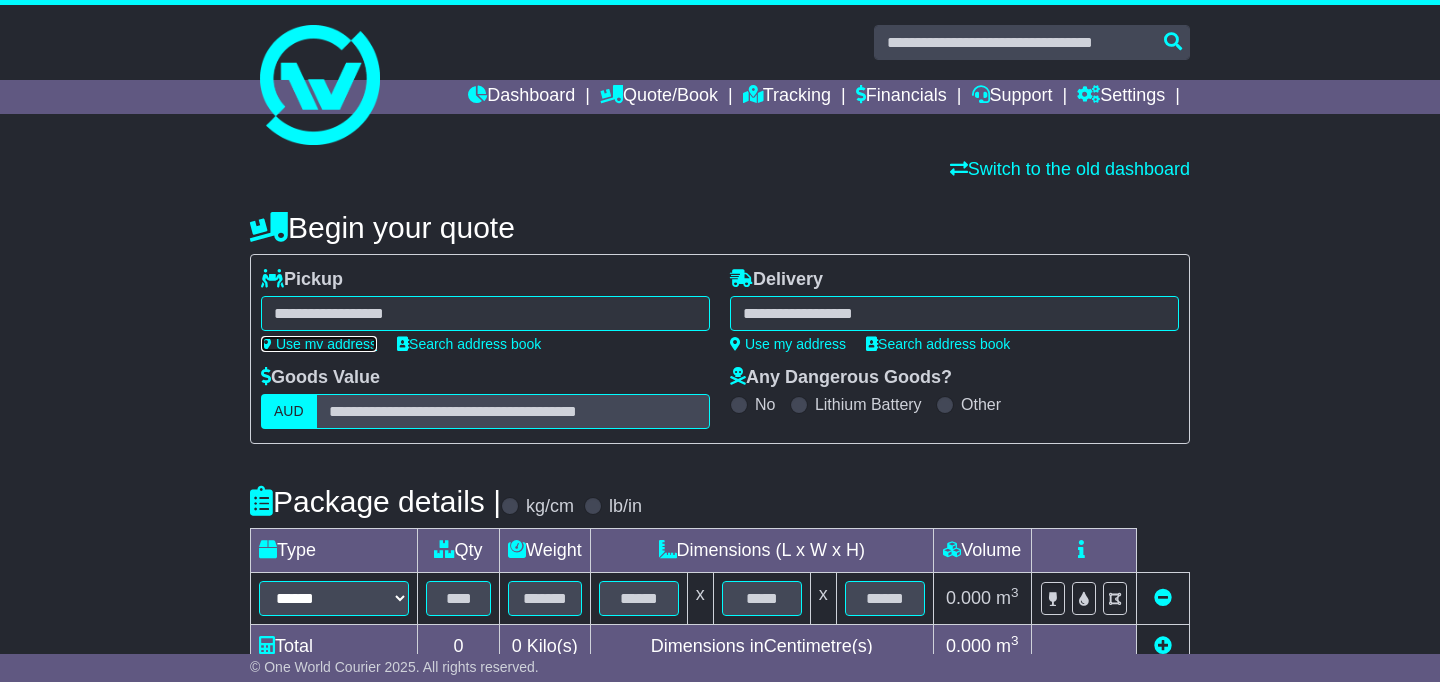 click on "Use my address" at bounding box center (319, 344) 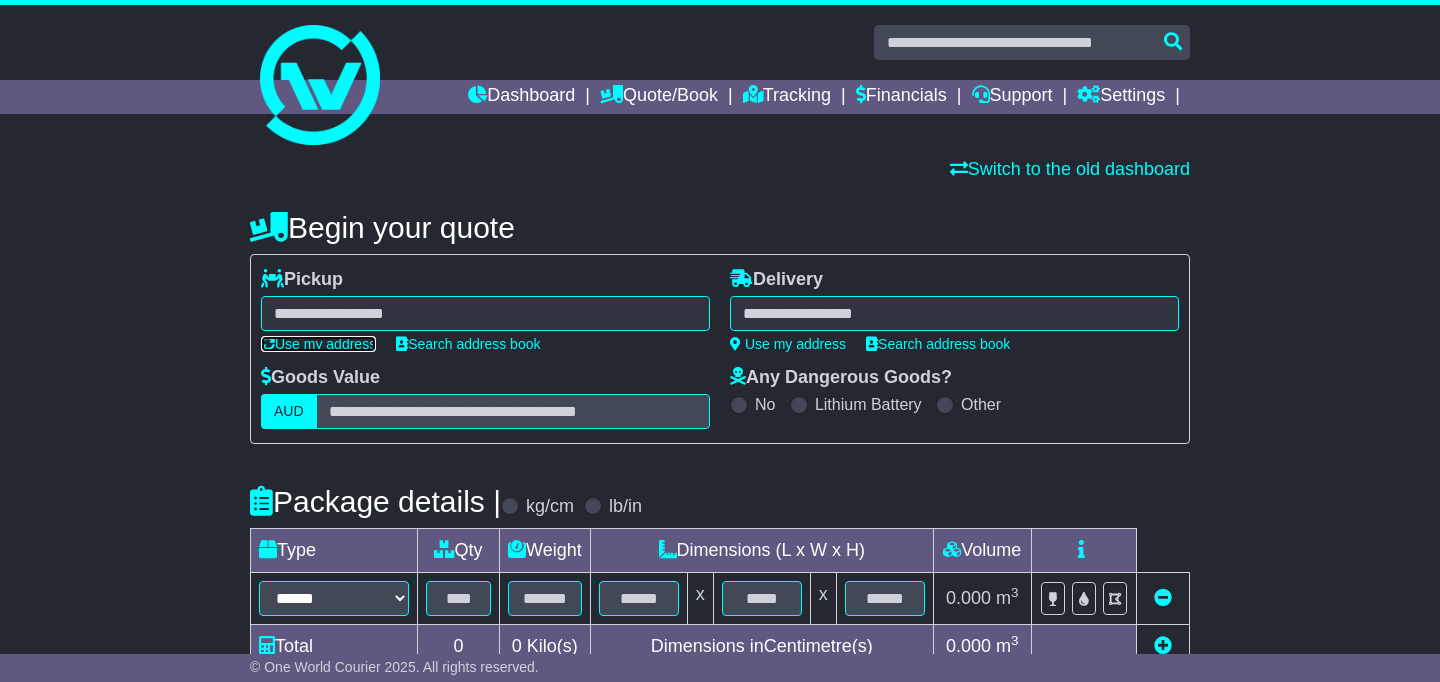 type on "**********" 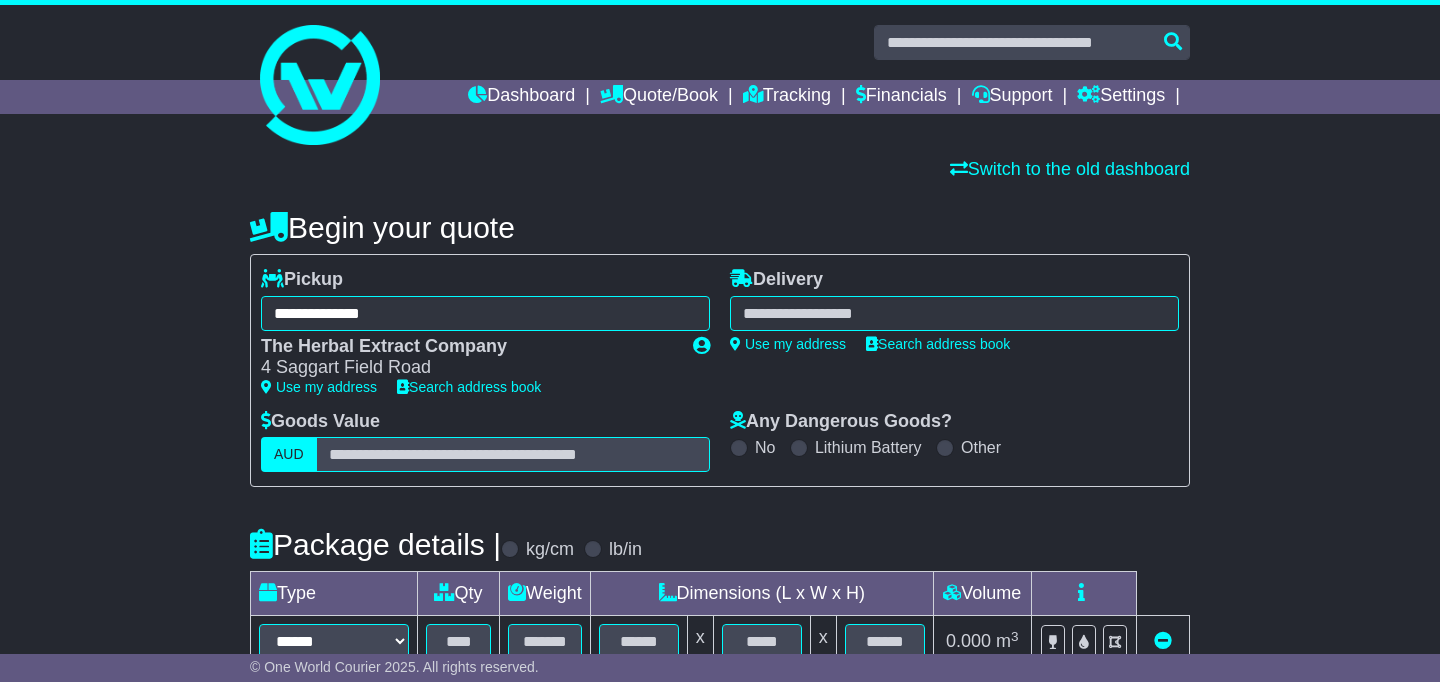 click at bounding box center [954, 313] 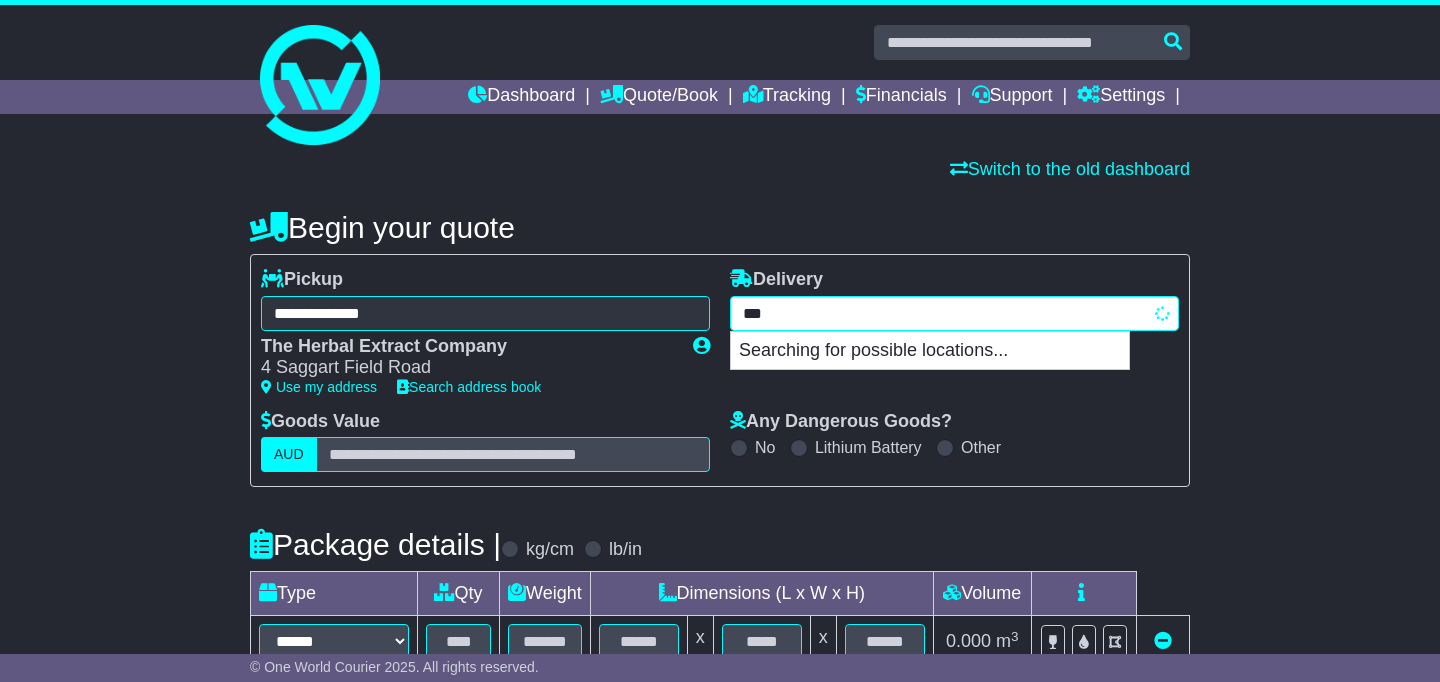 type on "****" 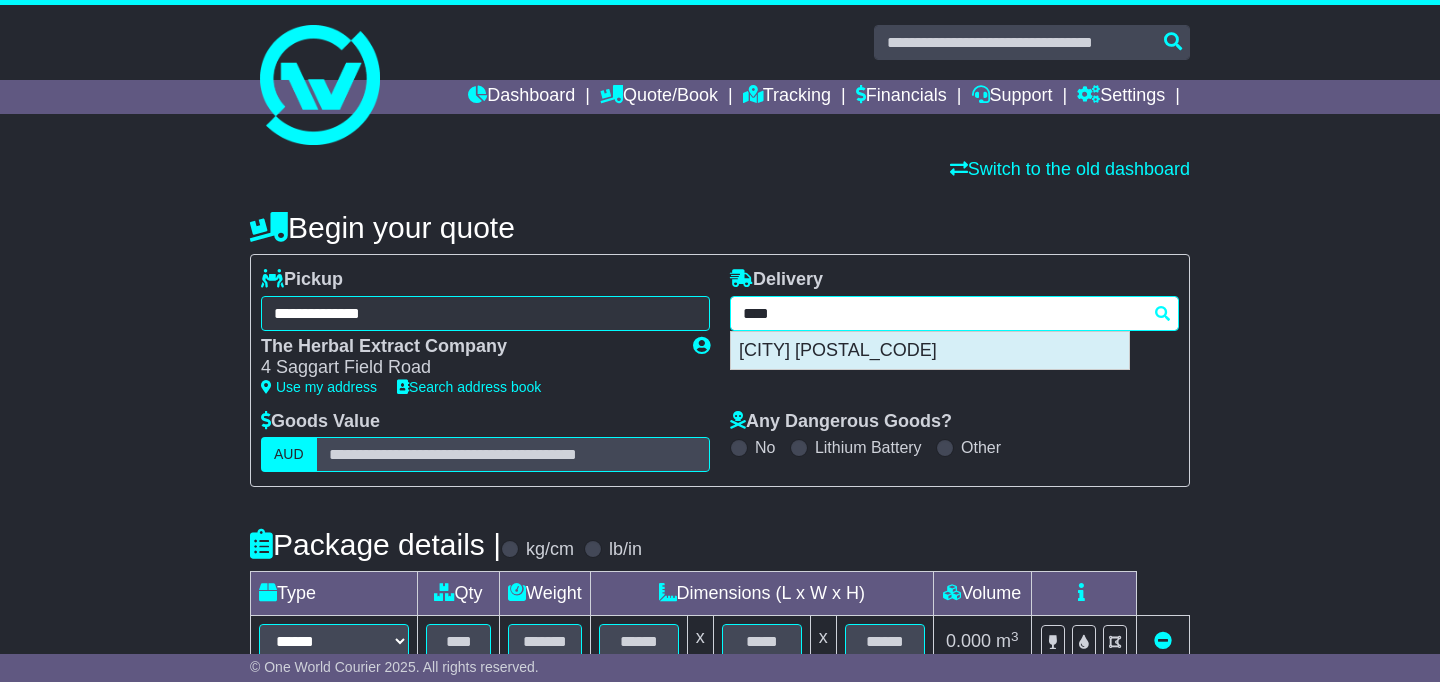 click on "MELBOURNE 3000" at bounding box center [930, 351] 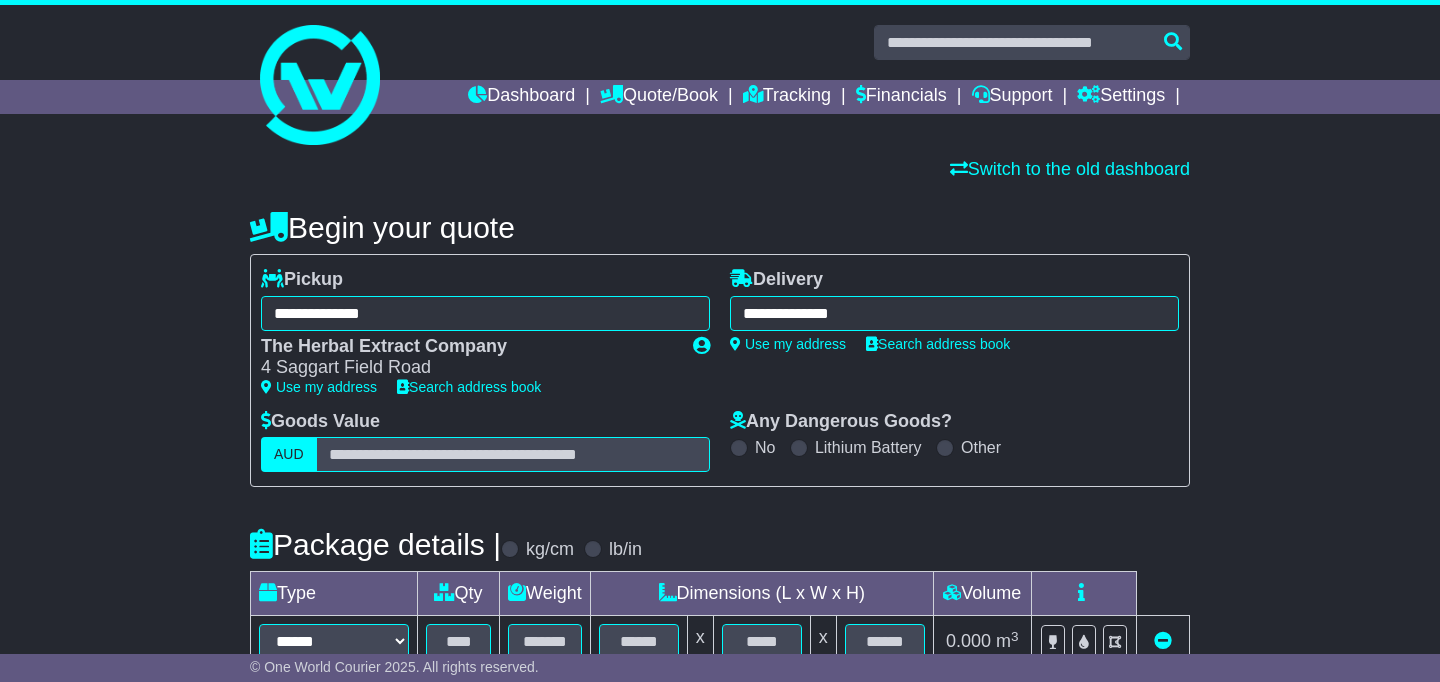type on "**********" 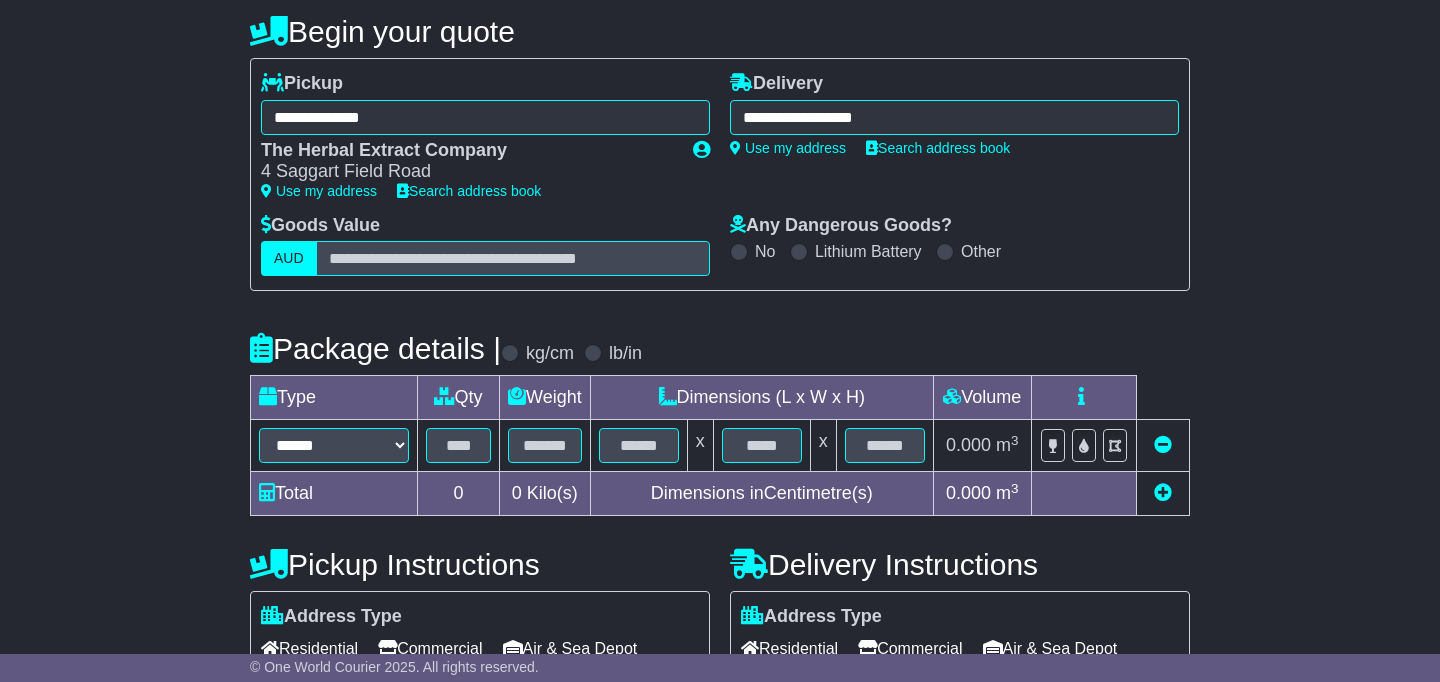 scroll, scrollTop: 200, scrollLeft: 0, axis: vertical 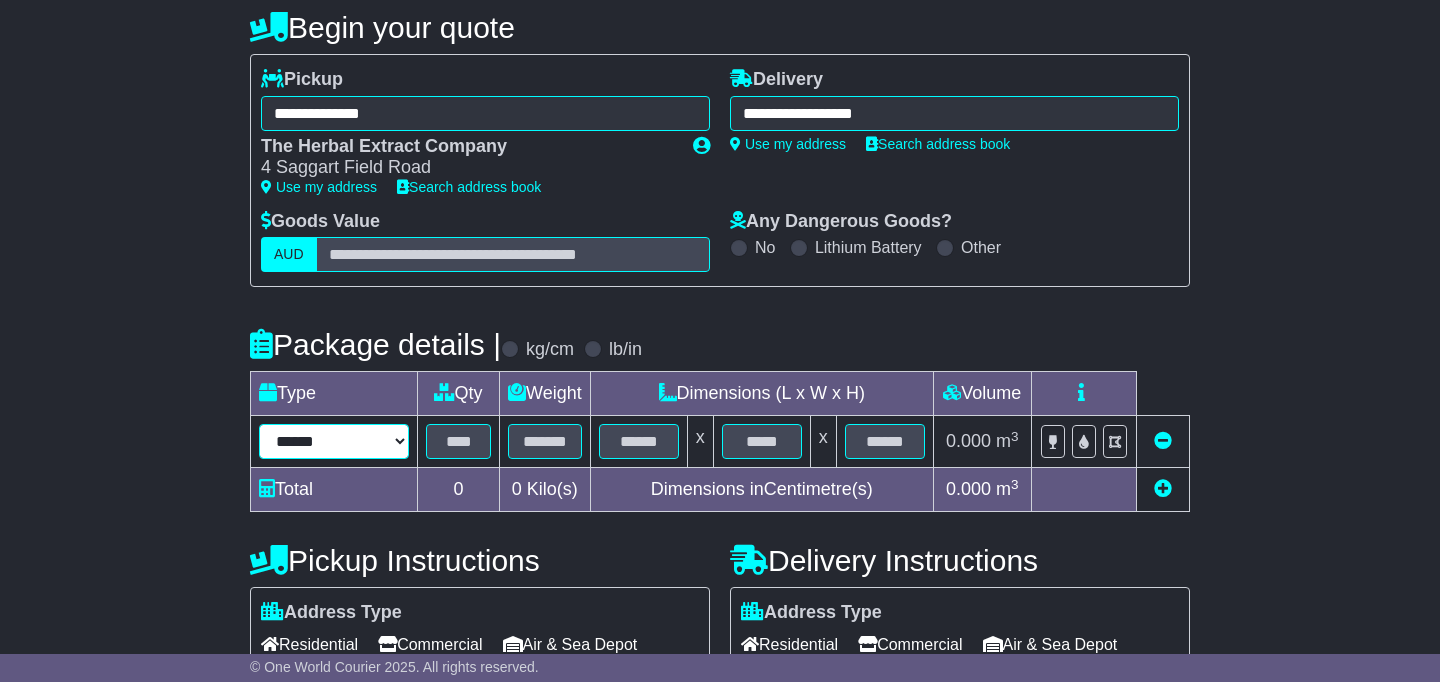 click on "**********" at bounding box center [334, 441] 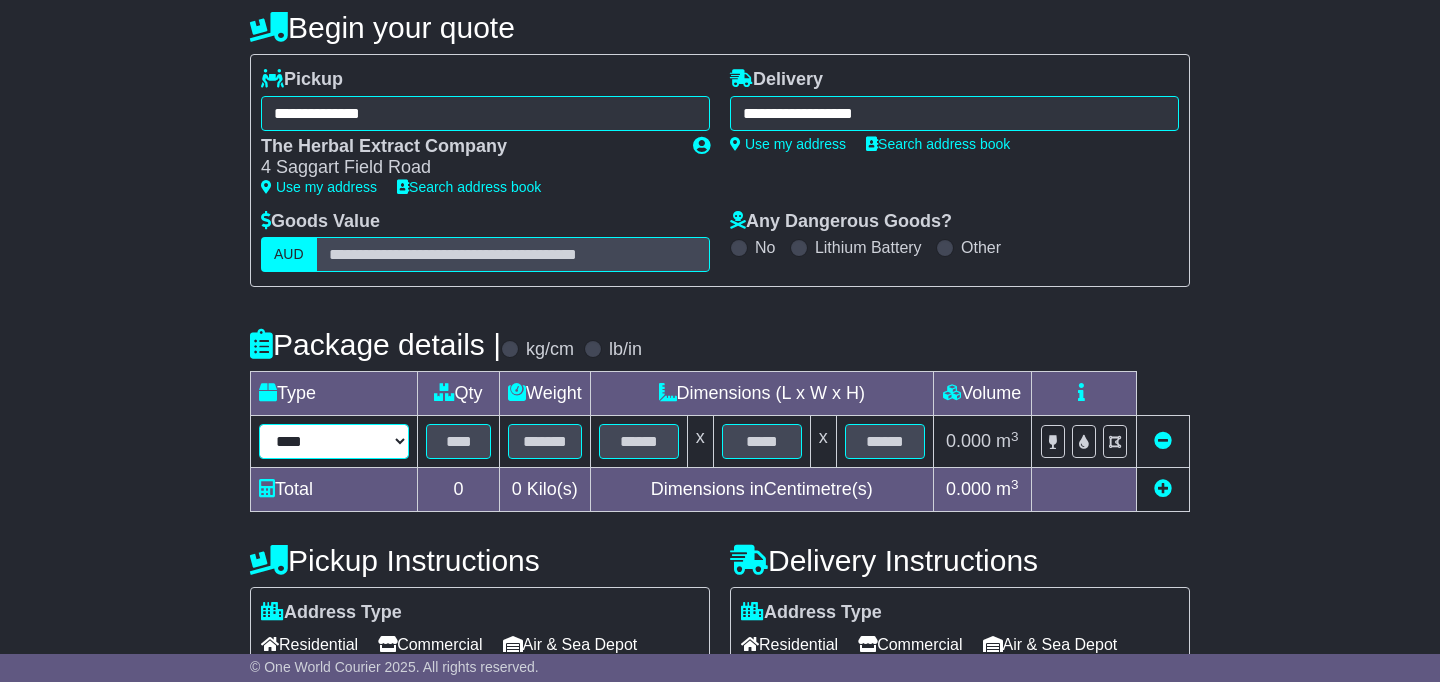 click on "**********" at bounding box center (334, 441) 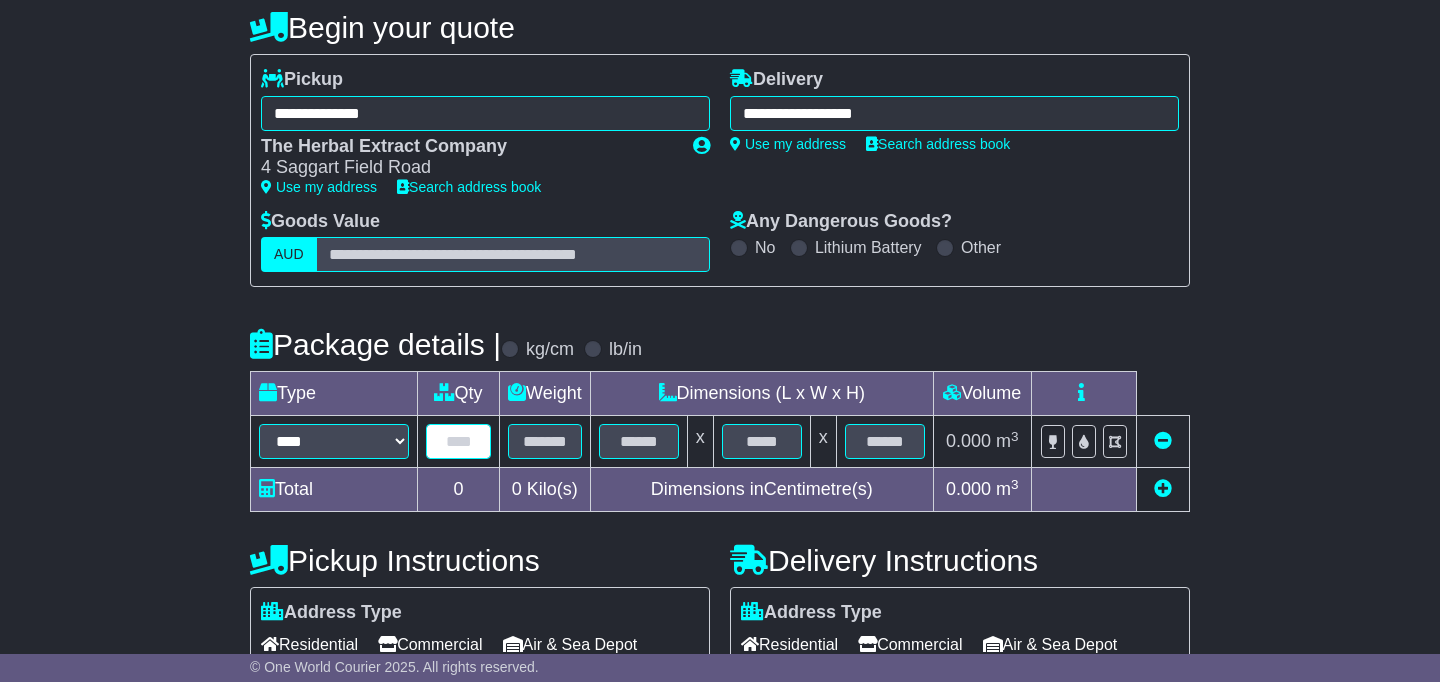 click at bounding box center (458, 441) 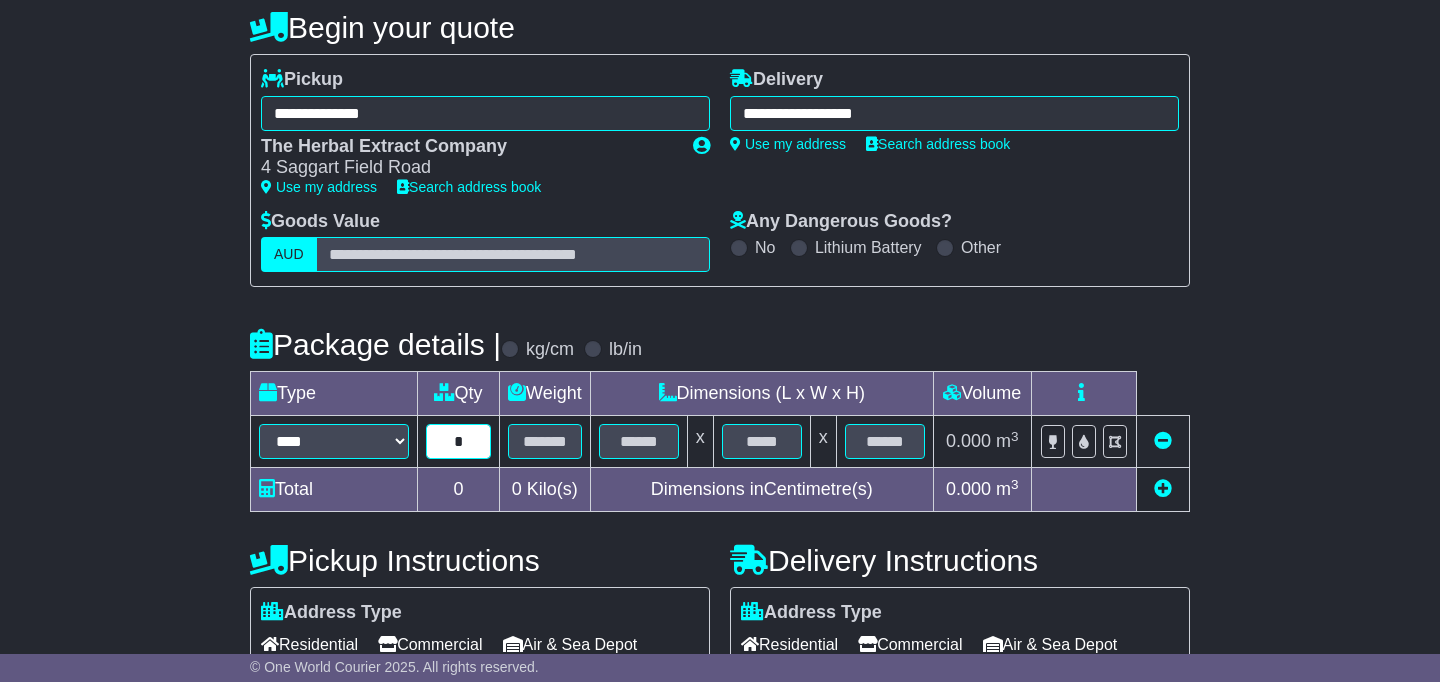 type on "*" 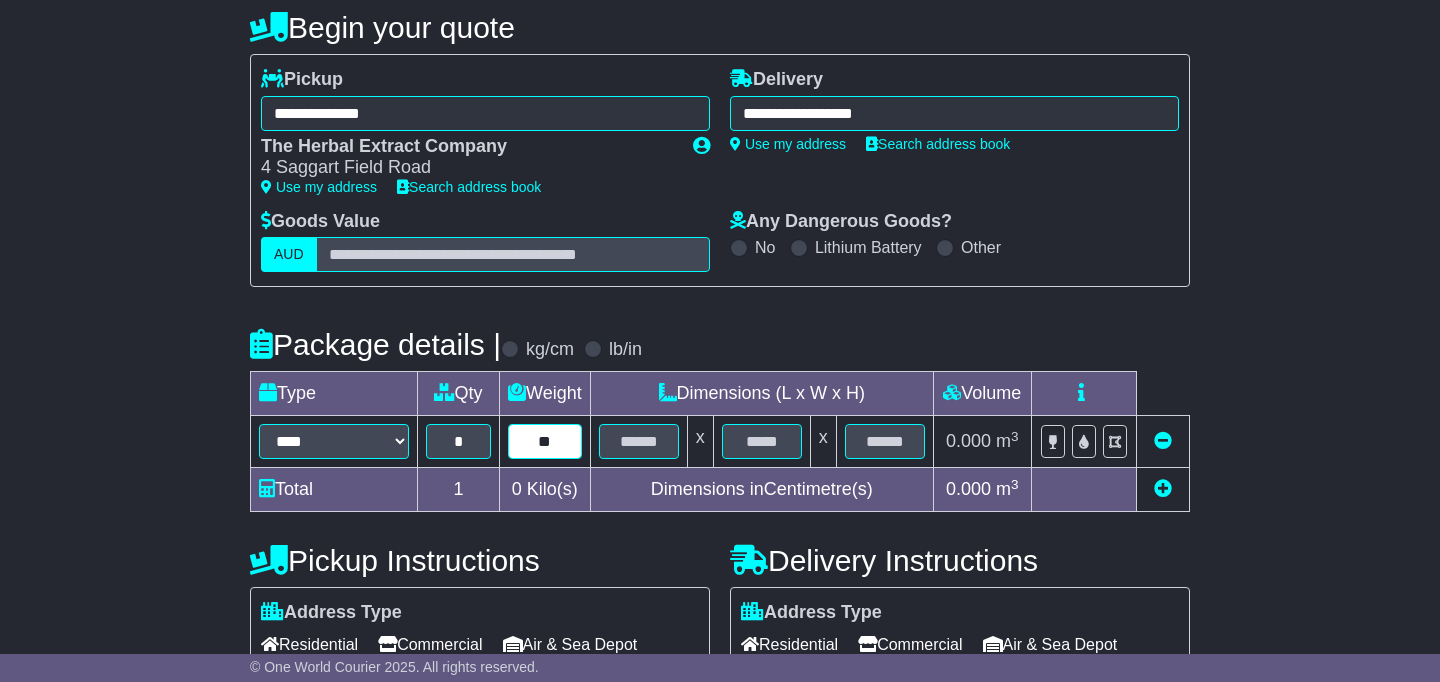 type on "**" 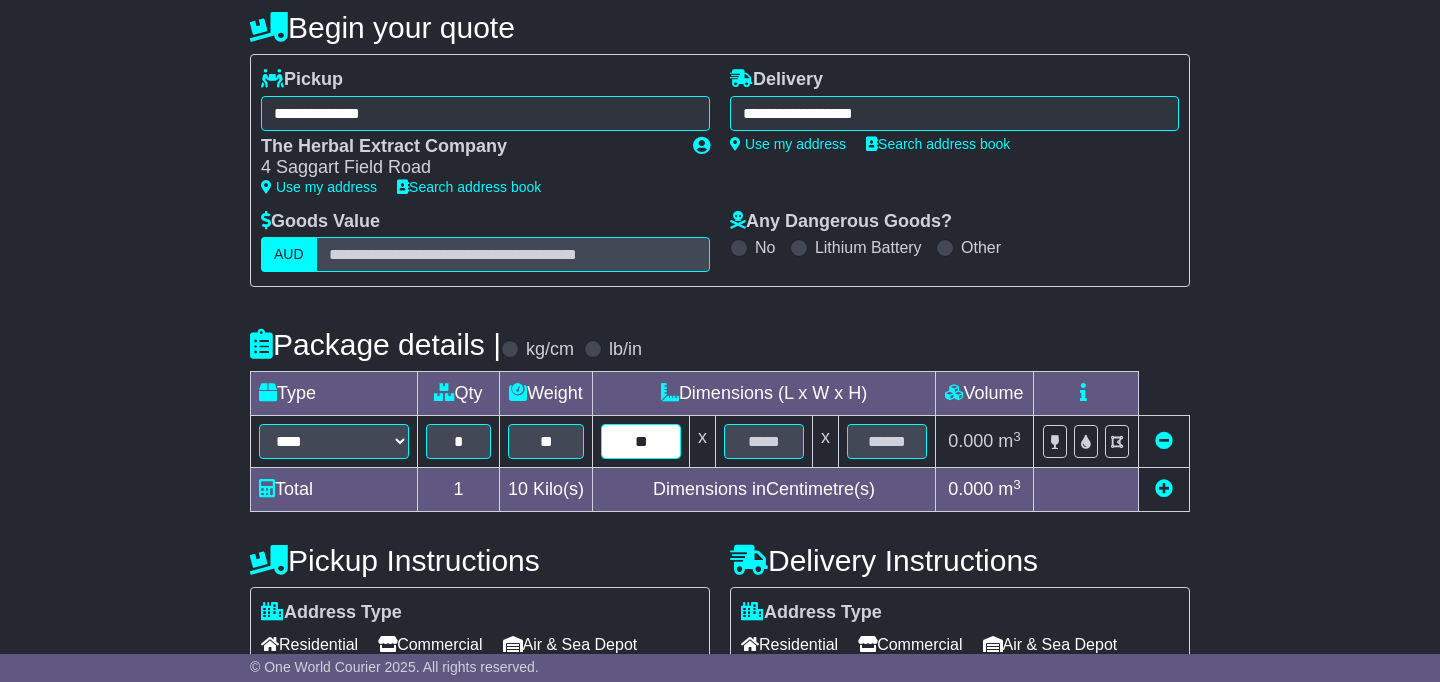 type on "**" 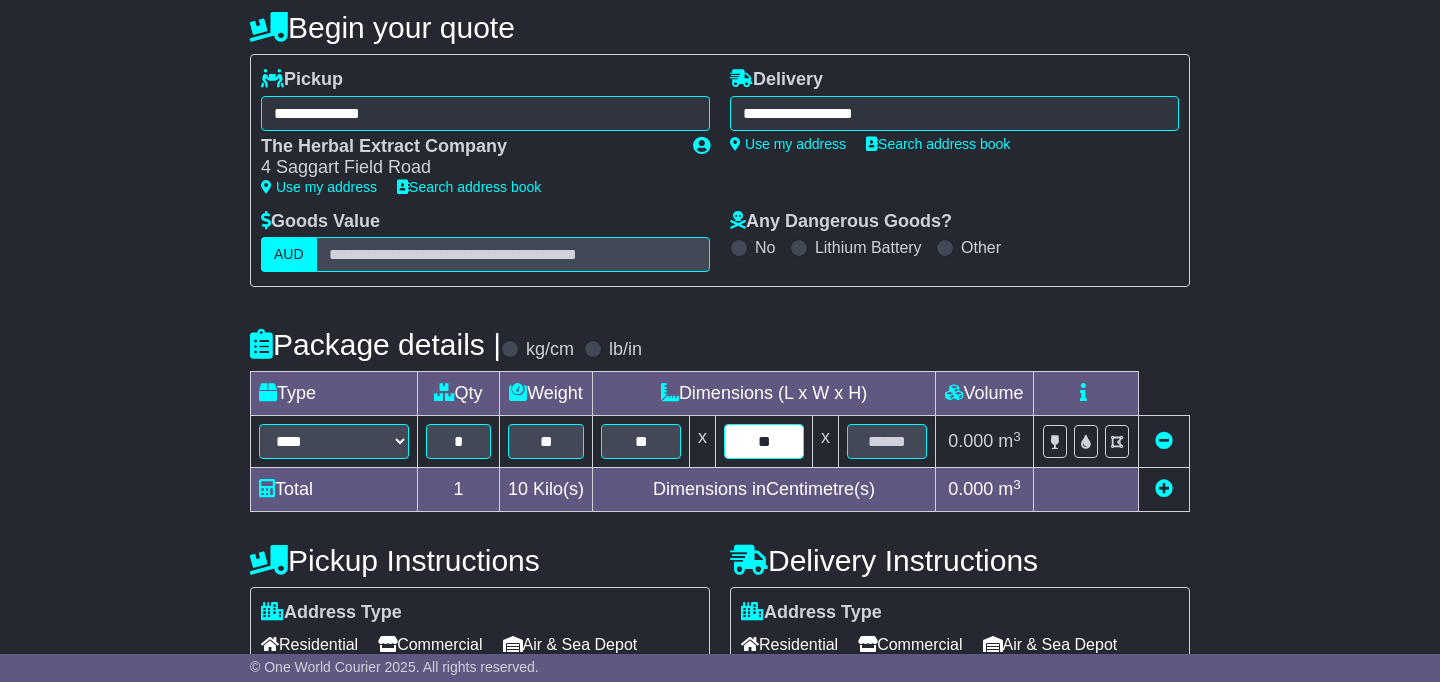 type on "**" 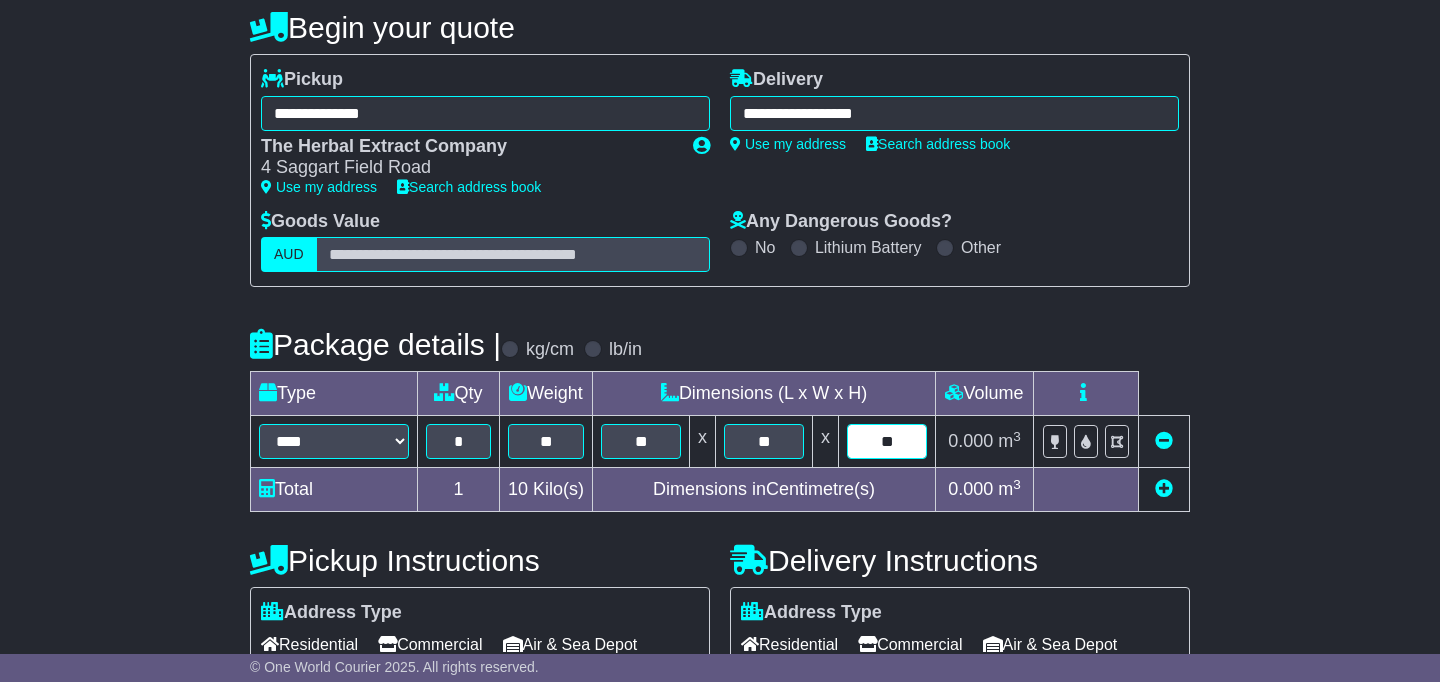 type on "**" 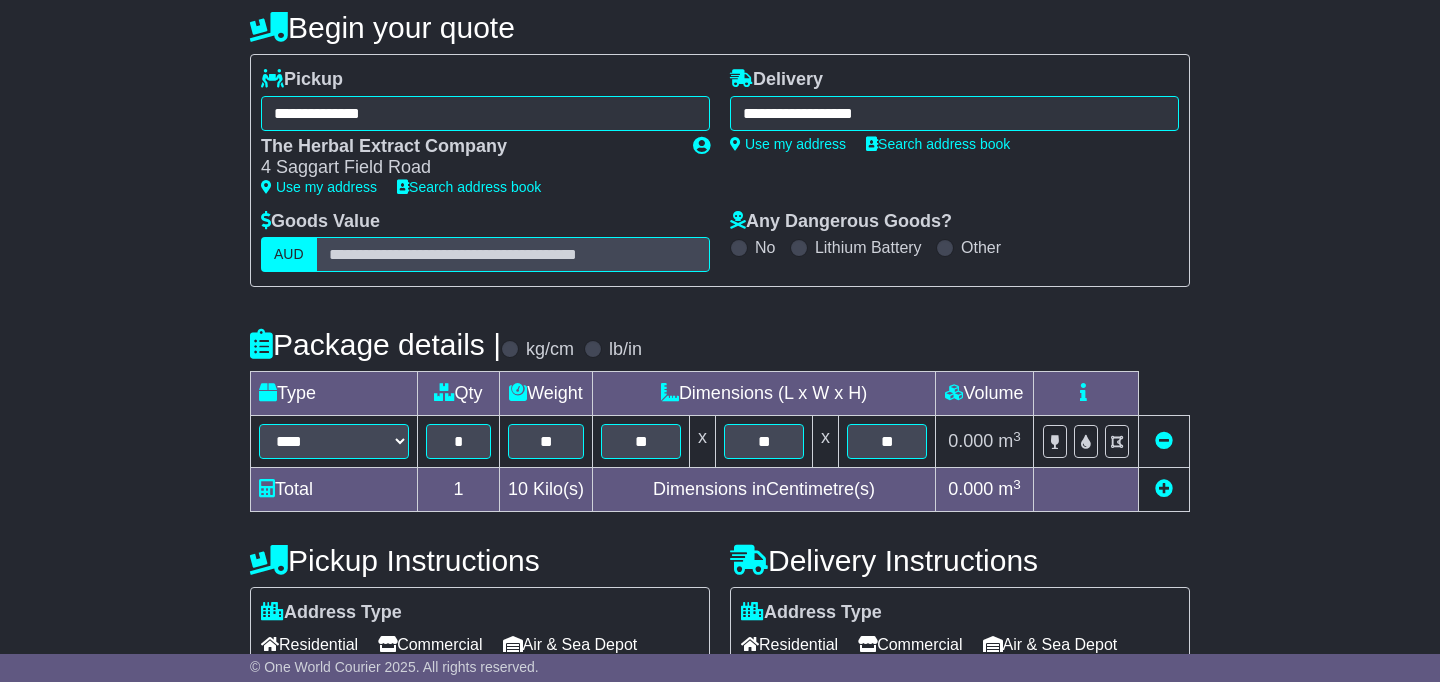 scroll, scrollTop: 416, scrollLeft: 0, axis: vertical 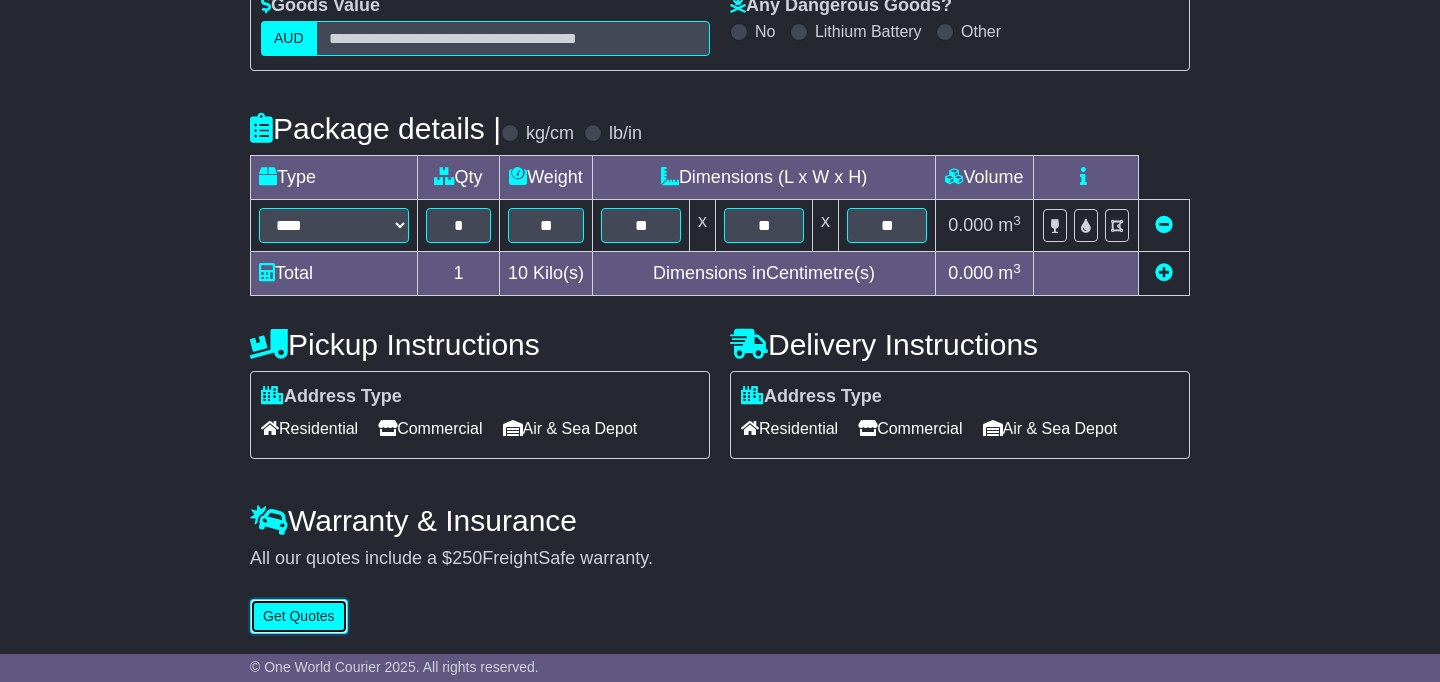 type 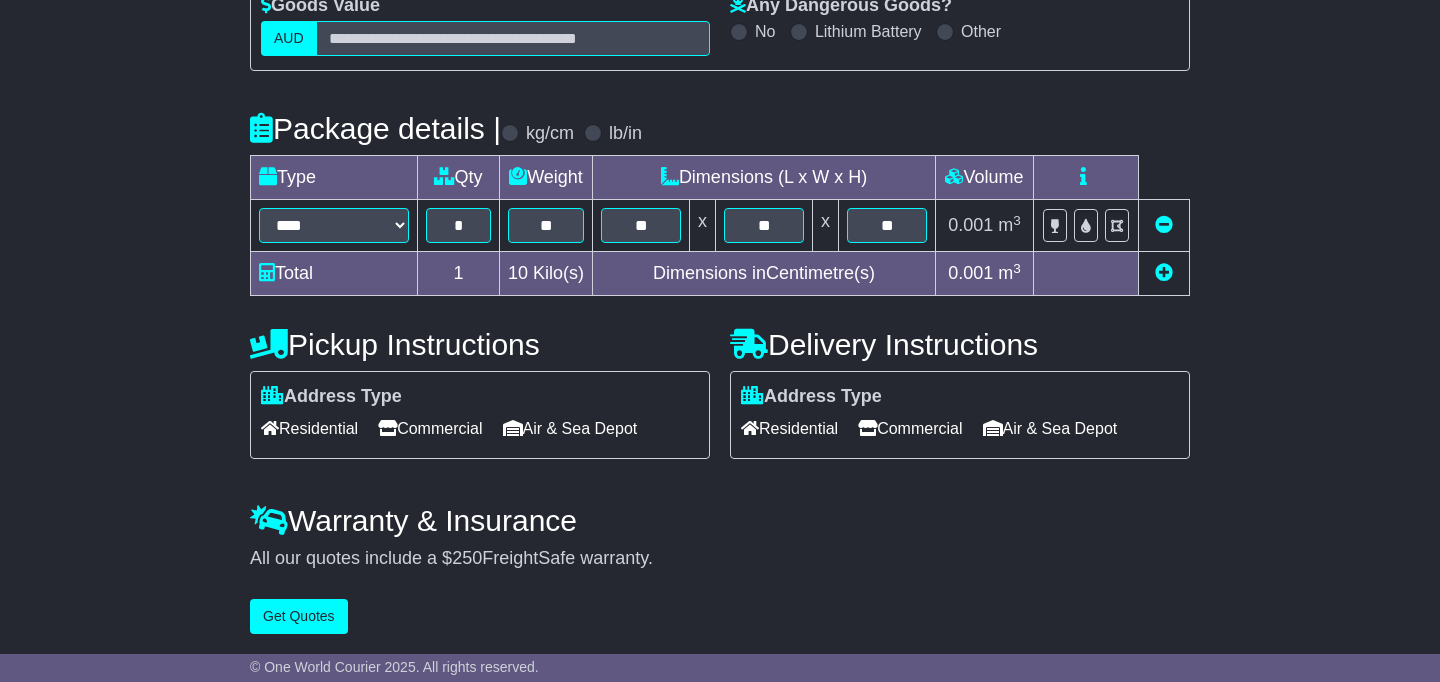 click on "Commercial" at bounding box center [910, 428] 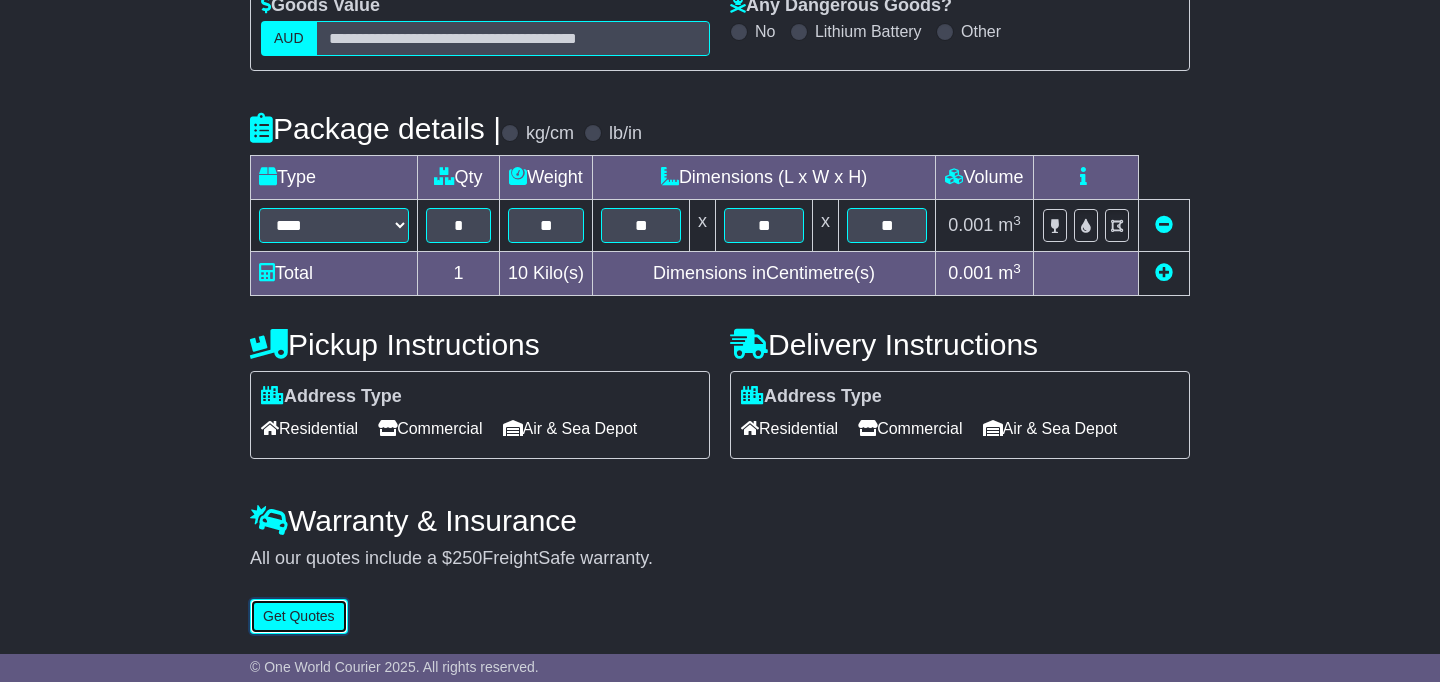 click on "Get Quotes" at bounding box center [299, 616] 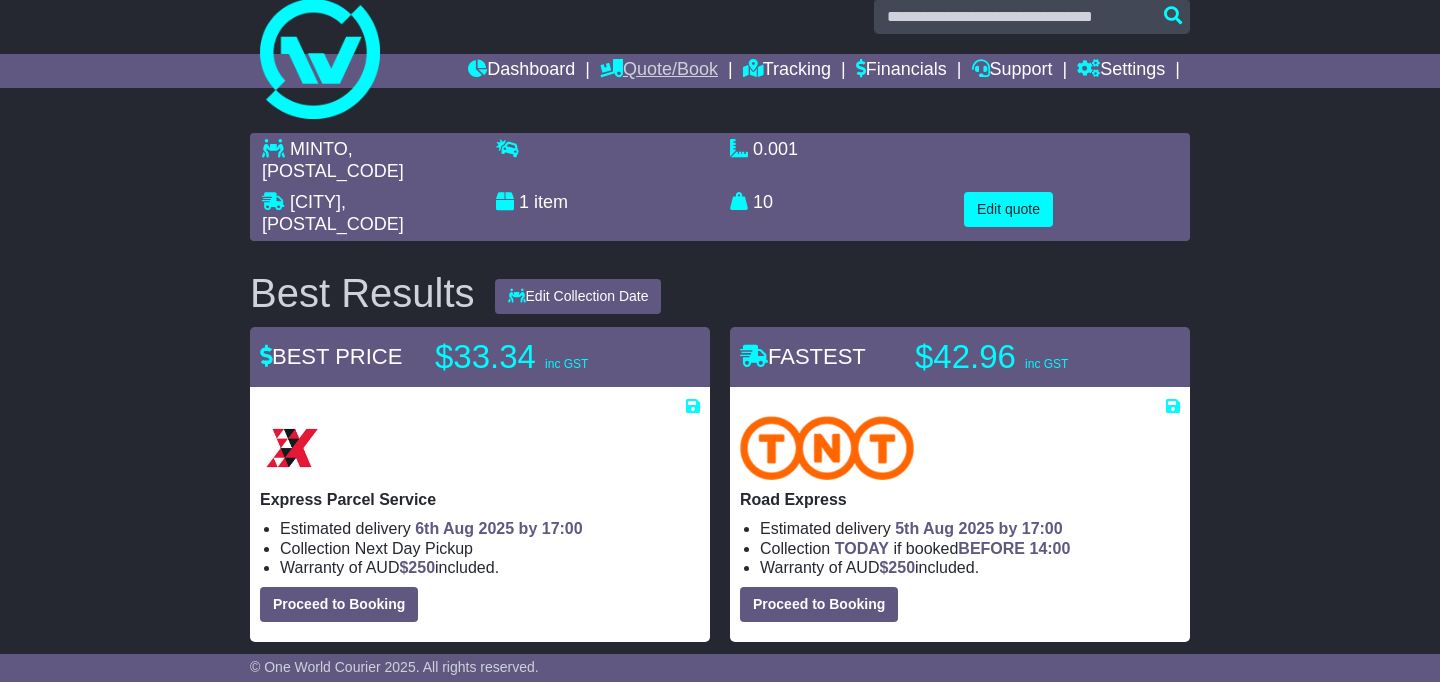 scroll, scrollTop: 0, scrollLeft: 0, axis: both 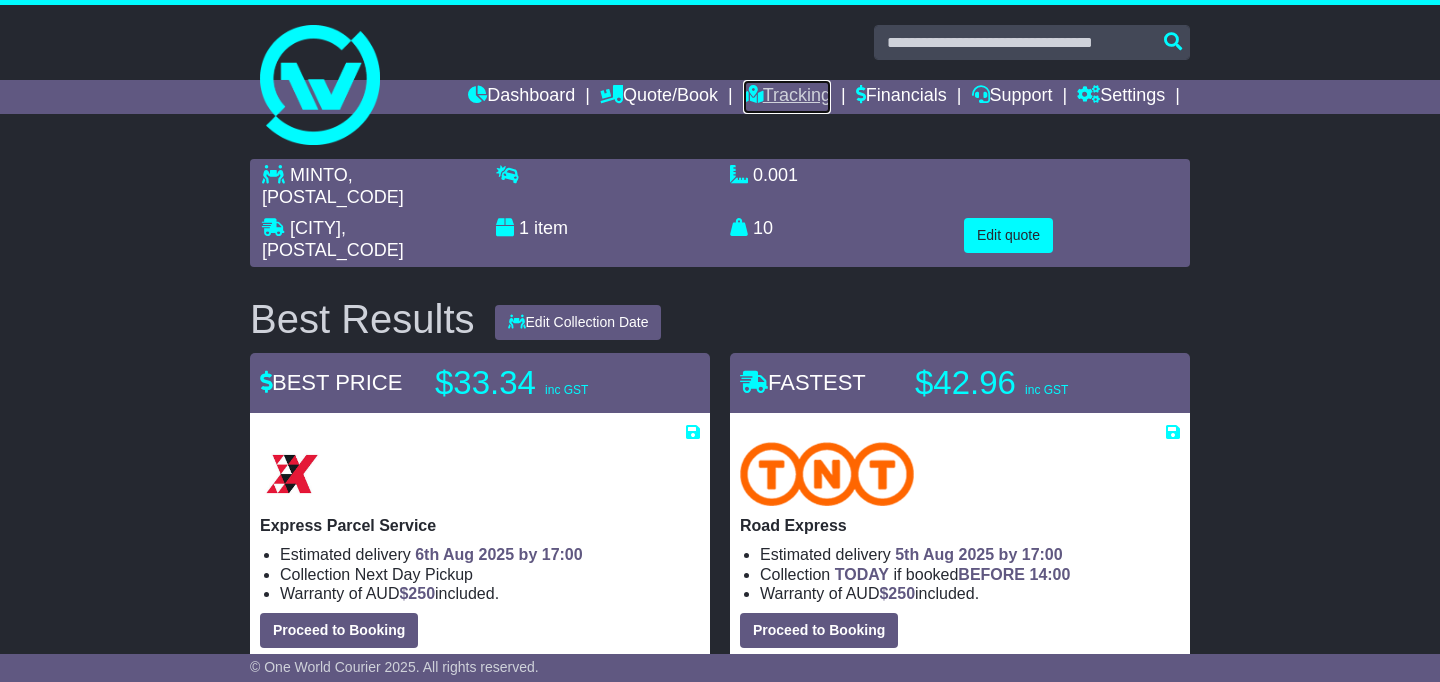 click on "Tracking" at bounding box center (787, 97) 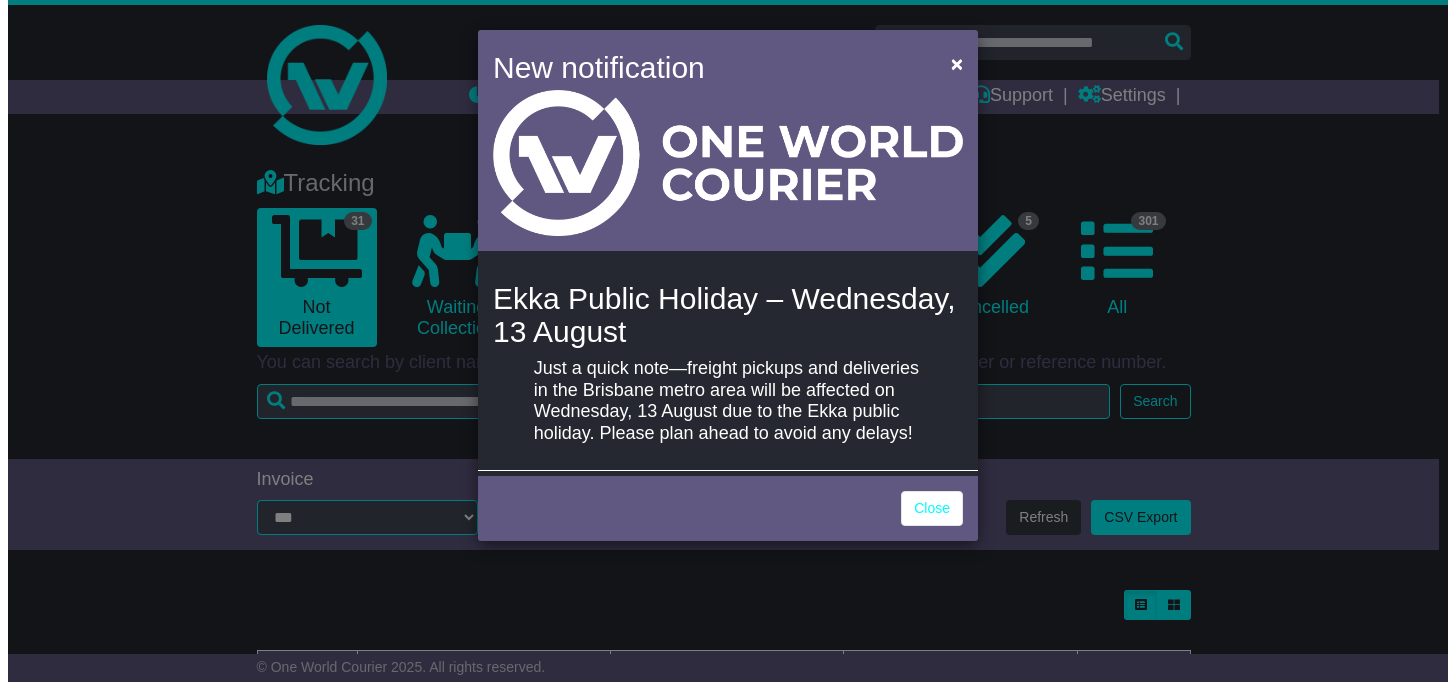 scroll, scrollTop: 0, scrollLeft: 0, axis: both 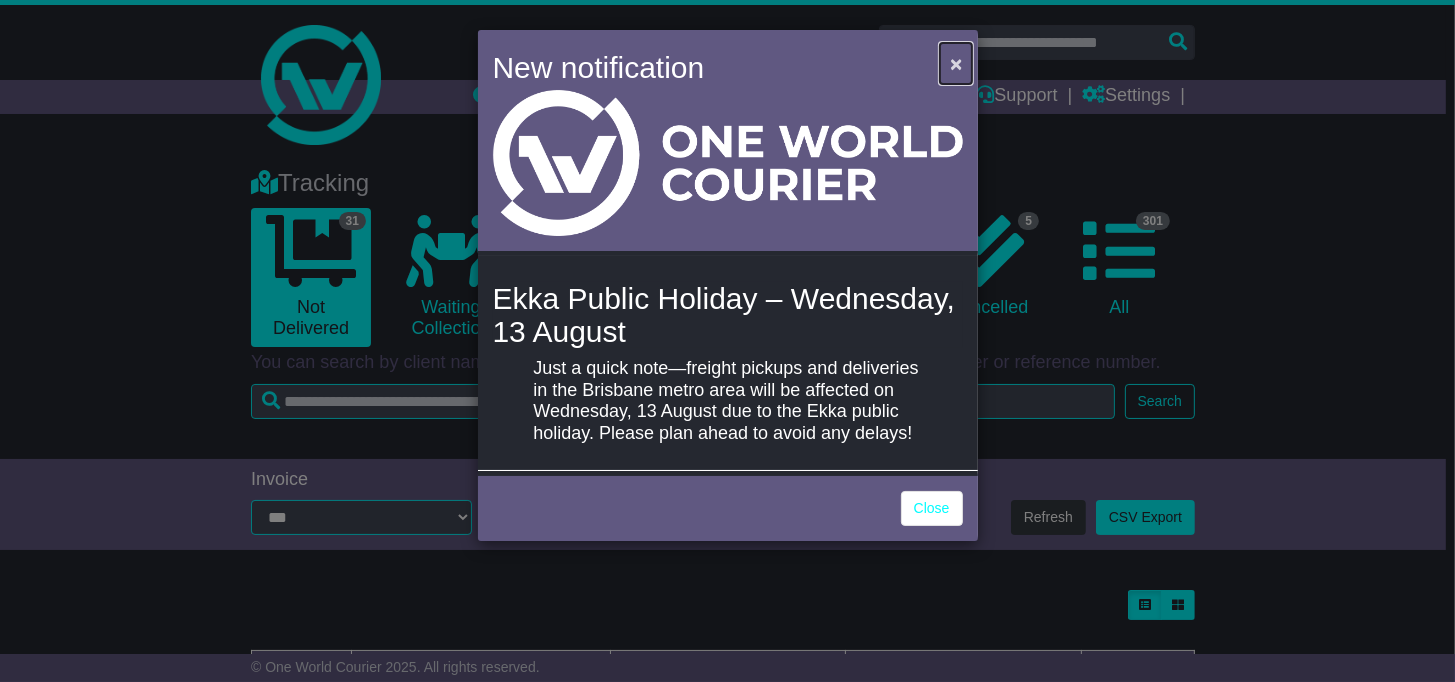 click on "×" at bounding box center (956, 63) 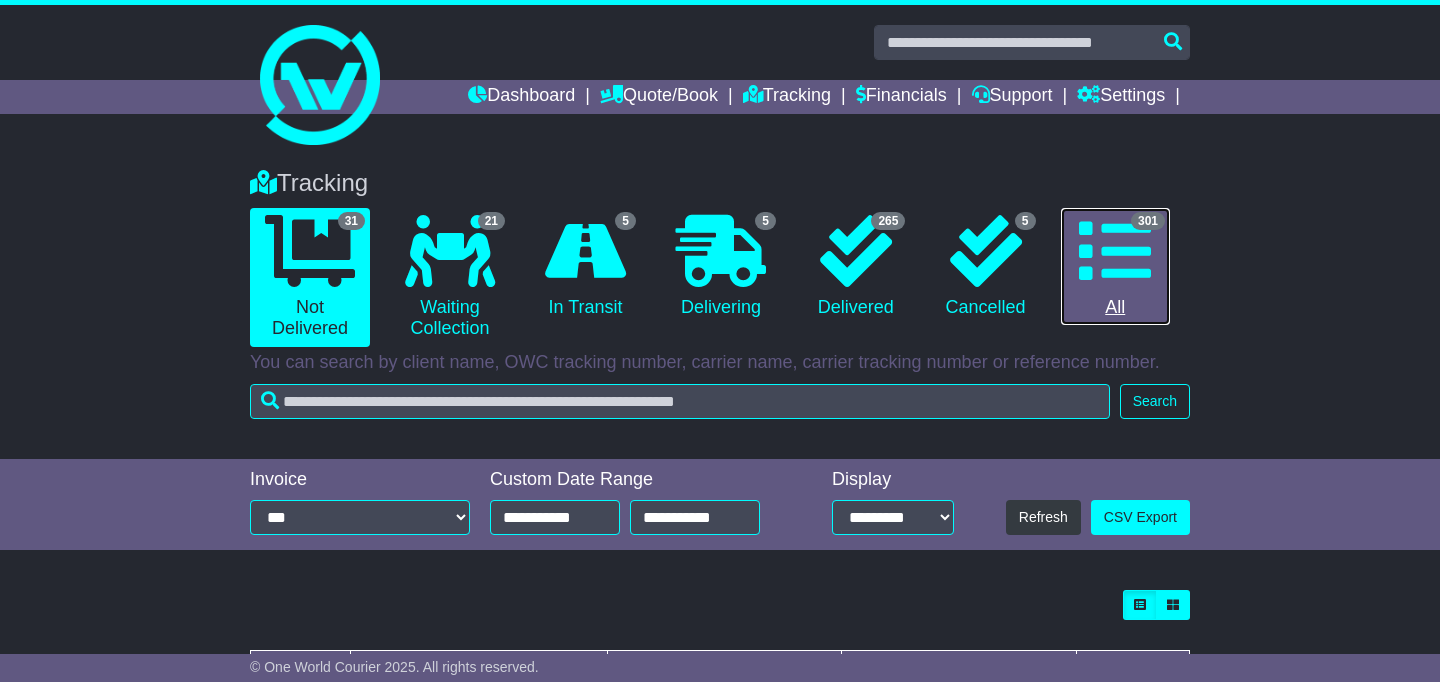 click at bounding box center (1115, 251) 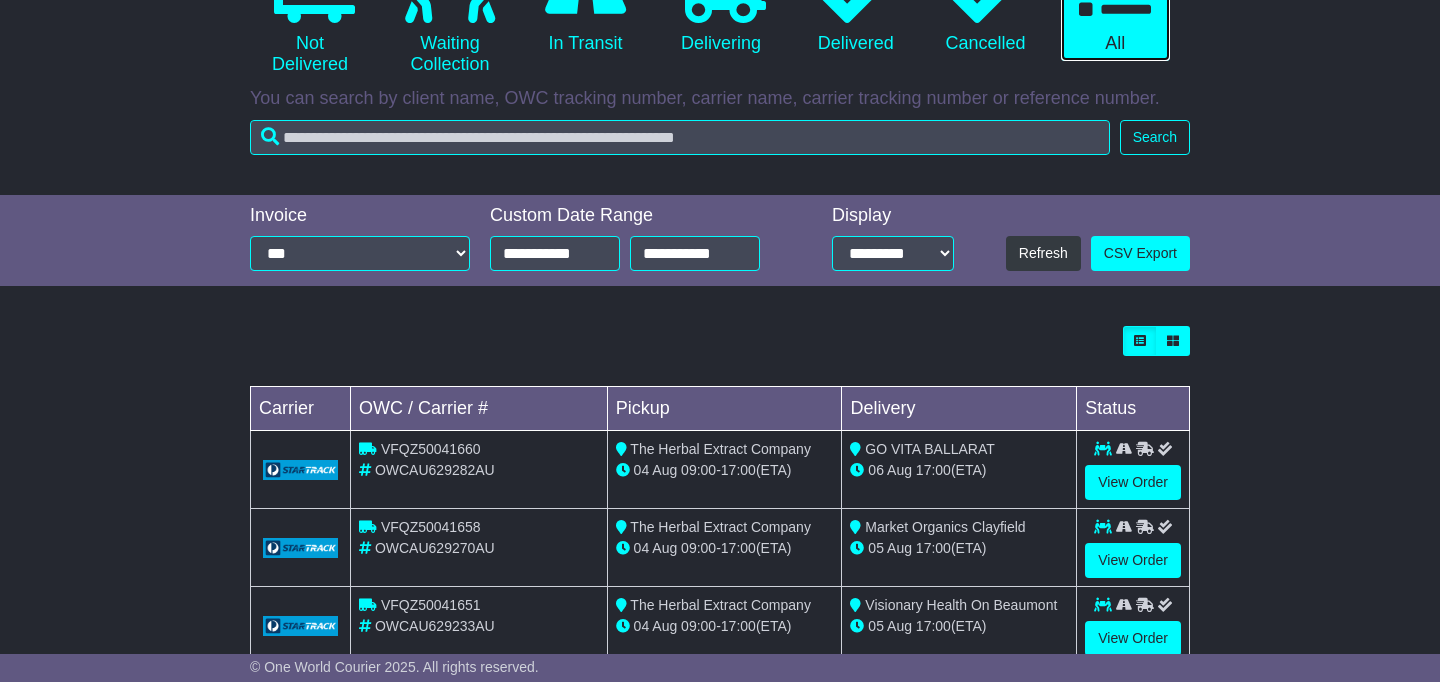scroll, scrollTop: 266, scrollLeft: 0, axis: vertical 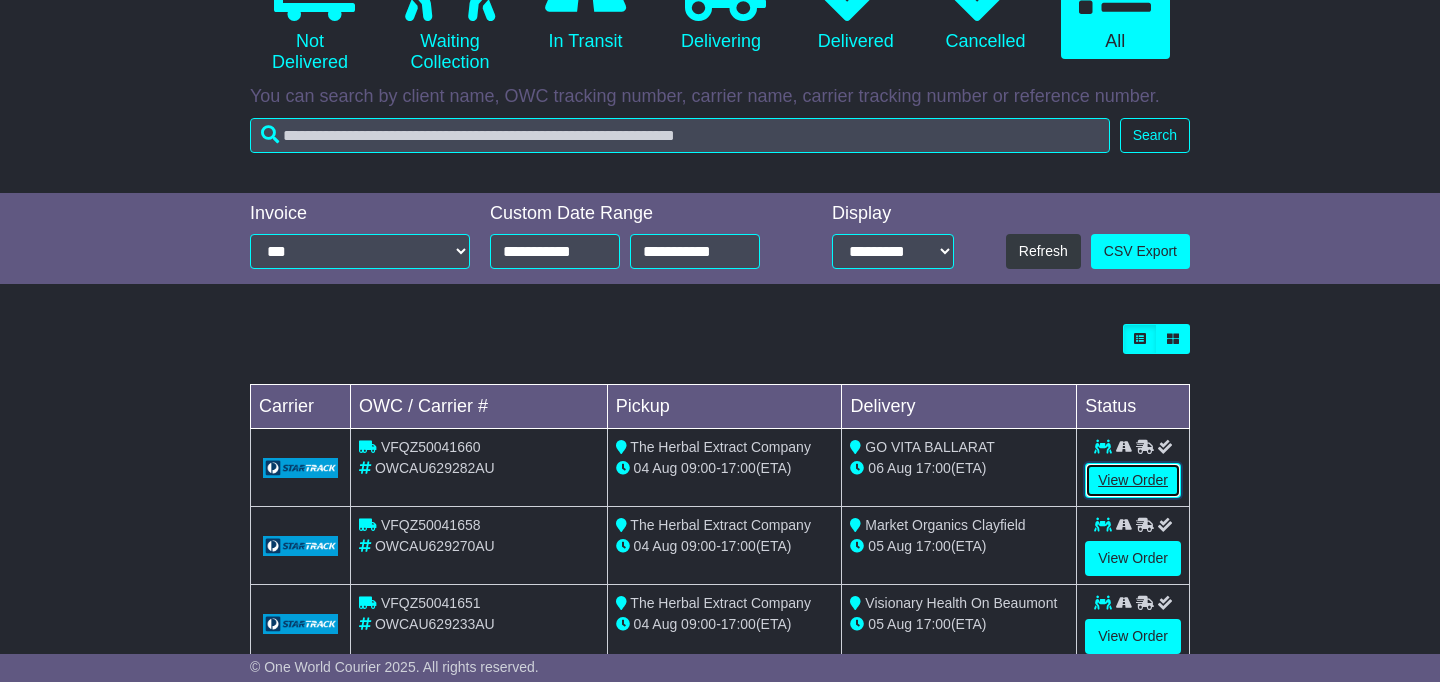 click on "View Order" at bounding box center (1133, 480) 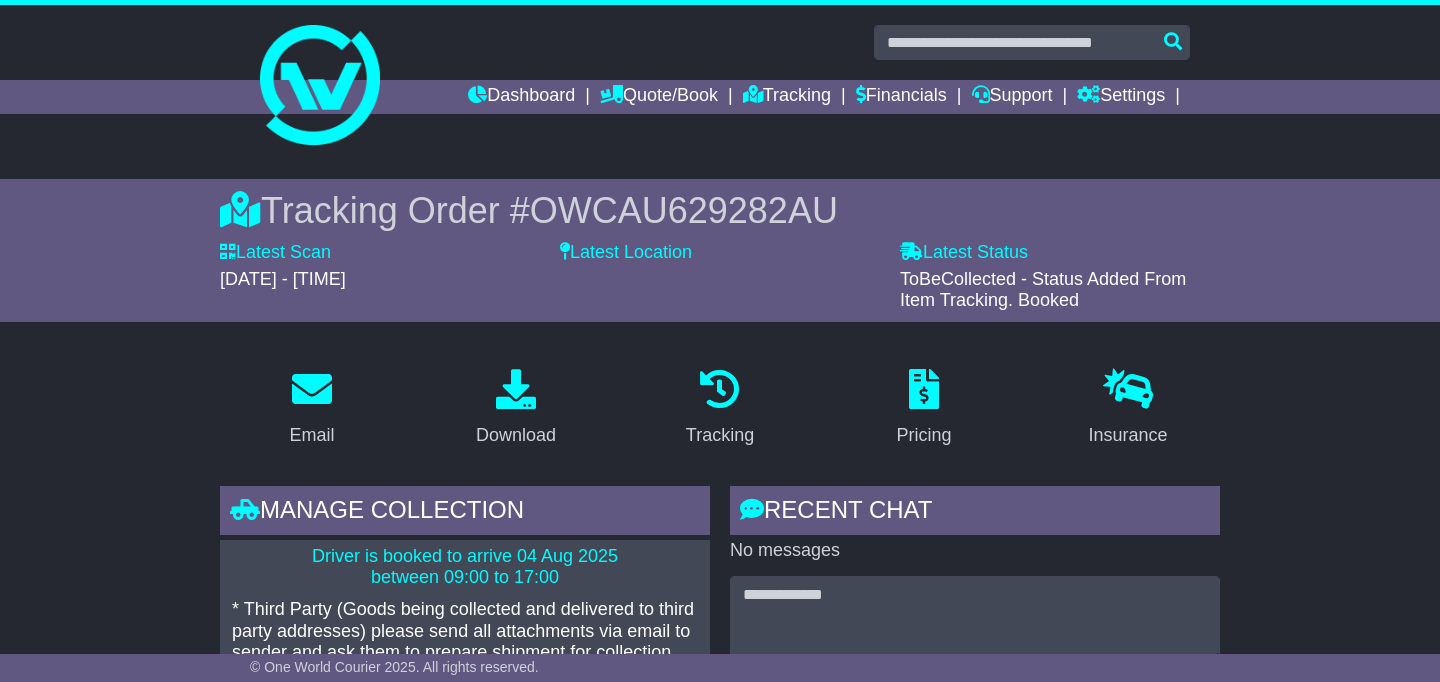 scroll, scrollTop: 0, scrollLeft: 0, axis: both 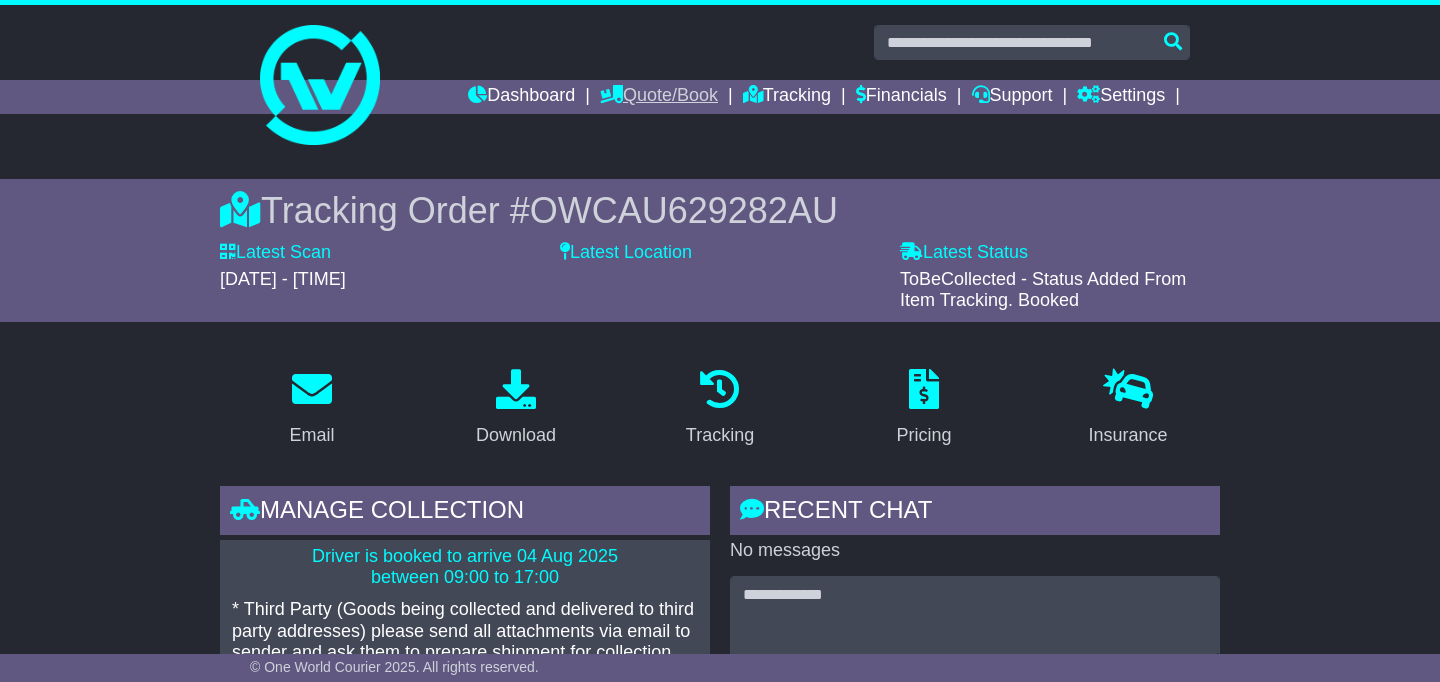 click on "Quote/Book" at bounding box center [659, 97] 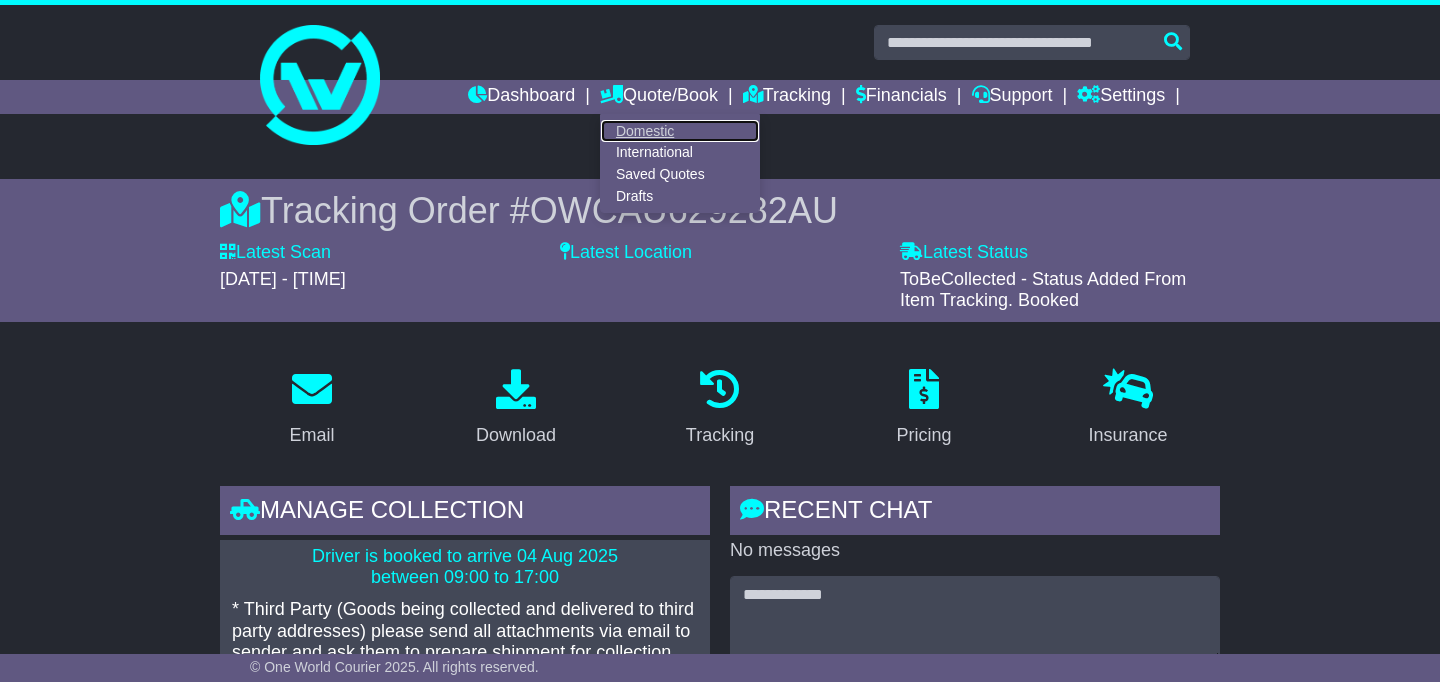 click on "Domestic" at bounding box center (680, 131) 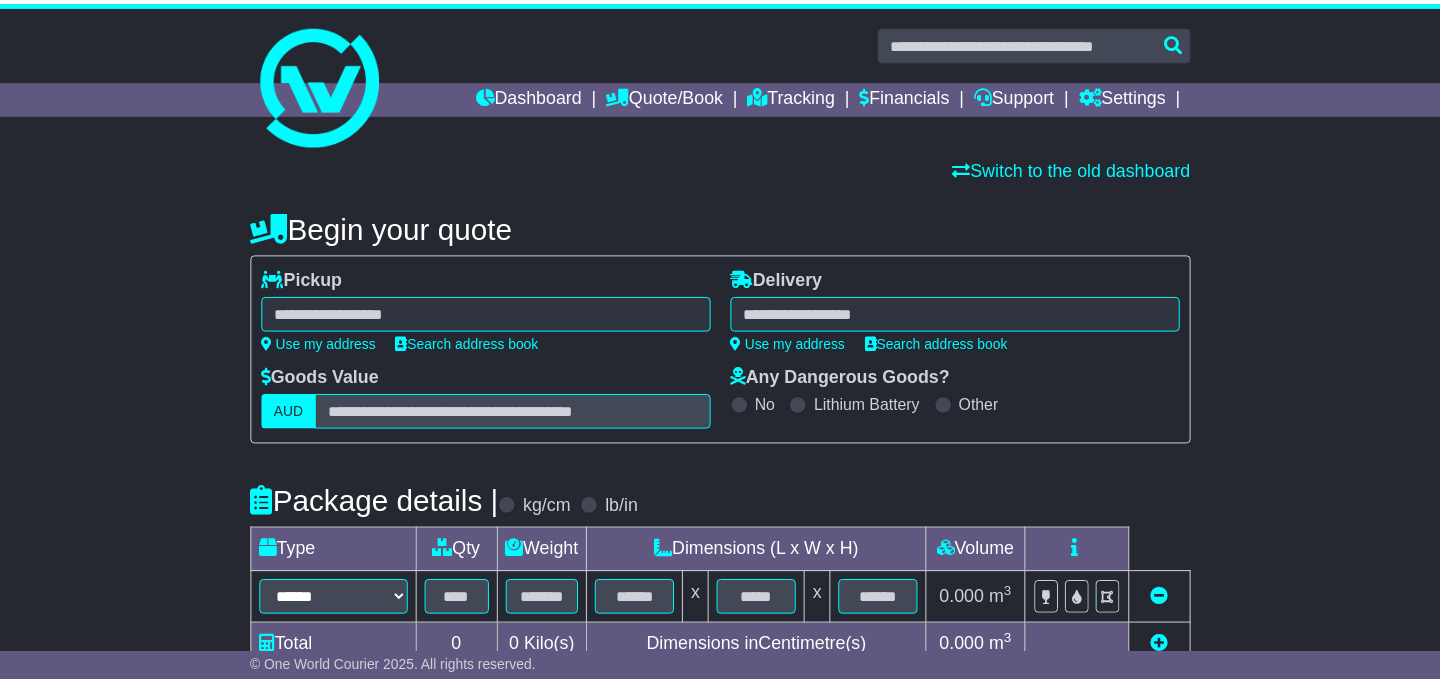scroll, scrollTop: 0, scrollLeft: 0, axis: both 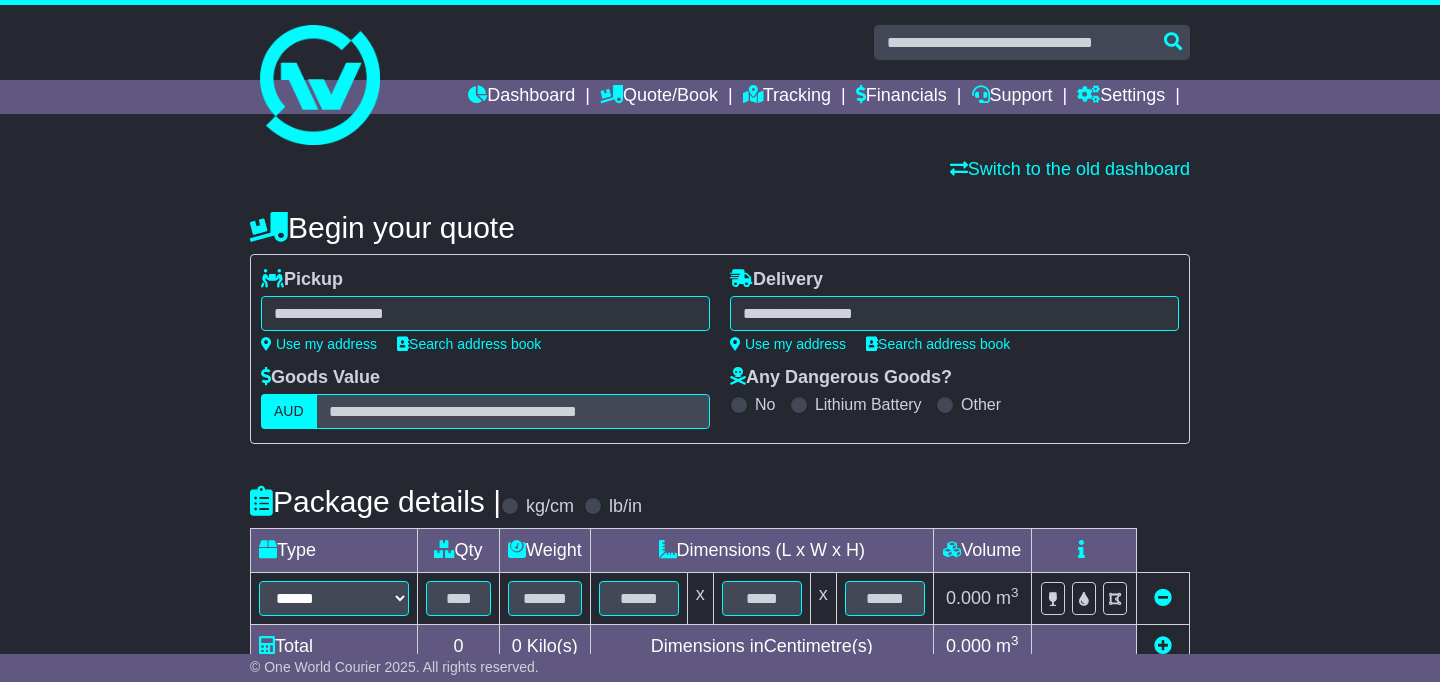 click at bounding box center (954, 313) 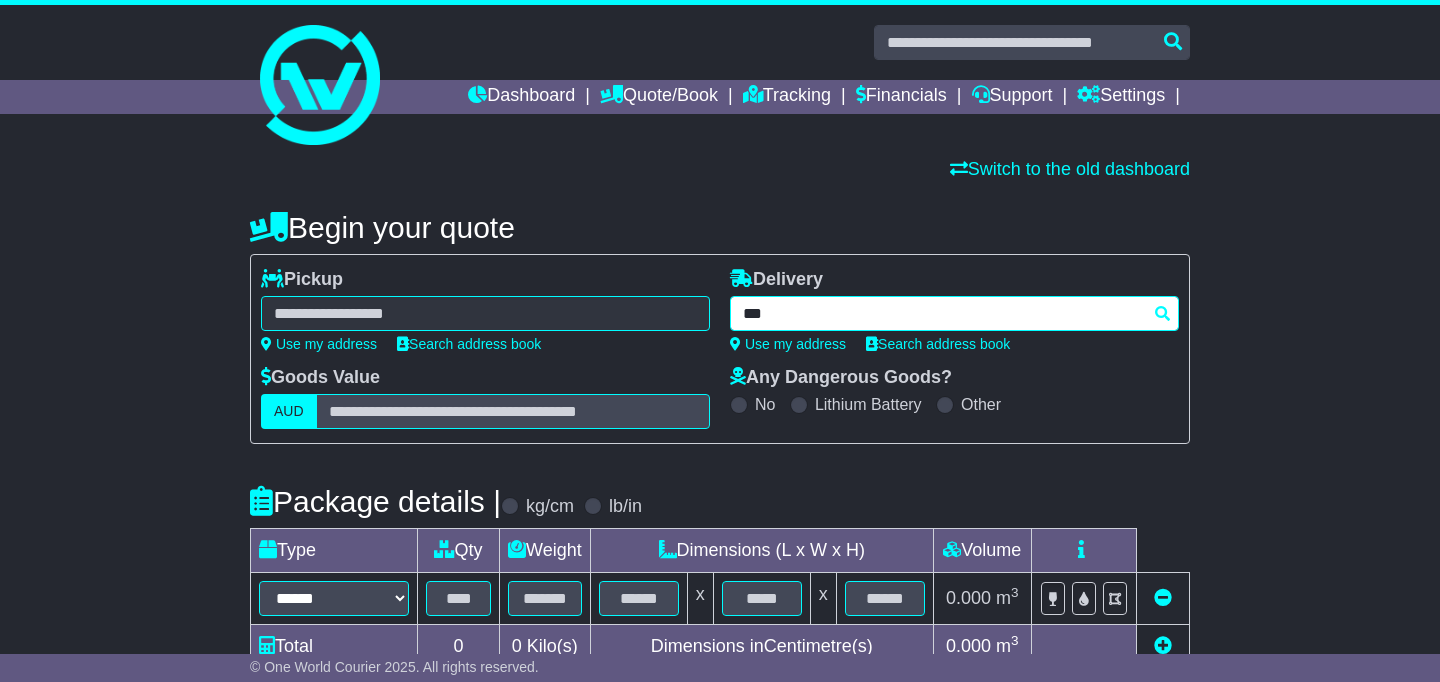 type on "****" 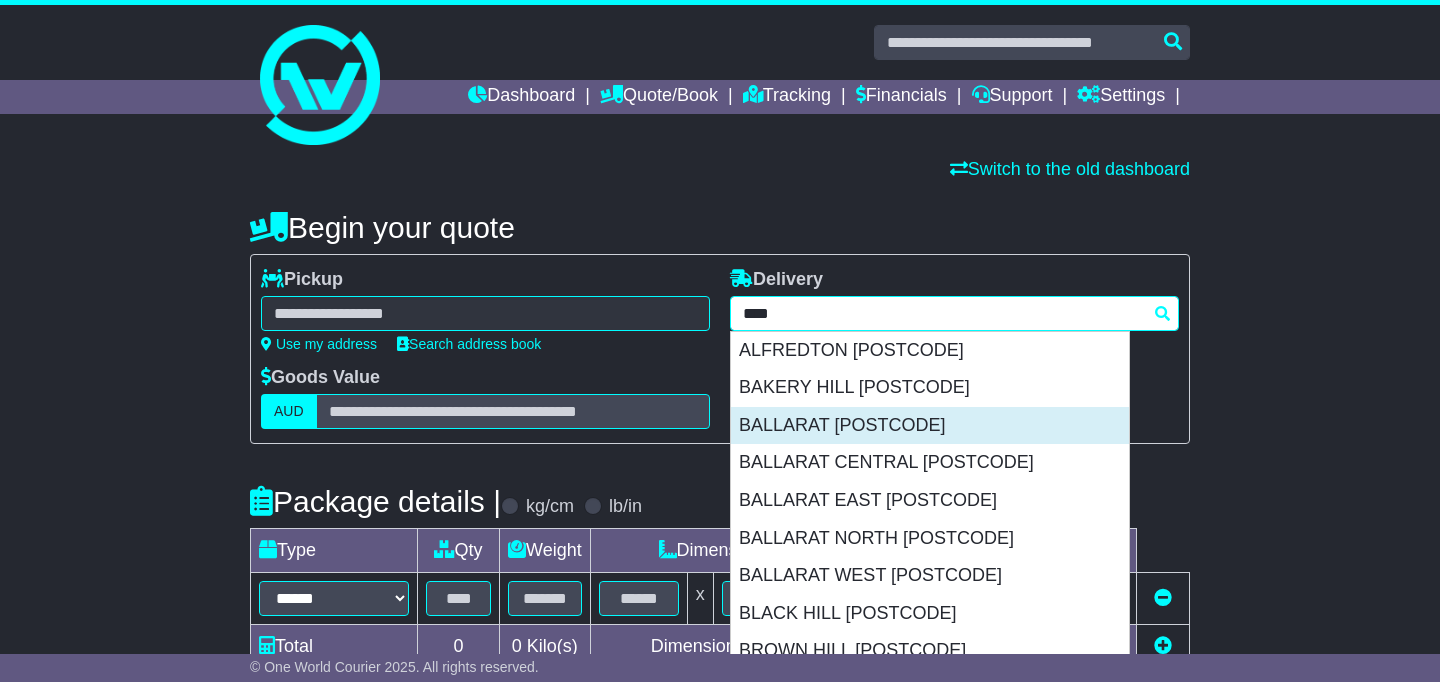 click on "BALLARAT 3350" at bounding box center [930, 426] 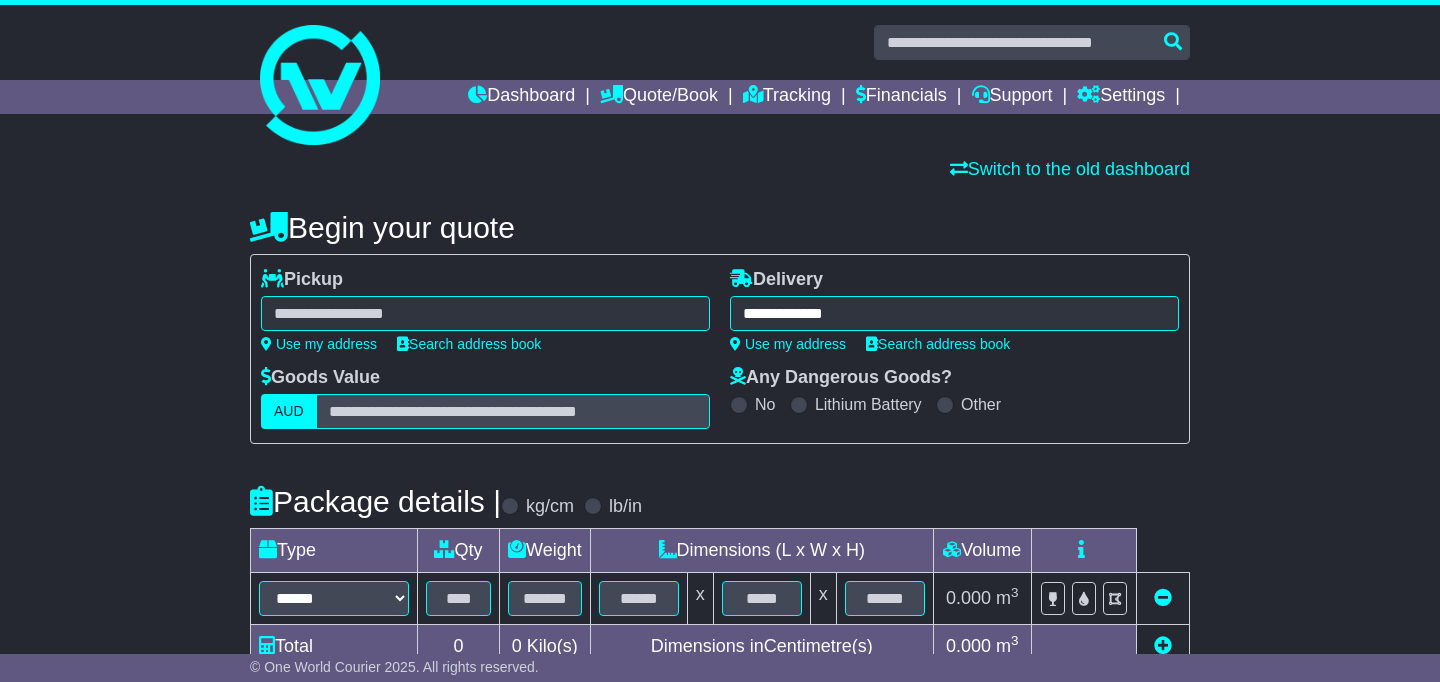 type on "**********" 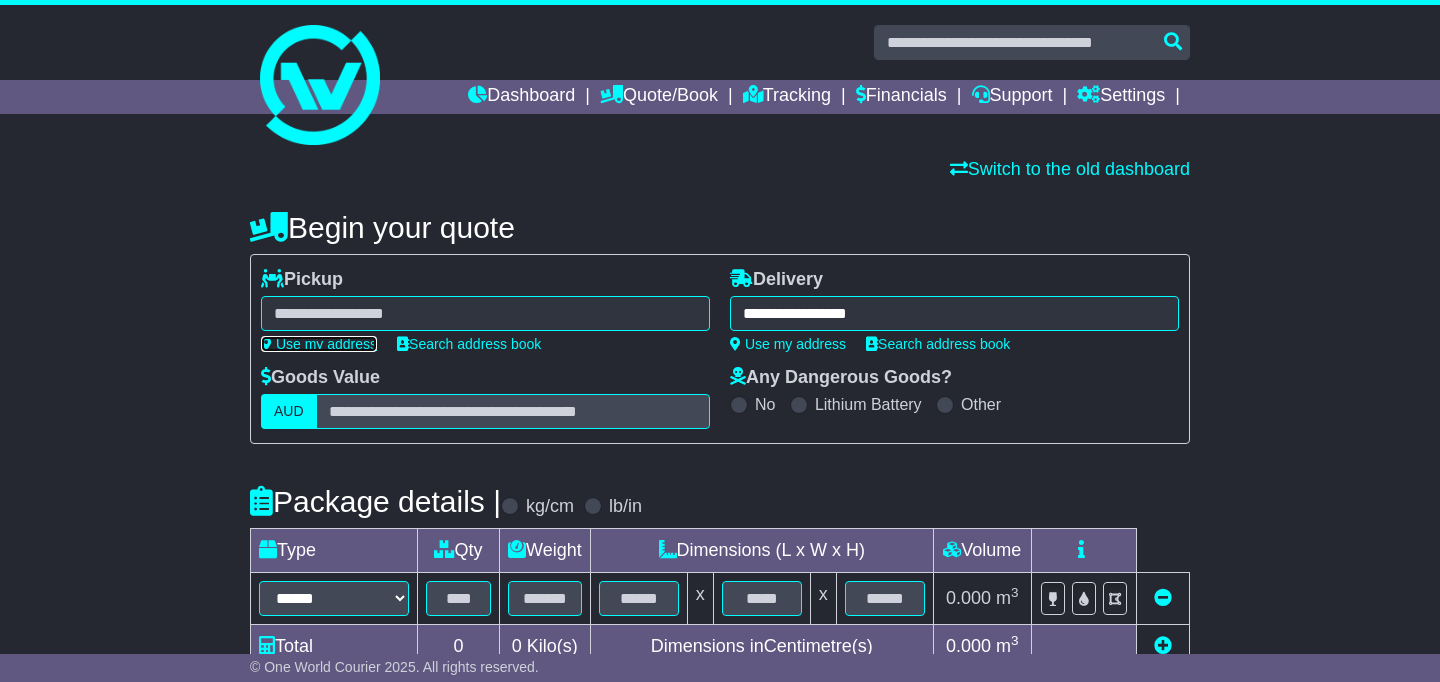 click on "Use my address" at bounding box center [319, 344] 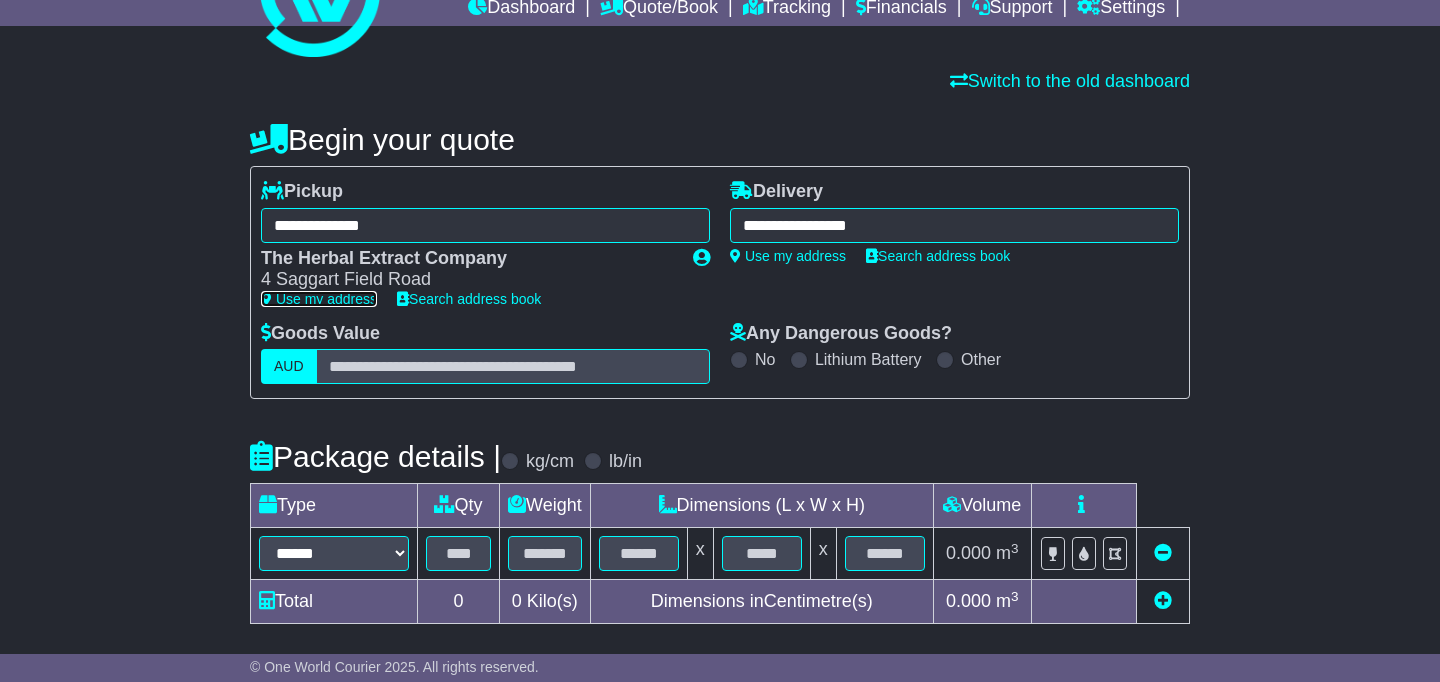 scroll, scrollTop: 266, scrollLeft: 0, axis: vertical 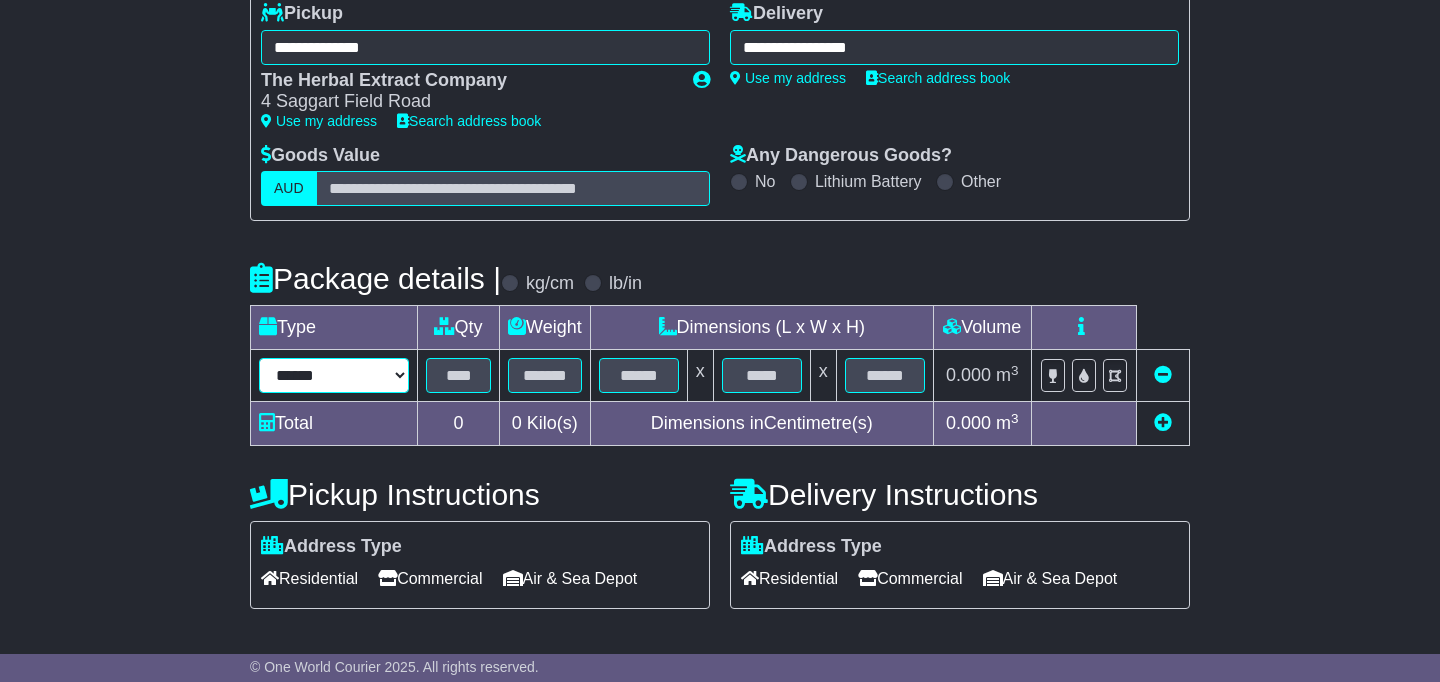 click on "**********" at bounding box center [334, 375] 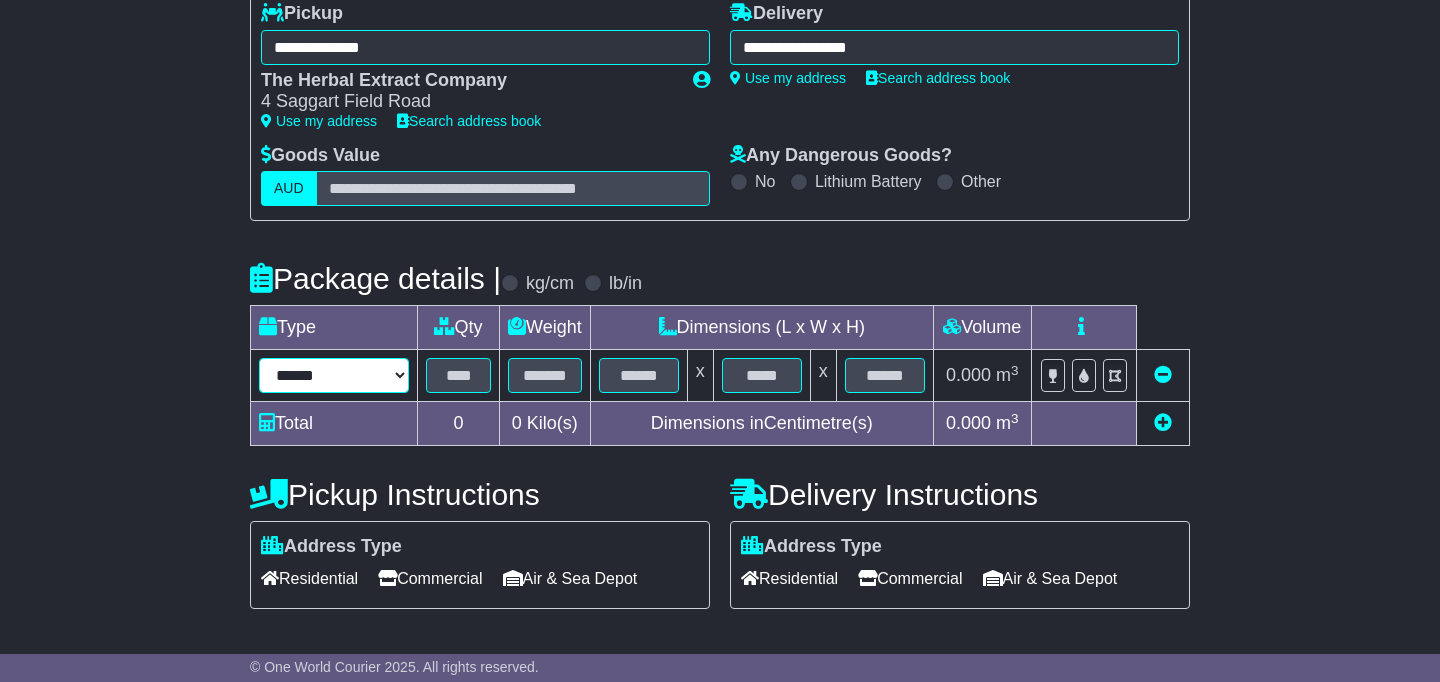 select on "*****" 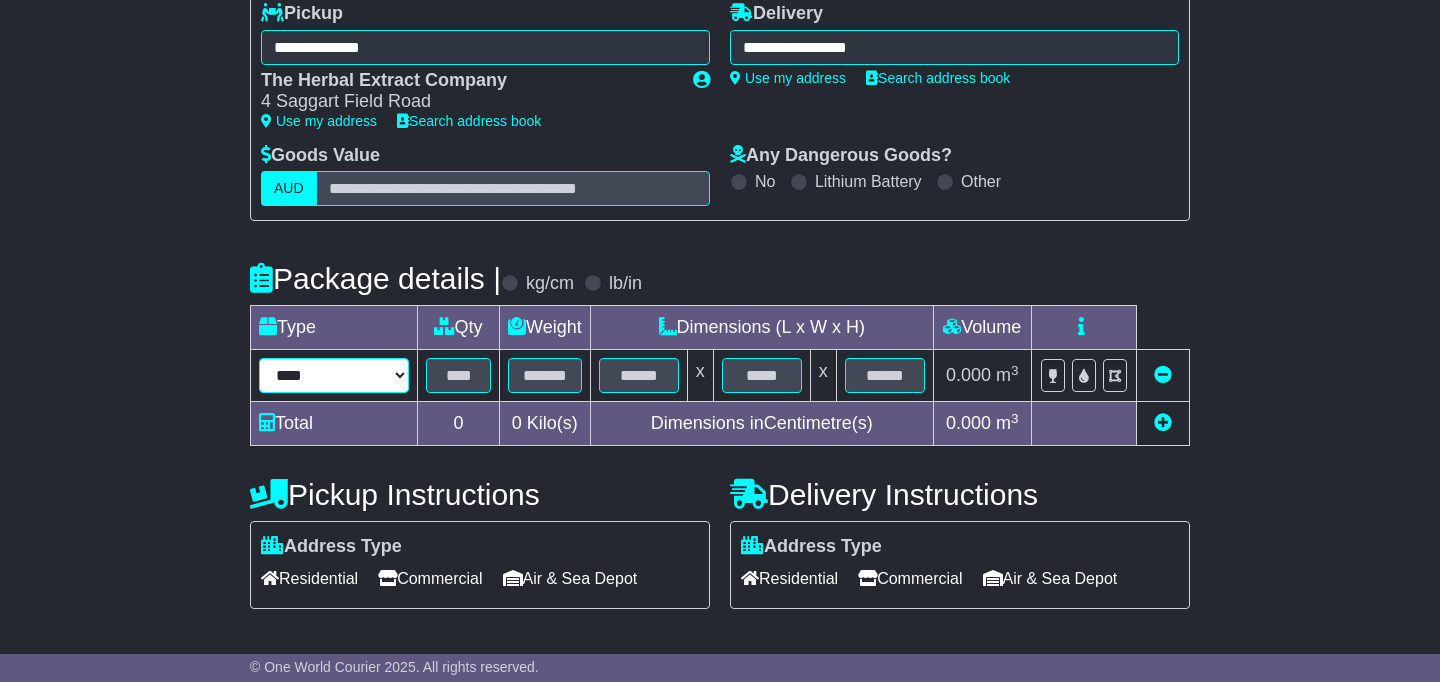 click on "**********" at bounding box center [334, 375] 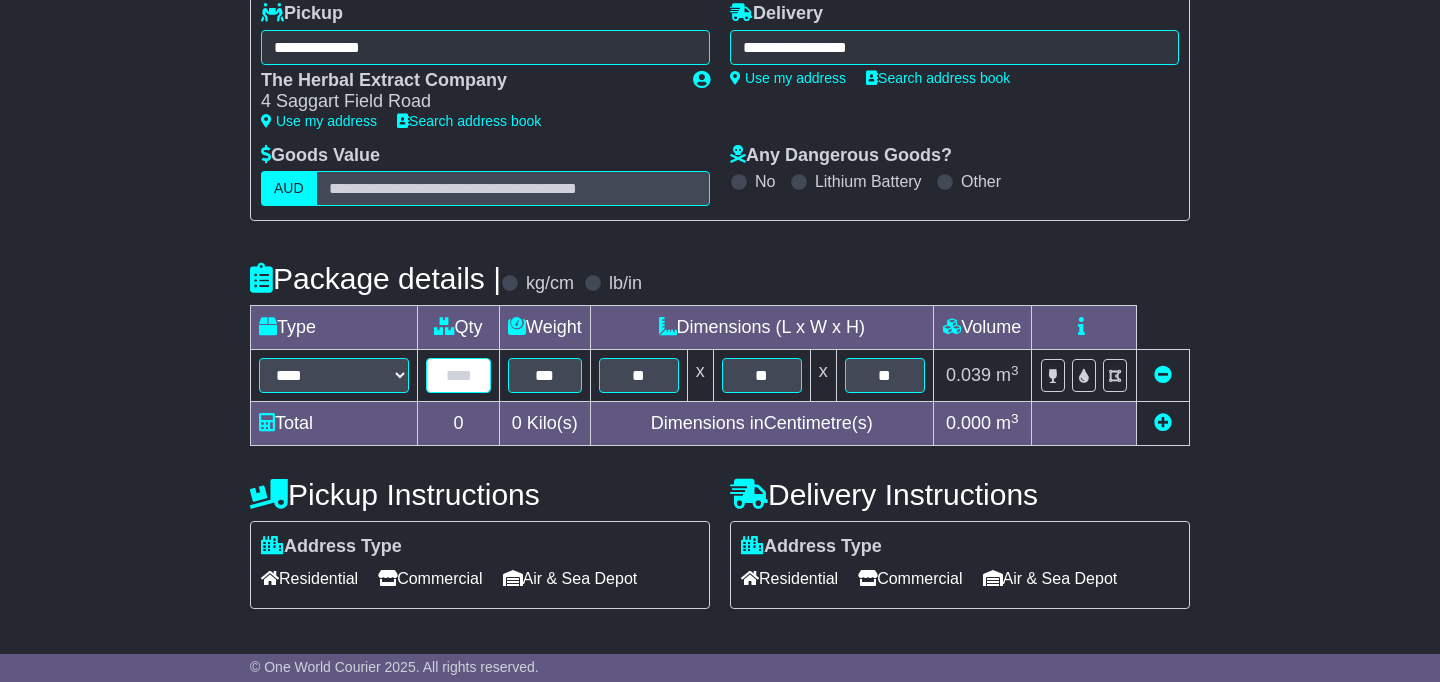 click at bounding box center [458, 375] 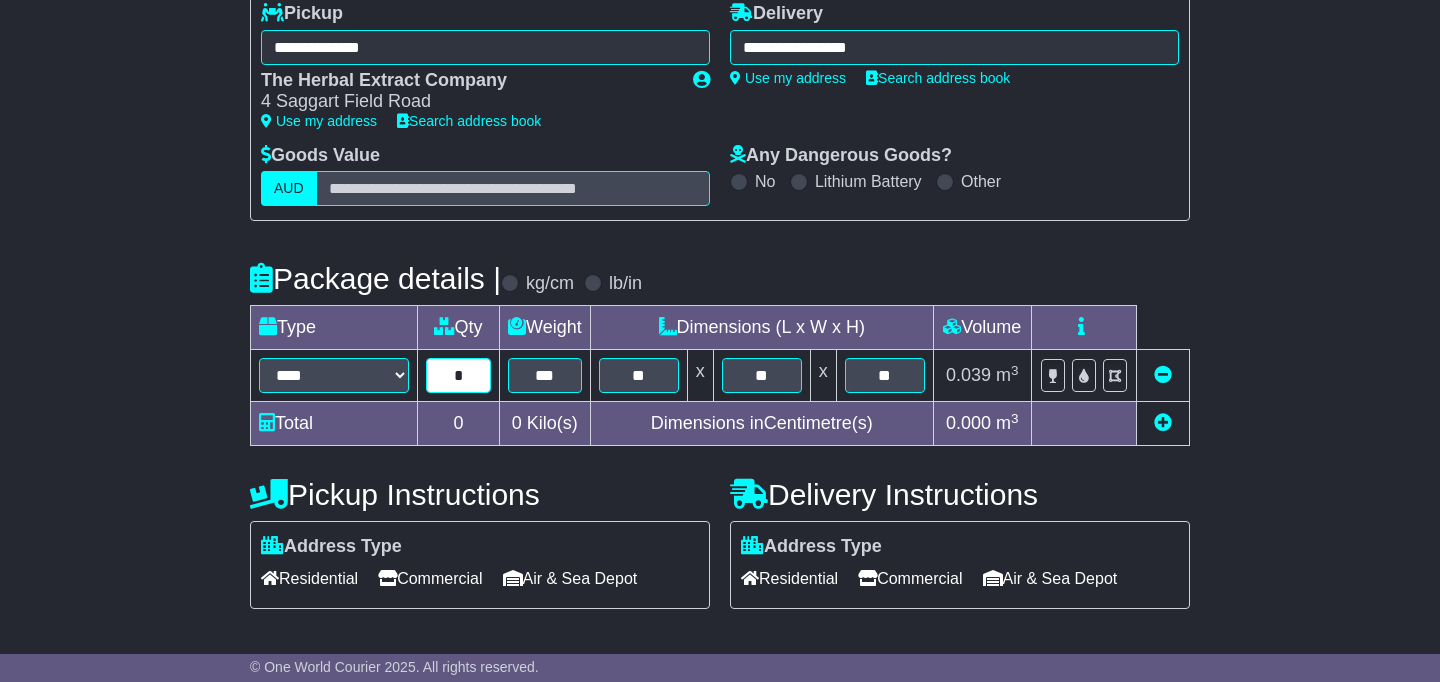 type on "*" 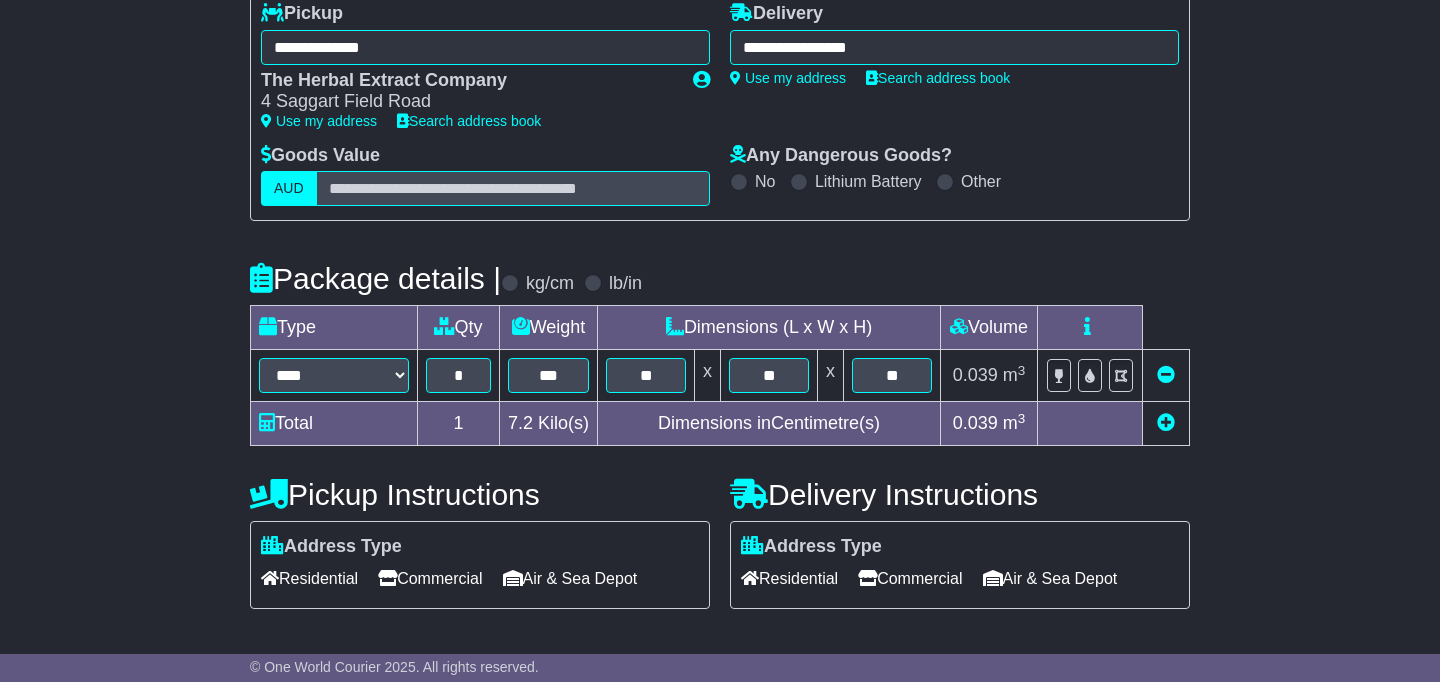 click on "Commercial" at bounding box center (910, 578) 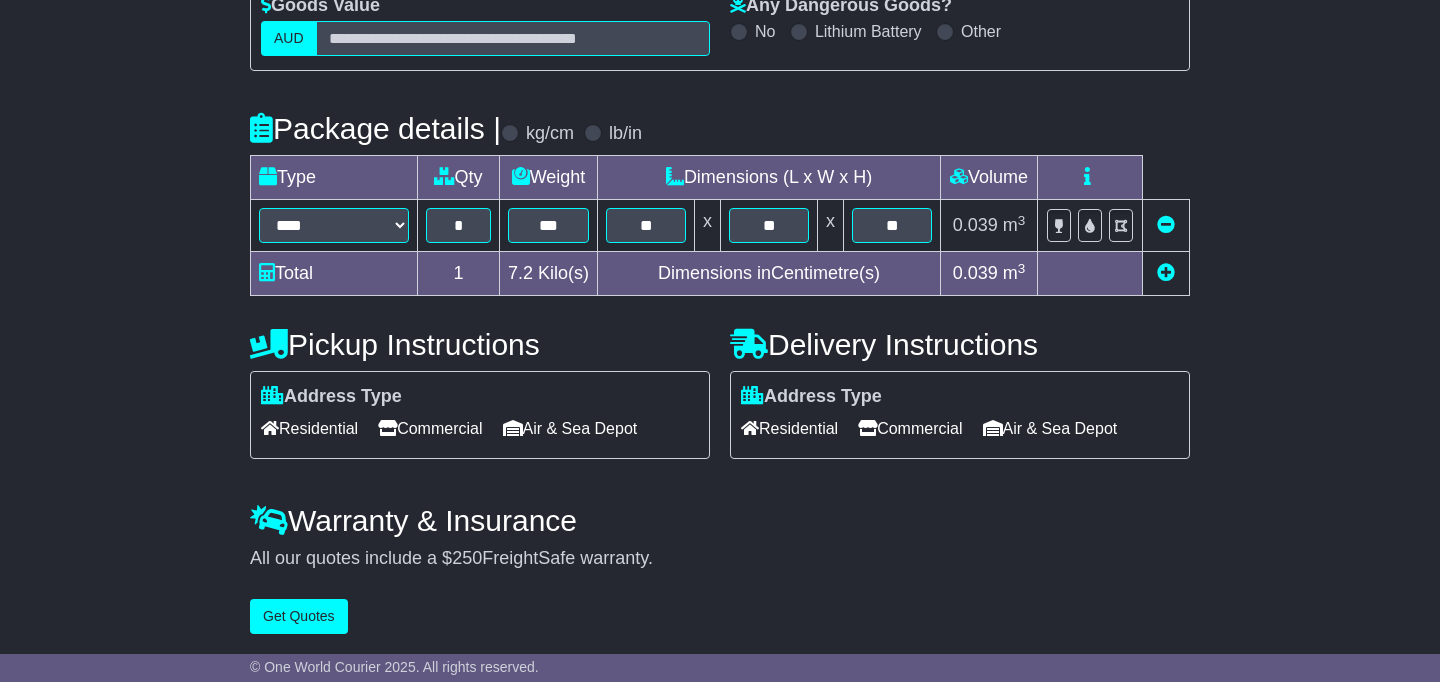 scroll, scrollTop: 417, scrollLeft: 0, axis: vertical 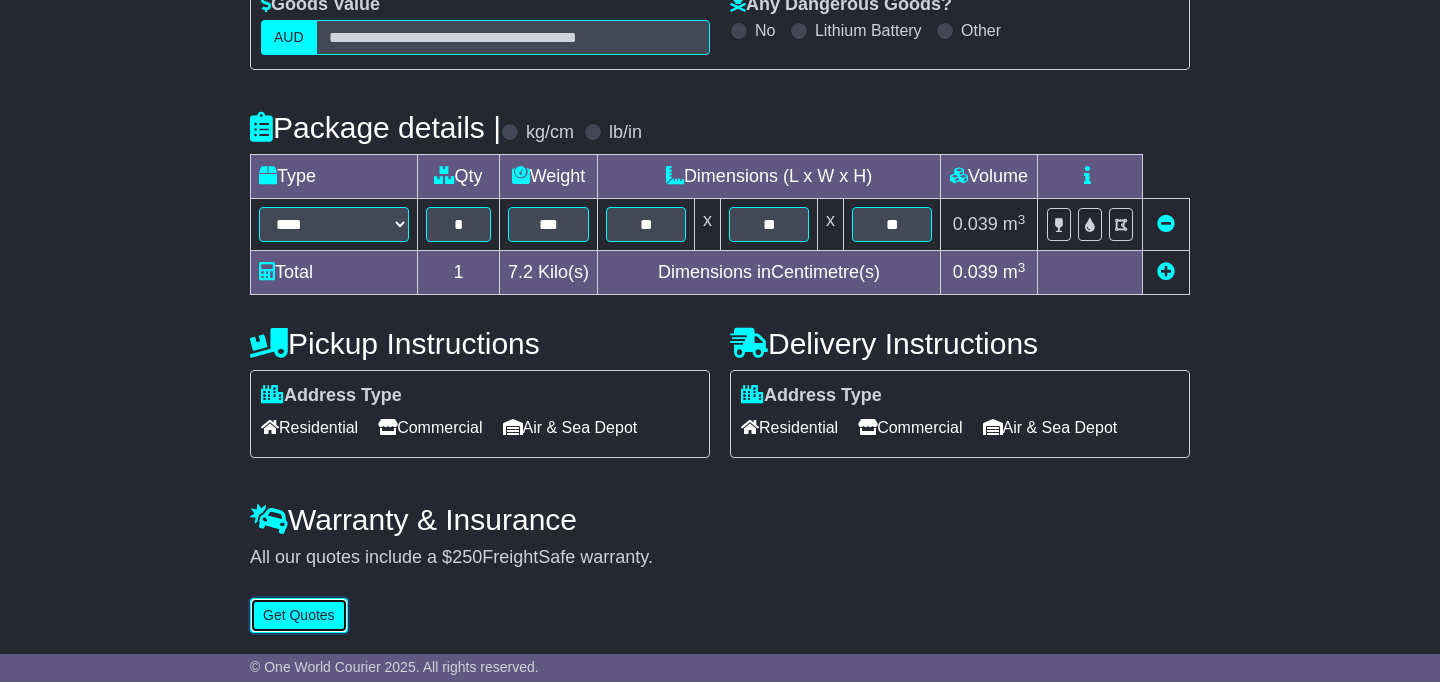 click on "Get Quotes" at bounding box center [299, 615] 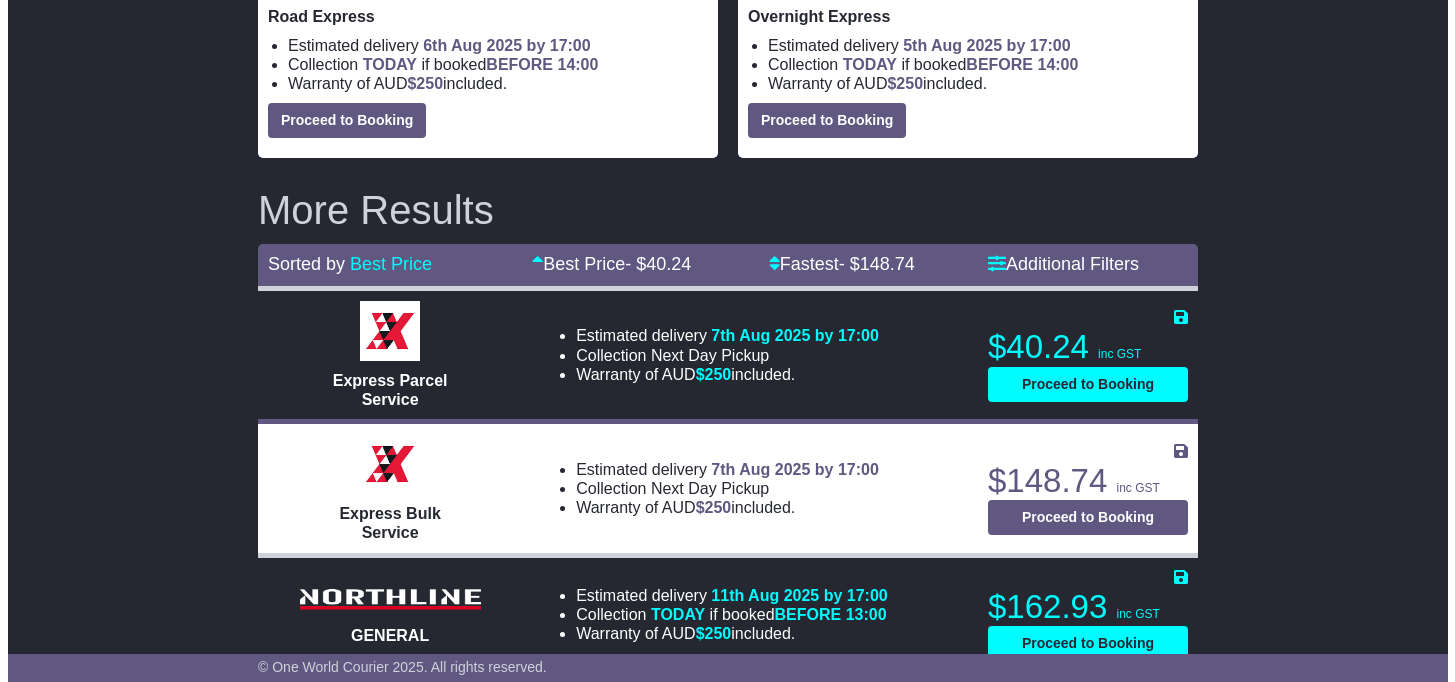 scroll, scrollTop: 529, scrollLeft: 0, axis: vertical 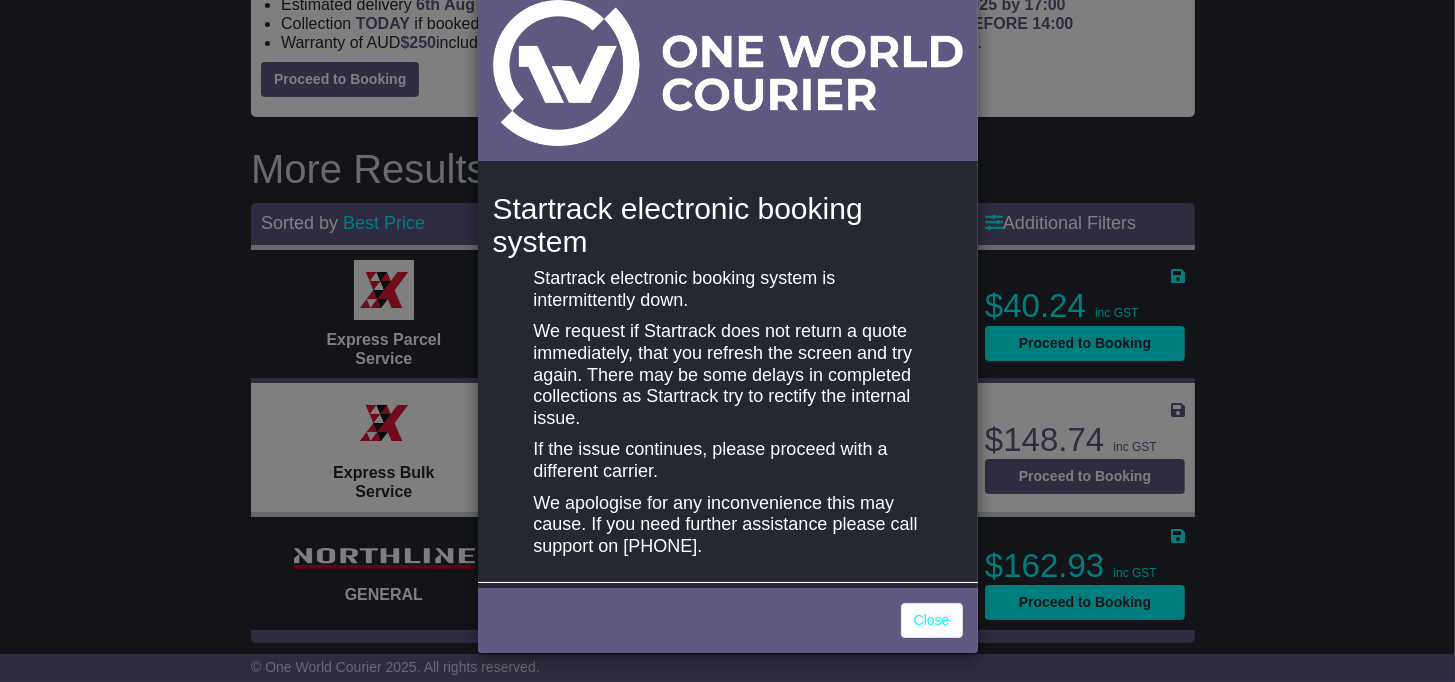 click on "New notification
×
Startrack electronic booking system
Startrack electronic booking system is intermittently down.
We request if Startrack does not return a quote immediately, that you refresh the screen and try again. There may be some delays in completed collections as Startrack try to rectify the internal issue.
If the issue continues, please proceed with a different carrier.
We apologise for any inconvenience this may cause. If you need further assistance please call support on 1300 617 365.
Close" at bounding box center [727, 341] 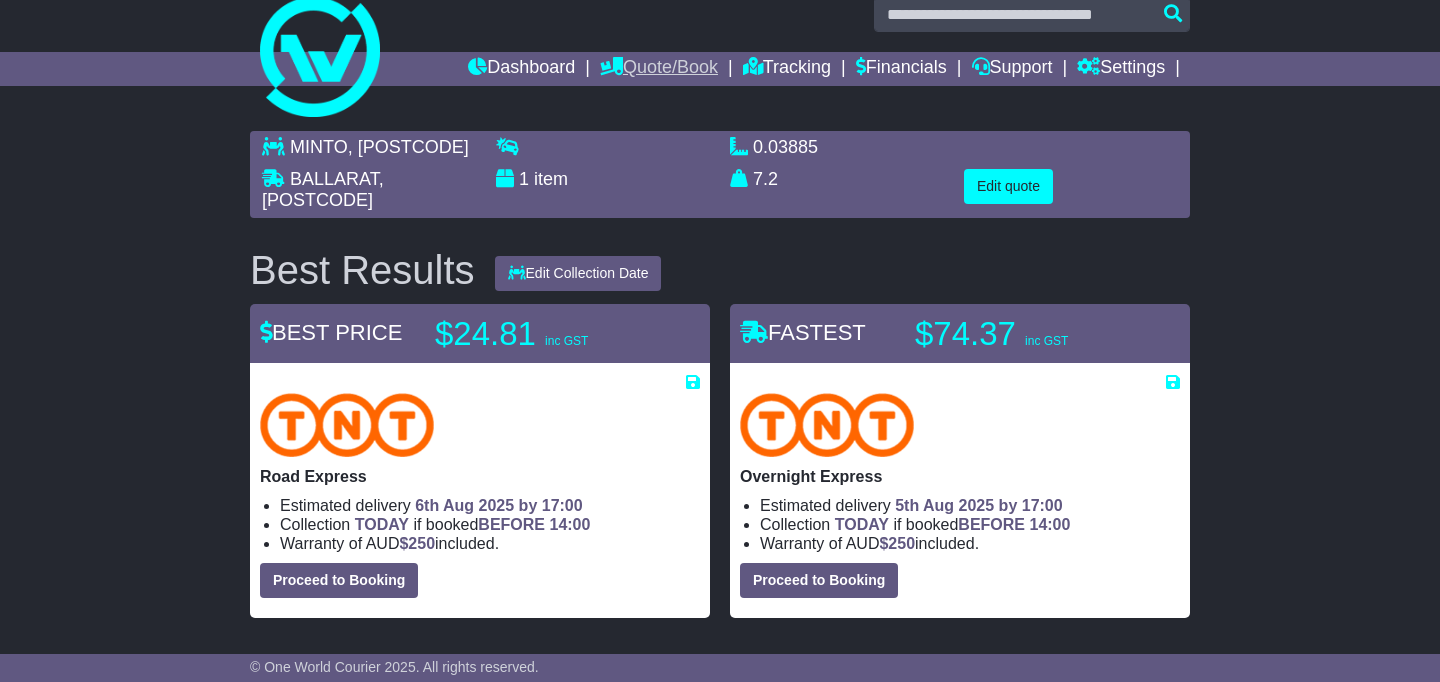 scroll, scrollTop: 0, scrollLeft: 0, axis: both 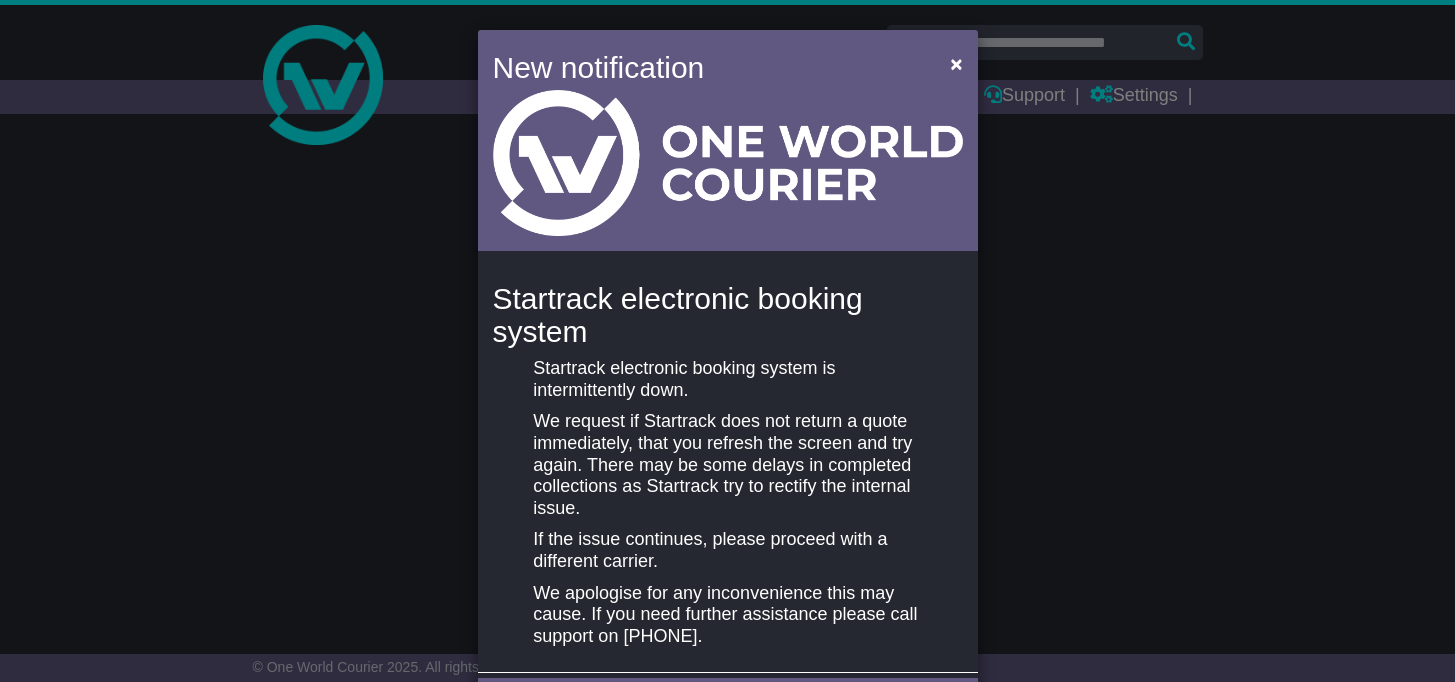 select on "**" 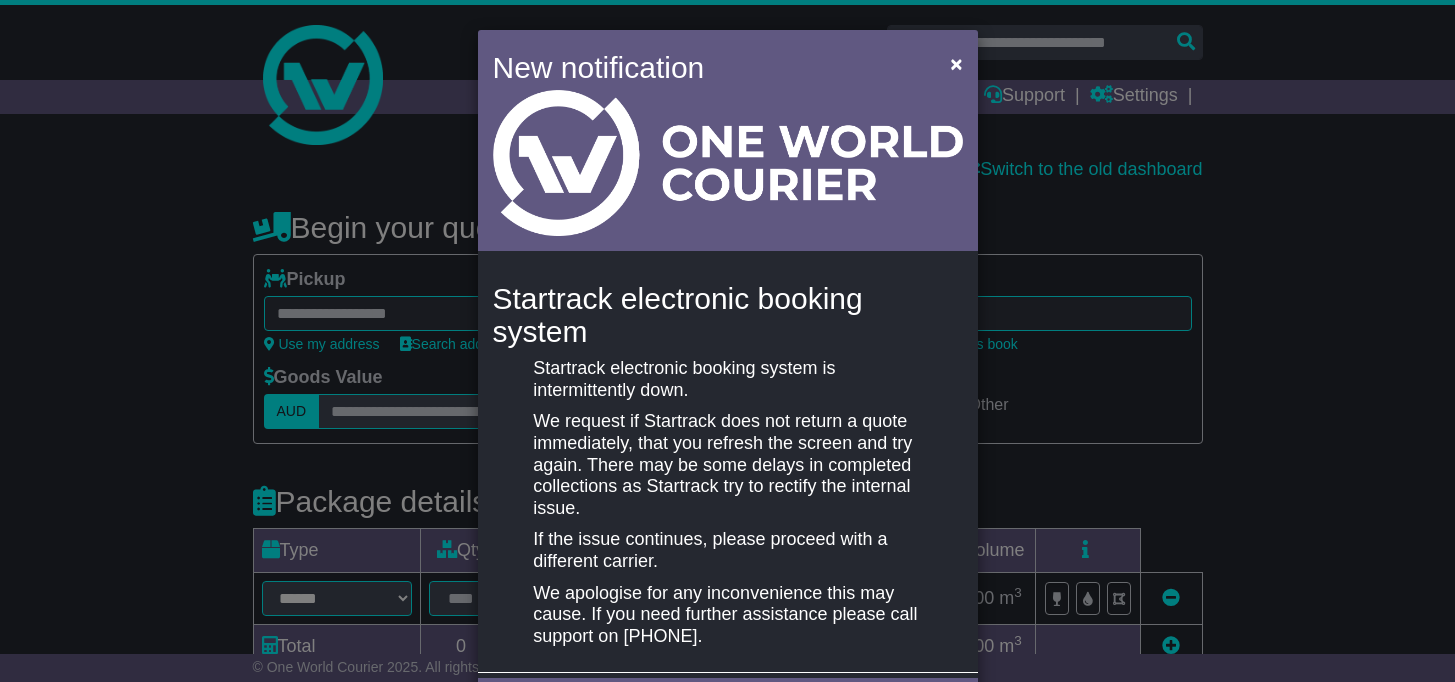 scroll, scrollTop: 0, scrollLeft: 0, axis: both 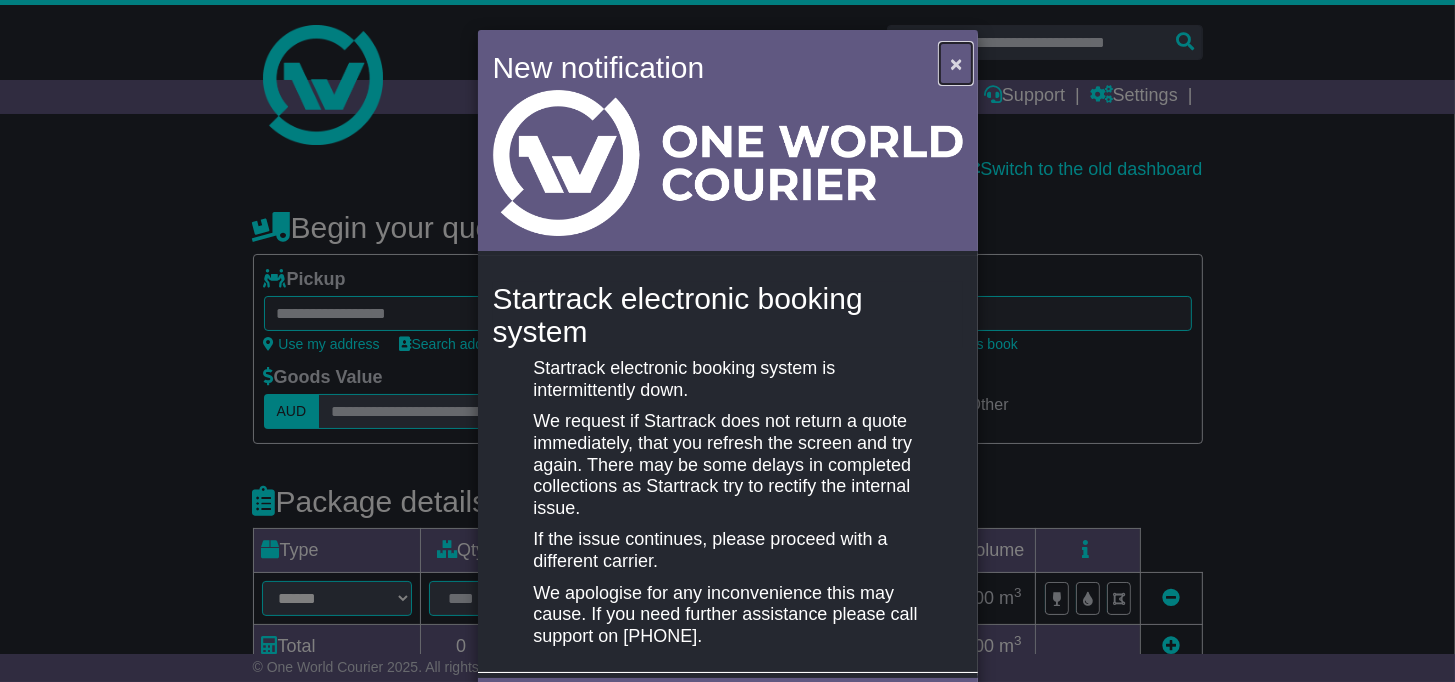 click on "×" at bounding box center (956, 63) 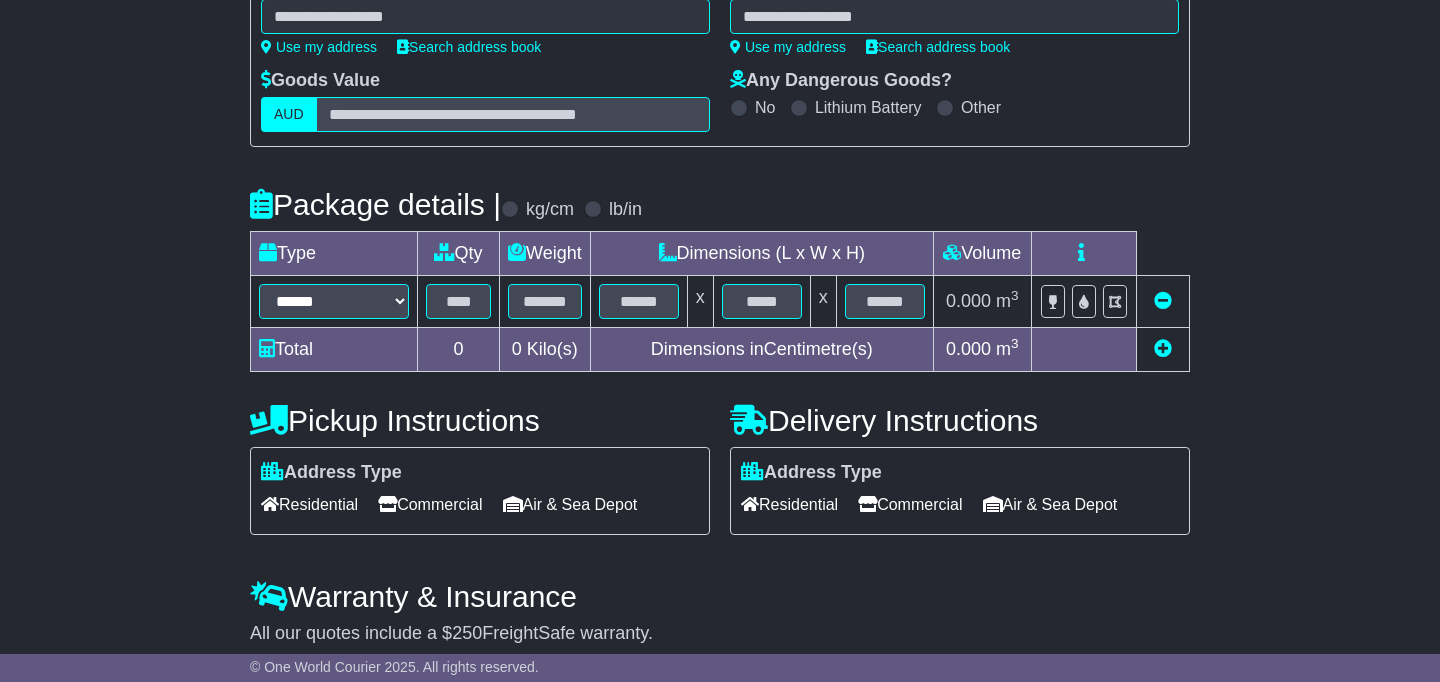scroll, scrollTop: 300, scrollLeft: 0, axis: vertical 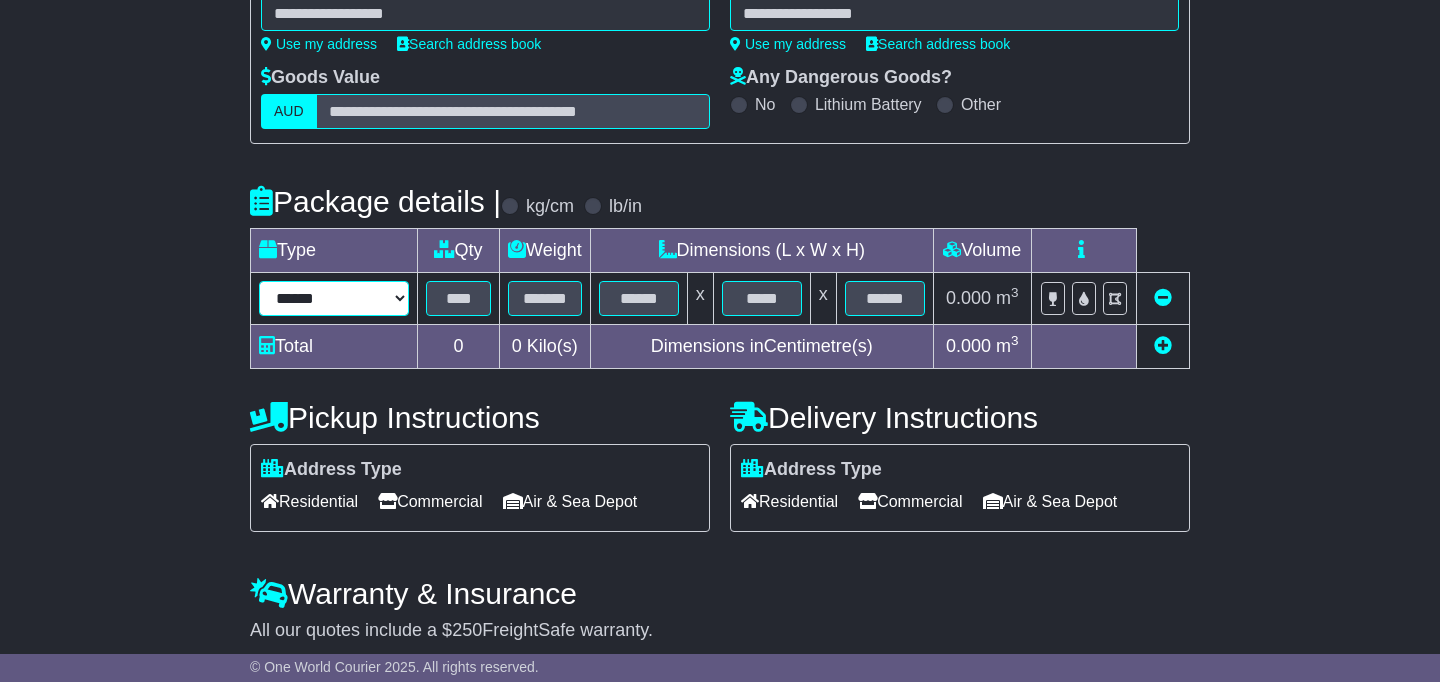 click on "**********" at bounding box center (334, 298) 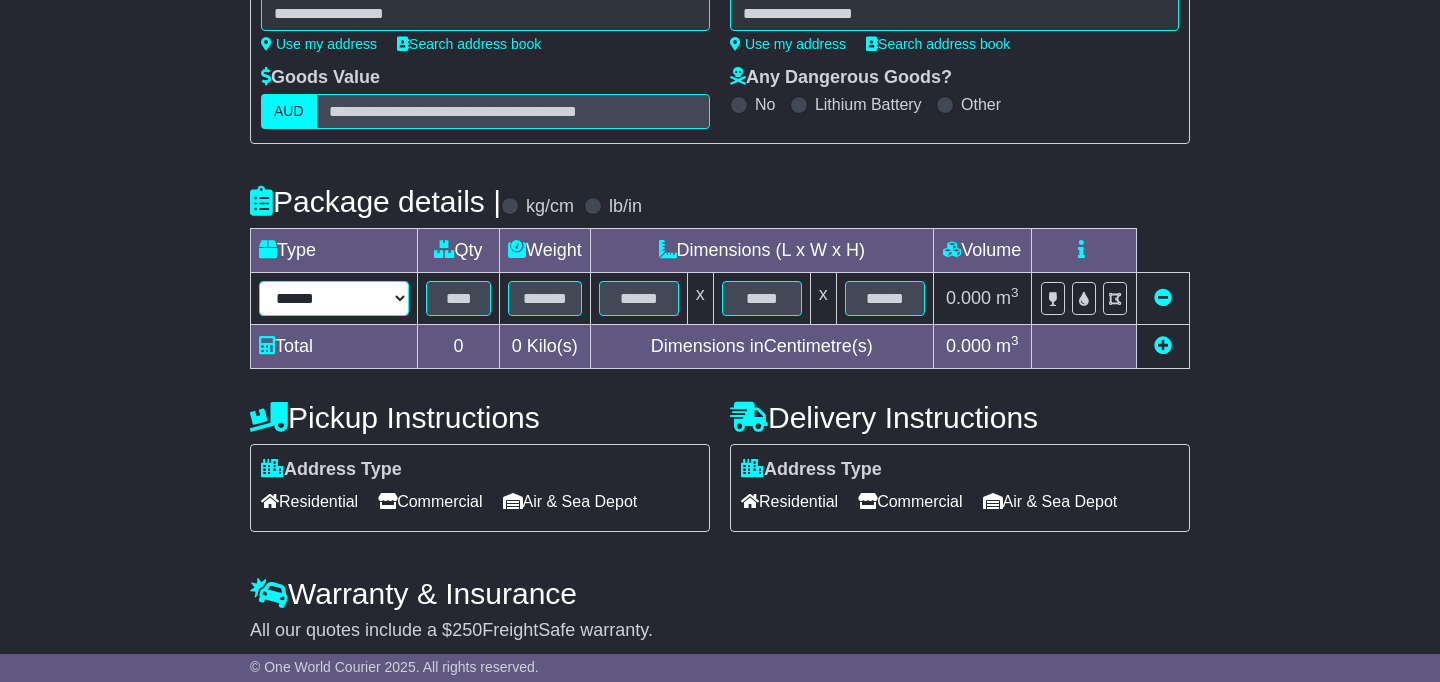 select on "*****" 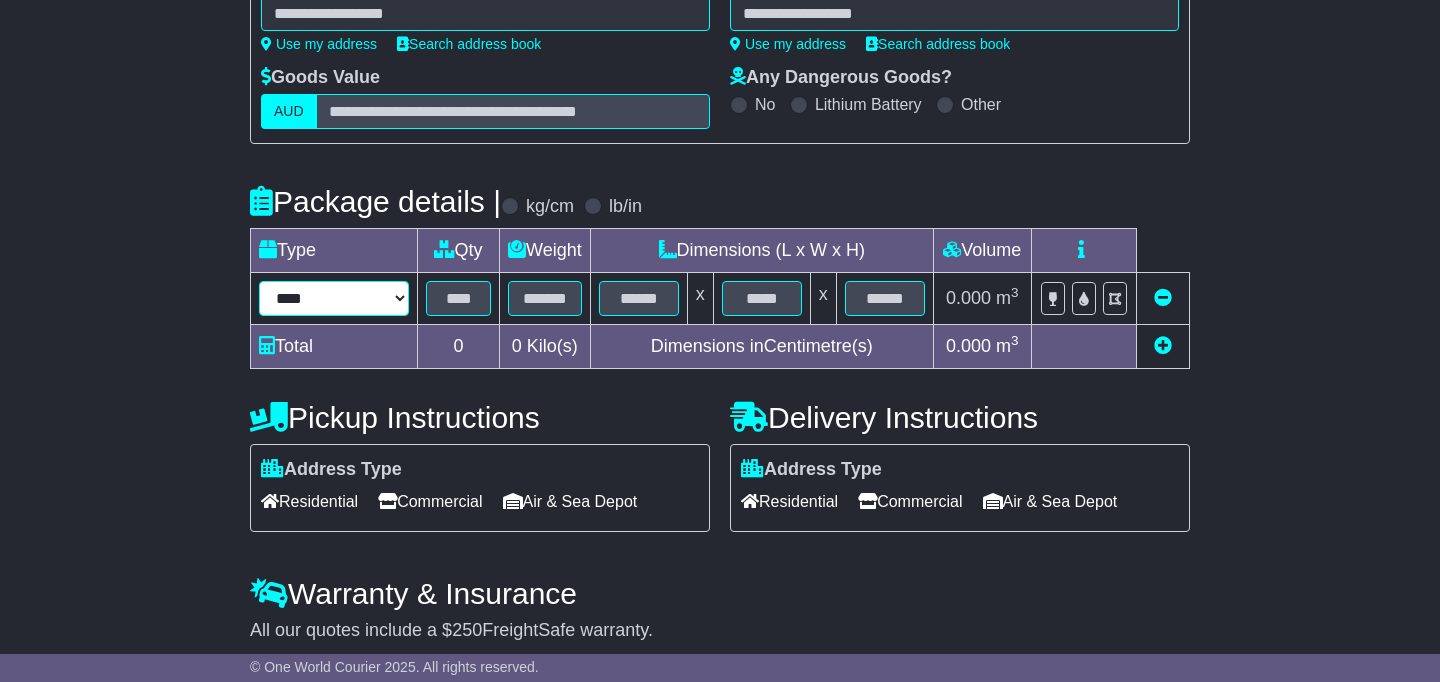 click on "**********" at bounding box center [334, 298] 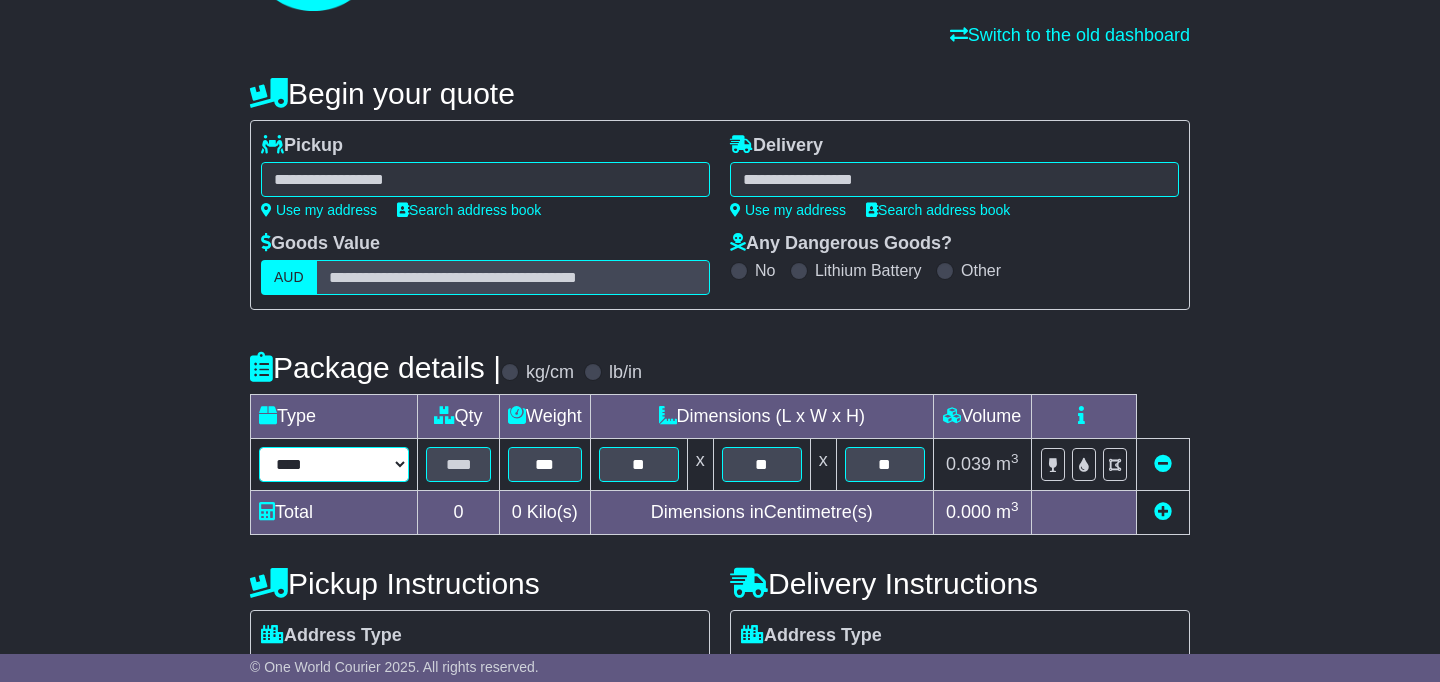 scroll, scrollTop: 66, scrollLeft: 0, axis: vertical 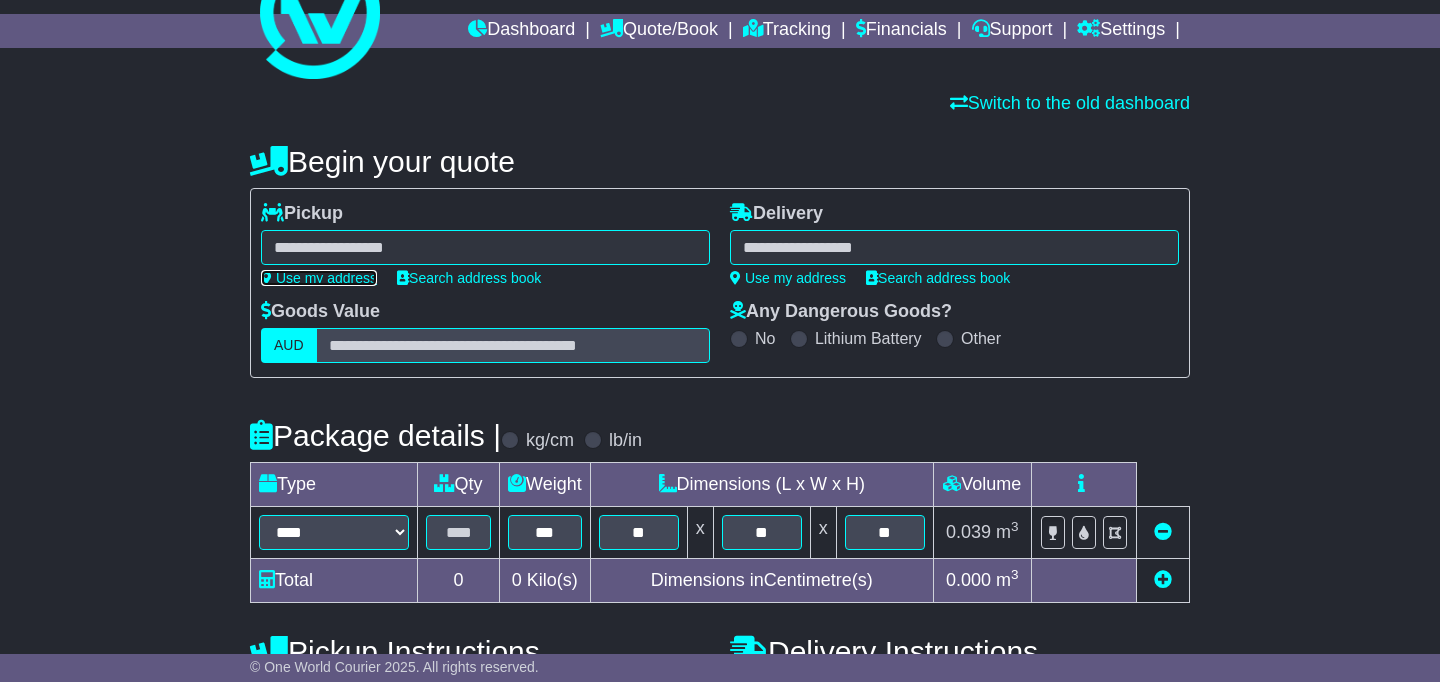 click on "Use my address" at bounding box center (319, 278) 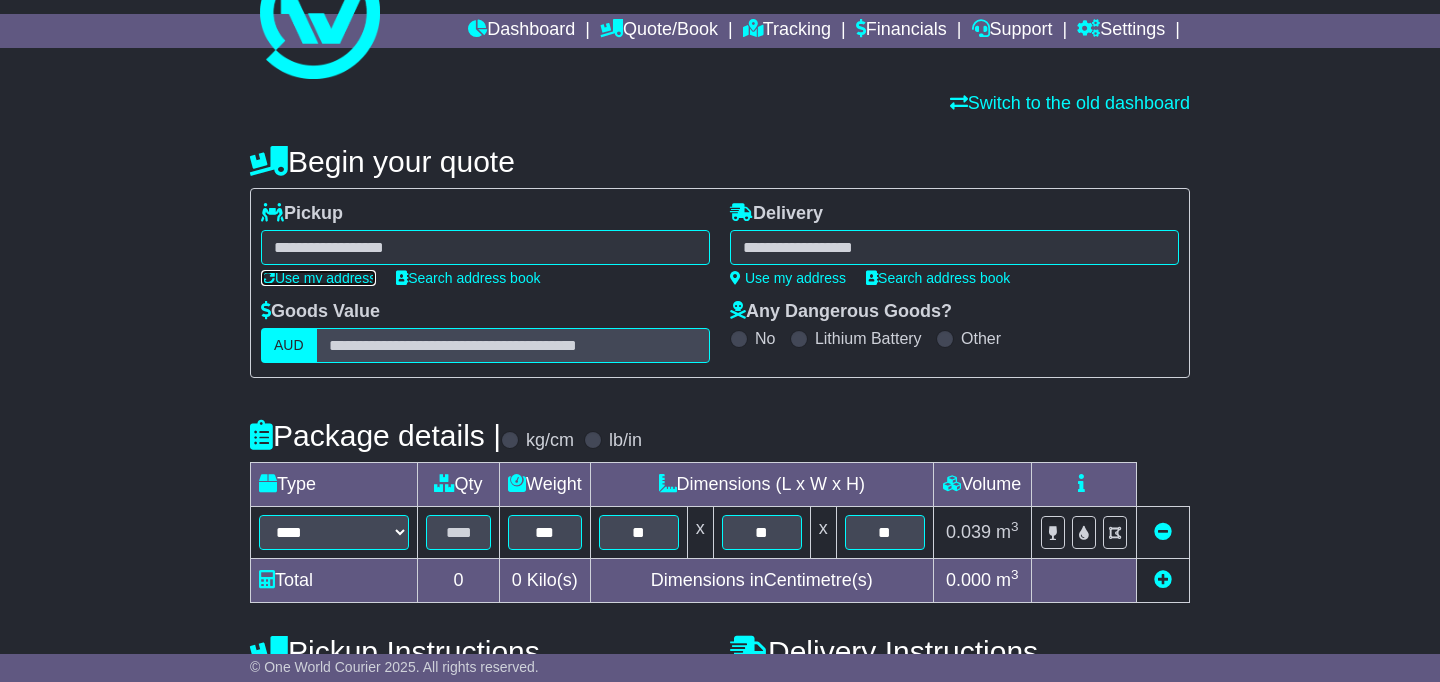 type on "**********" 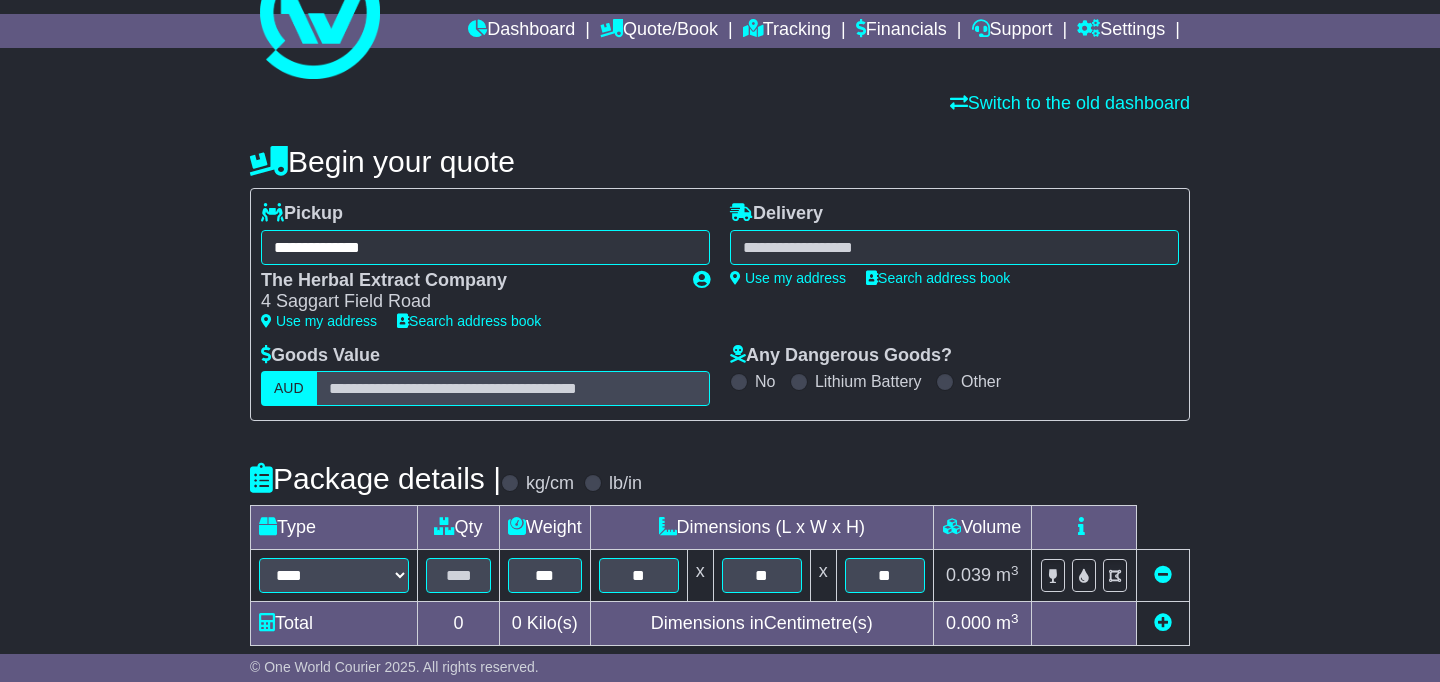 click at bounding box center [954, 247] 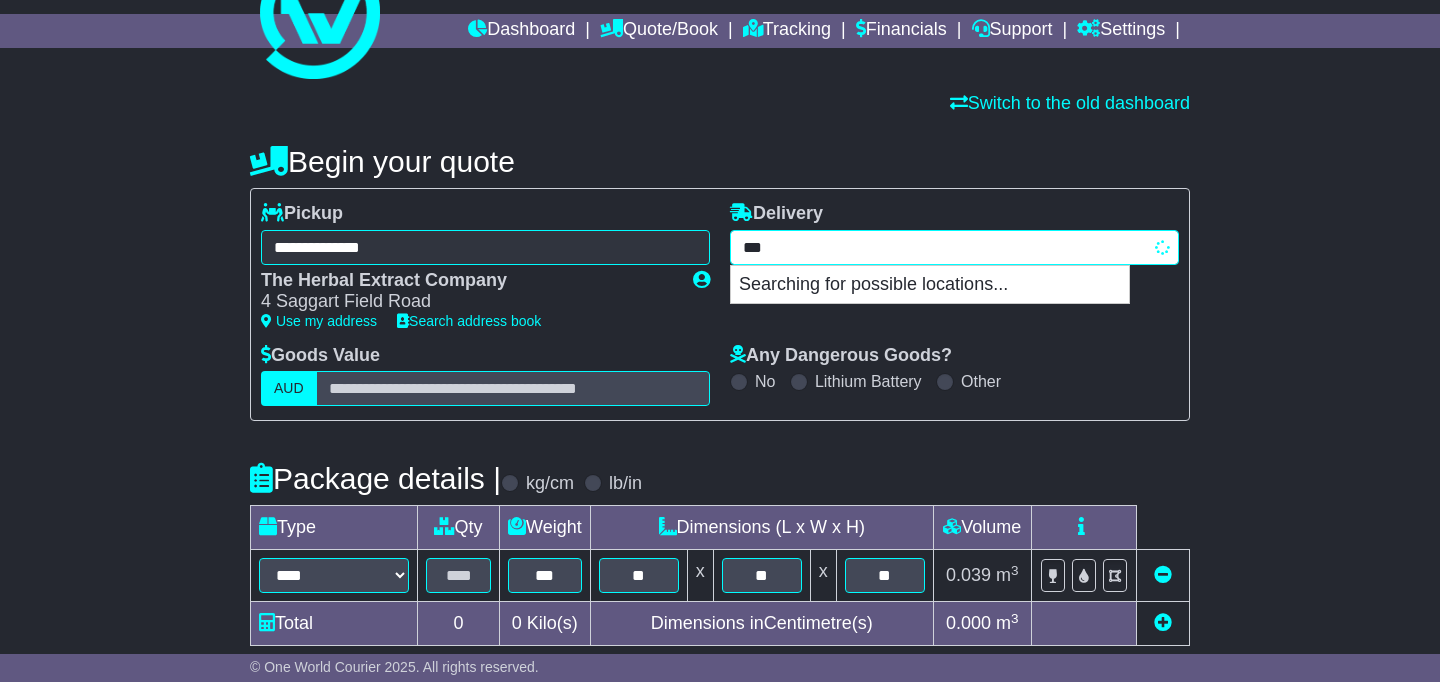 type on "****" 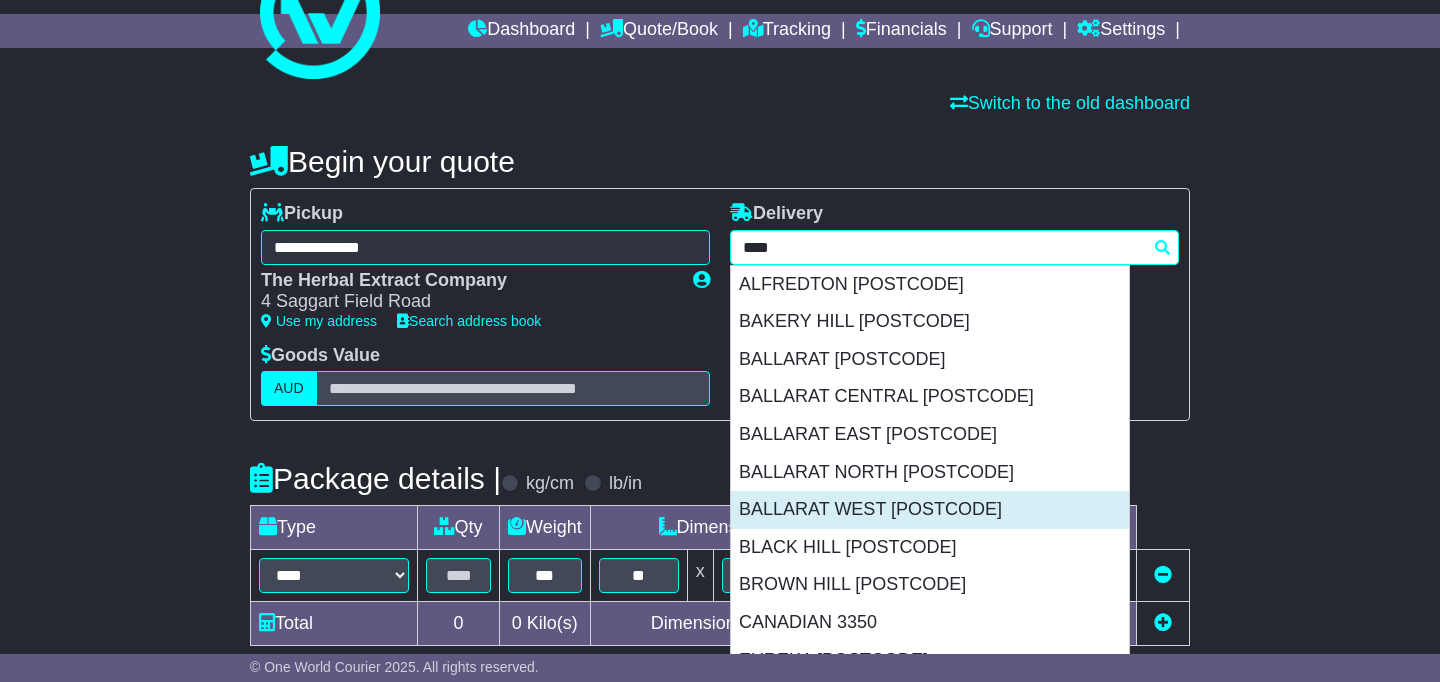 click on "BALLARAT WEST 3350" at bounding box center (930, 510) 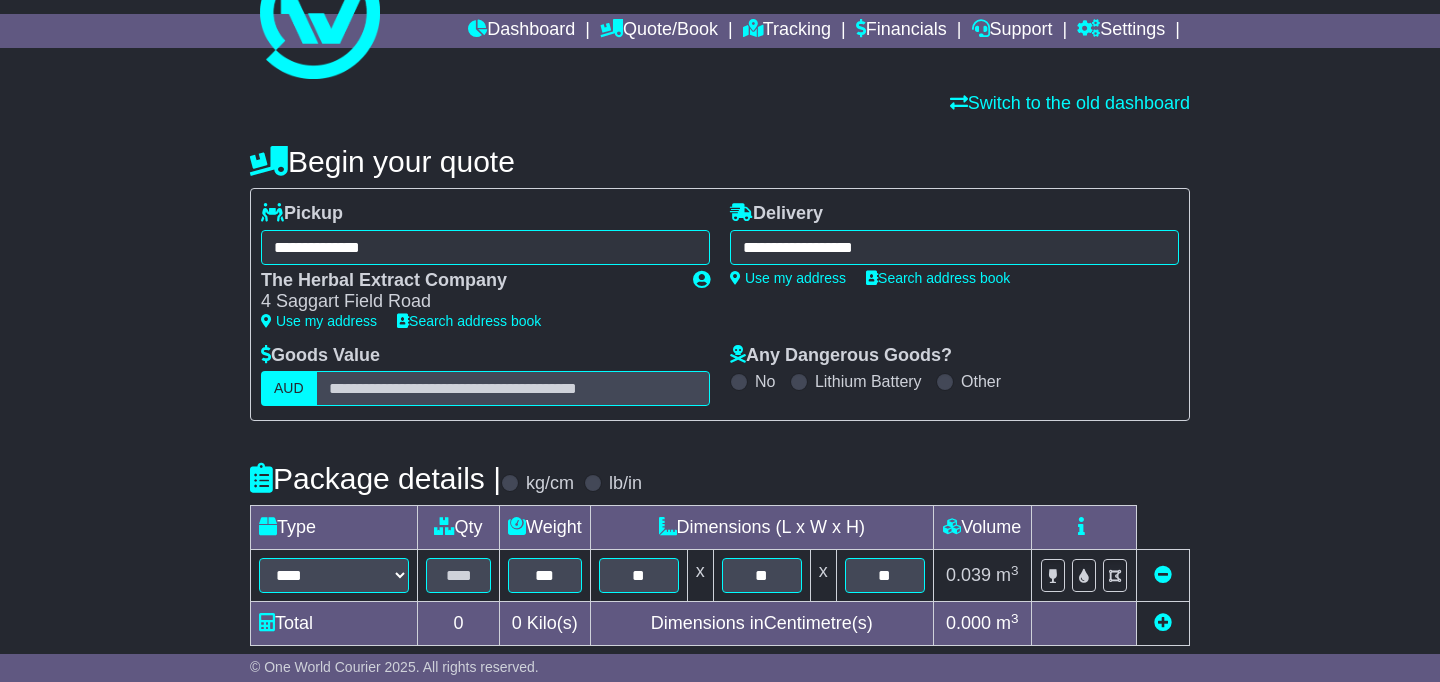 type on "**********" 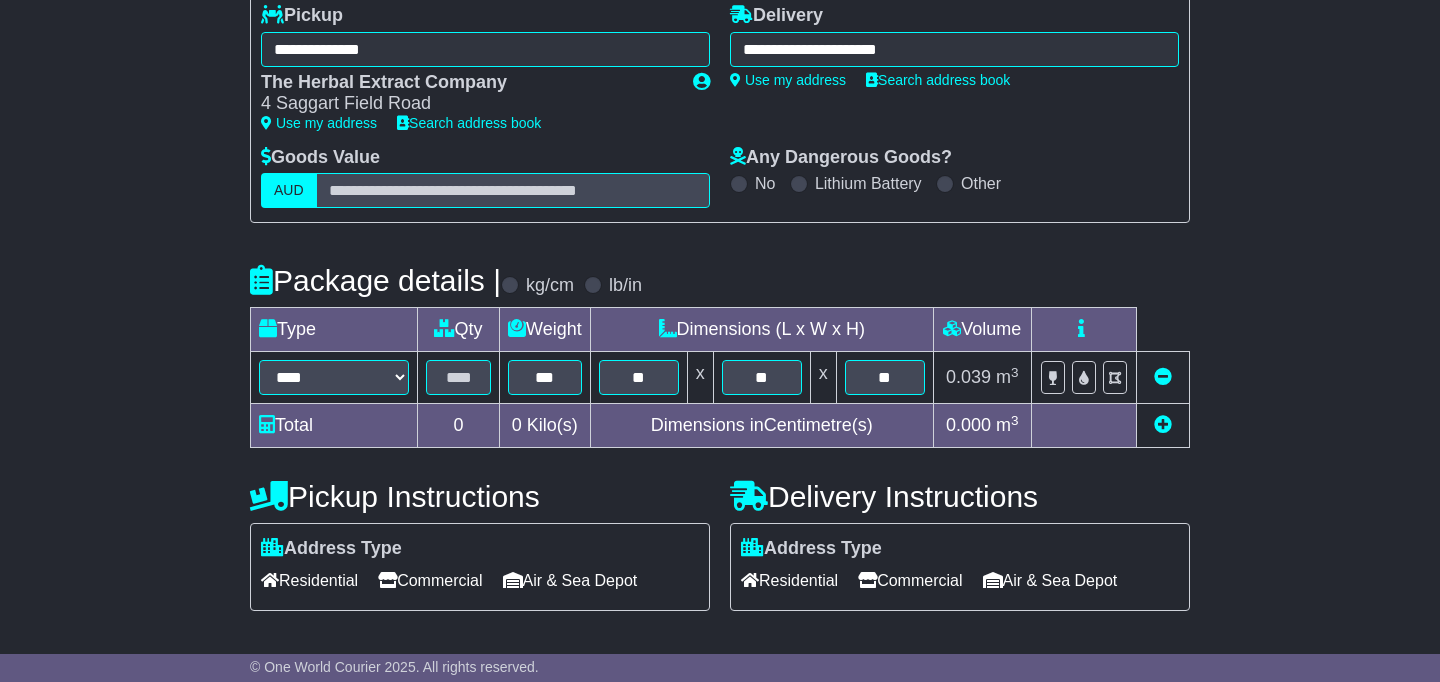 scroll, scrollTop: 266, scrollLeft: 0, axis: vertical 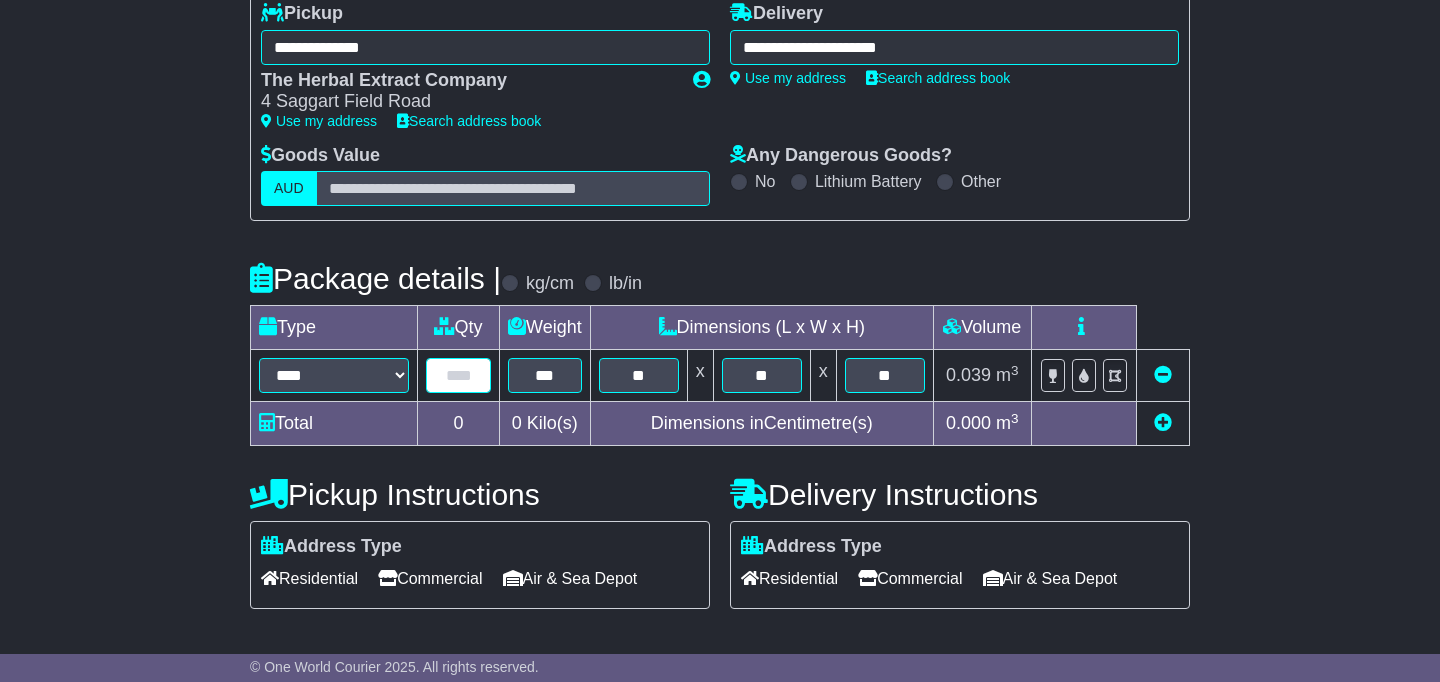 click at bounding box center (458, 375) 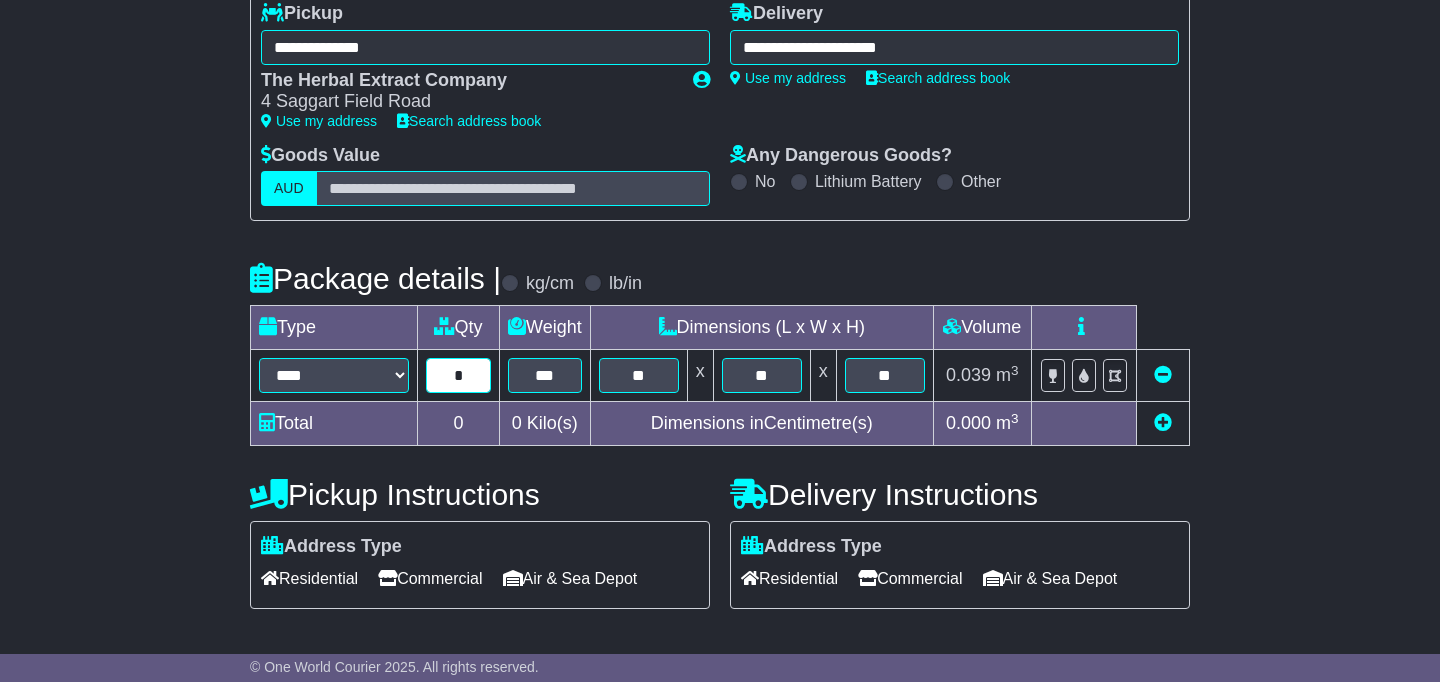type on "*" 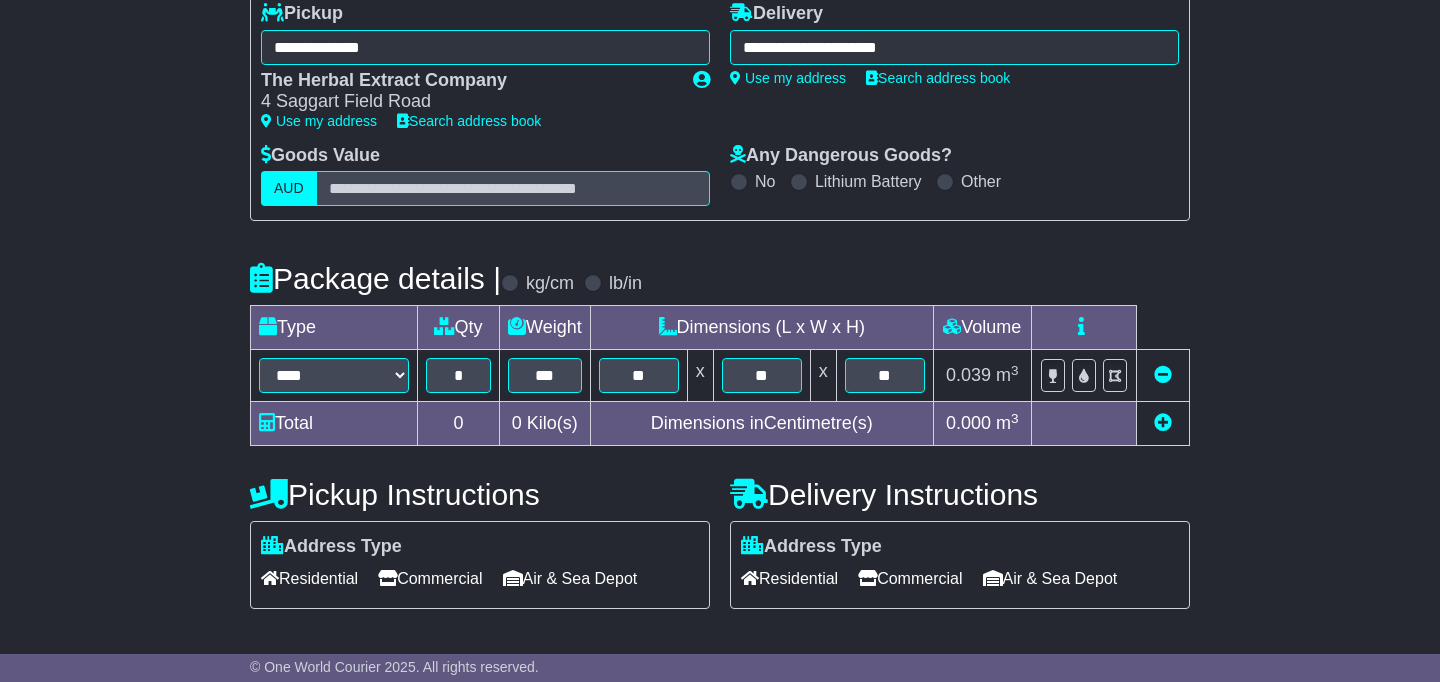 click on "Residential" at bounding box center (789, 578) 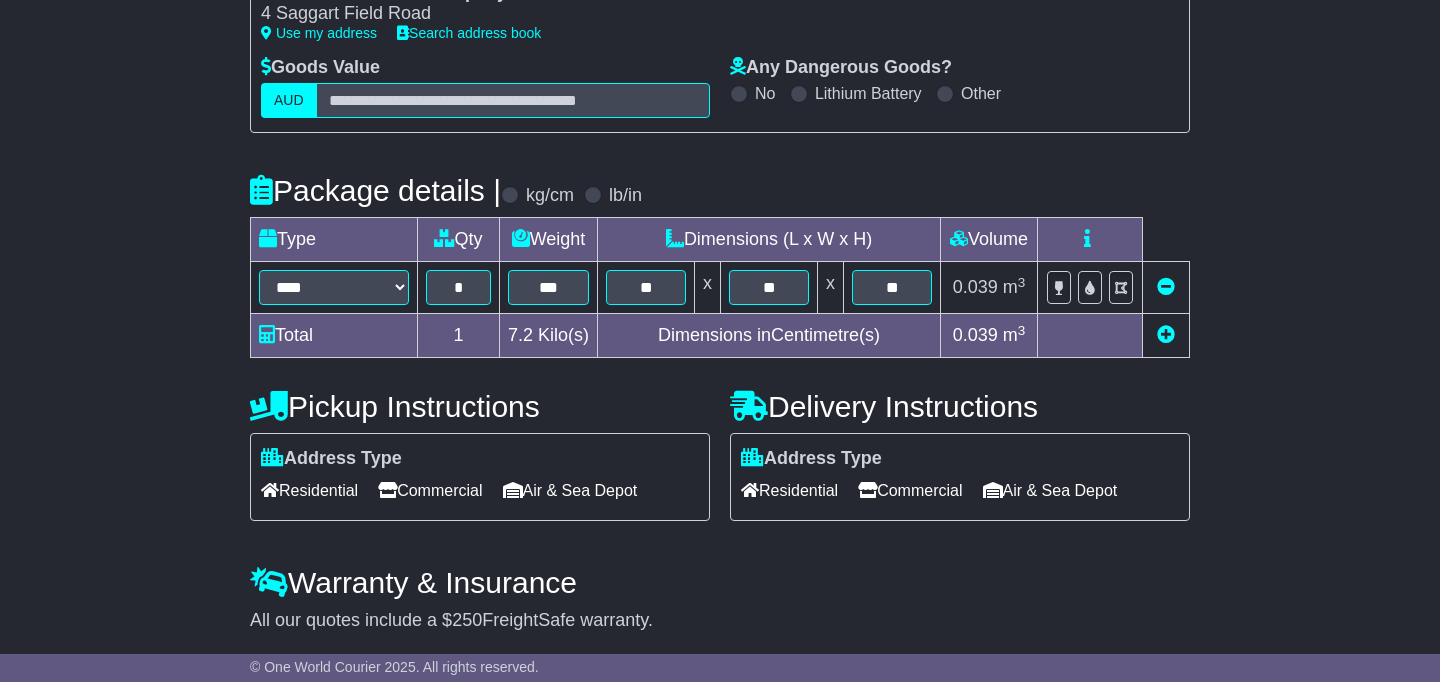 scroll, scrollTop: 417, scrollLeft: 0, axis: vertical 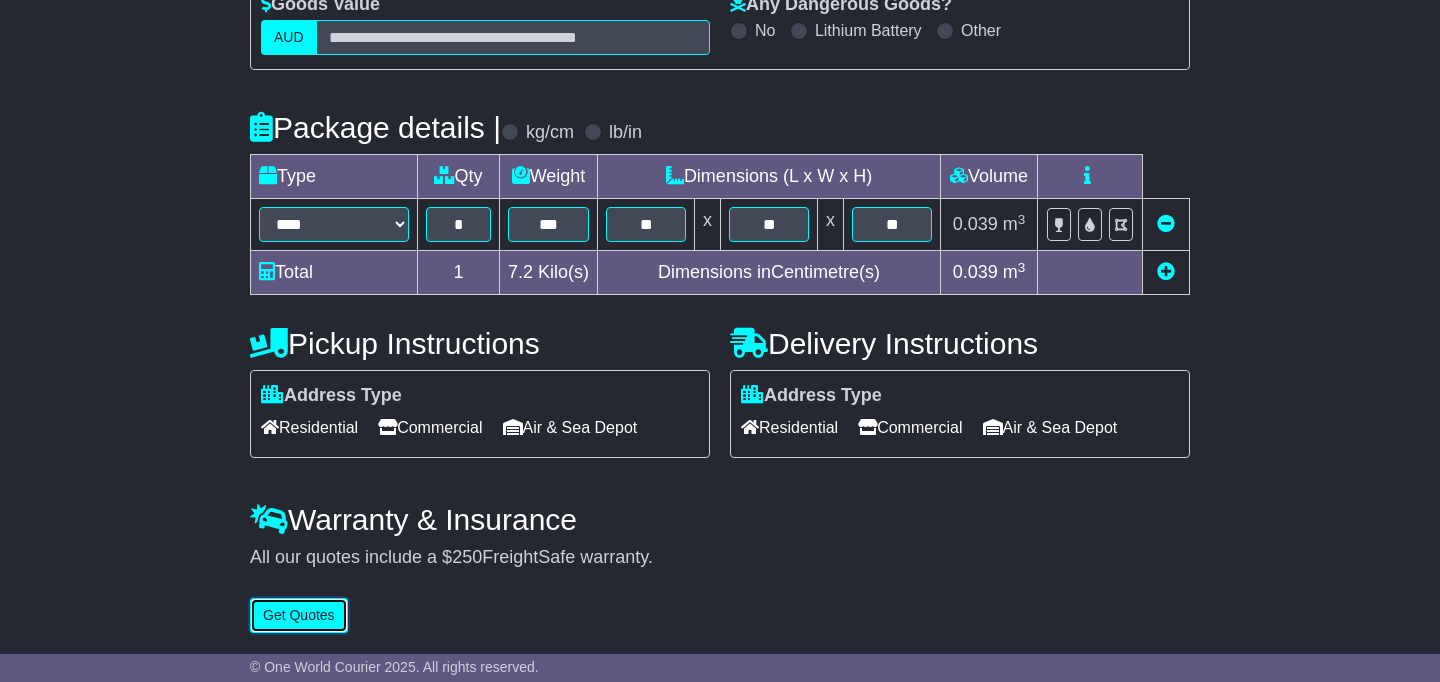 click on "Get Quotes" at bounding box center [299, 615] 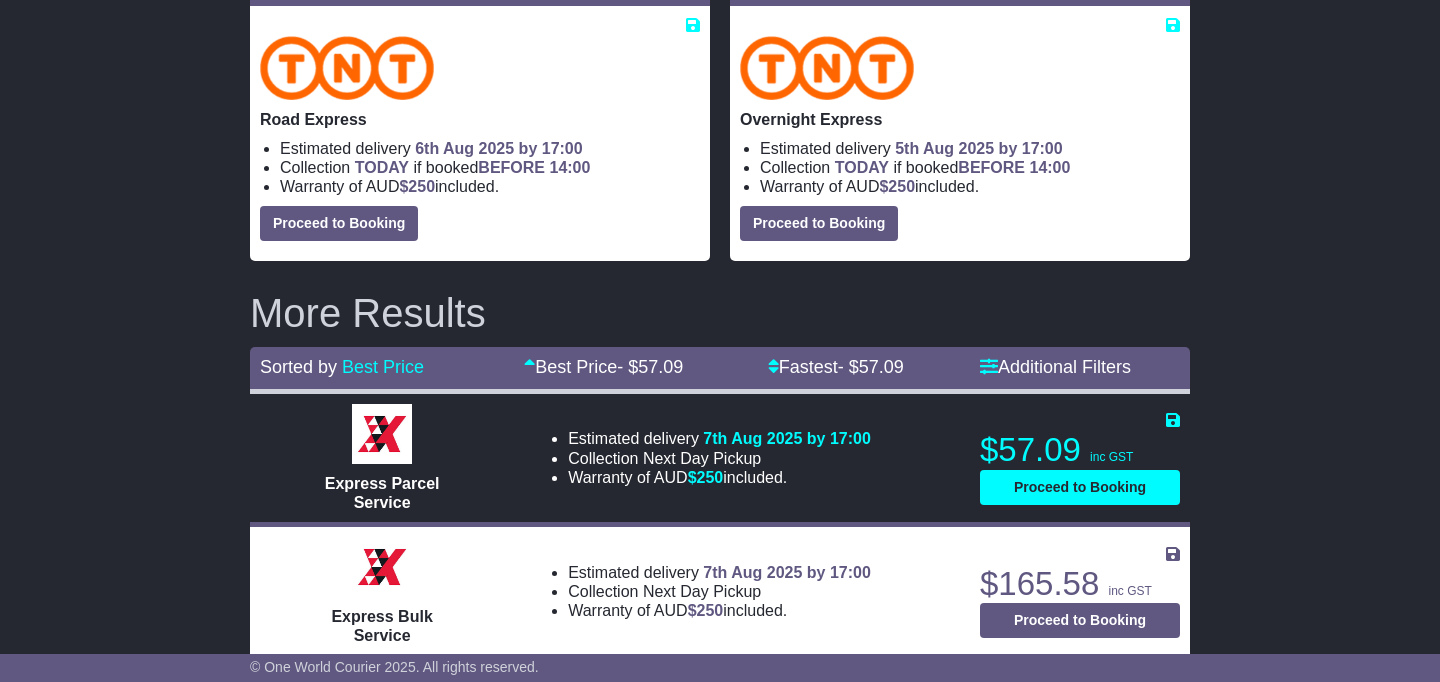 scroll, scrollTop: 538, scrollLeft: 0, axis: vertical 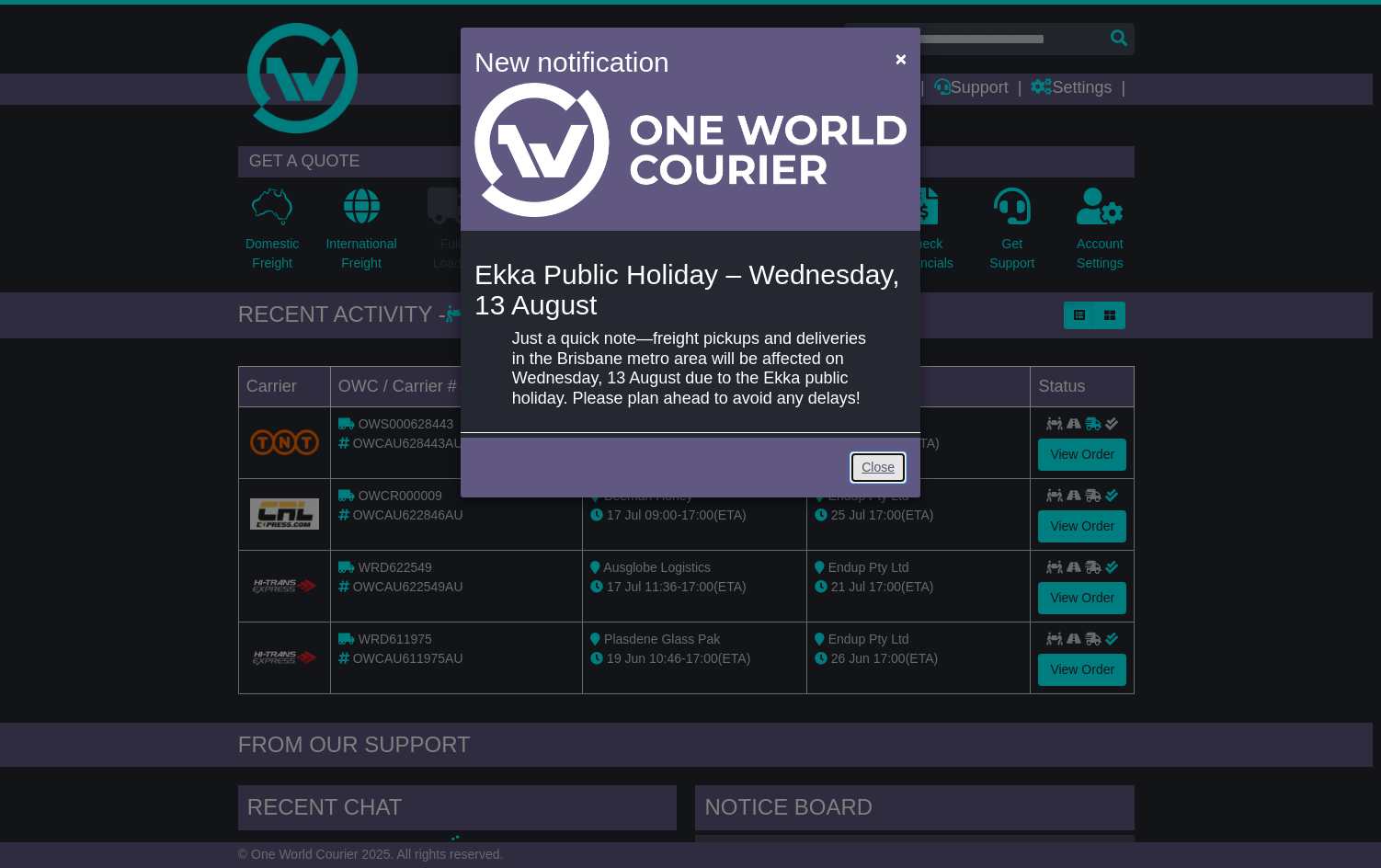 click on "Close" at bounding box center [878, 467] 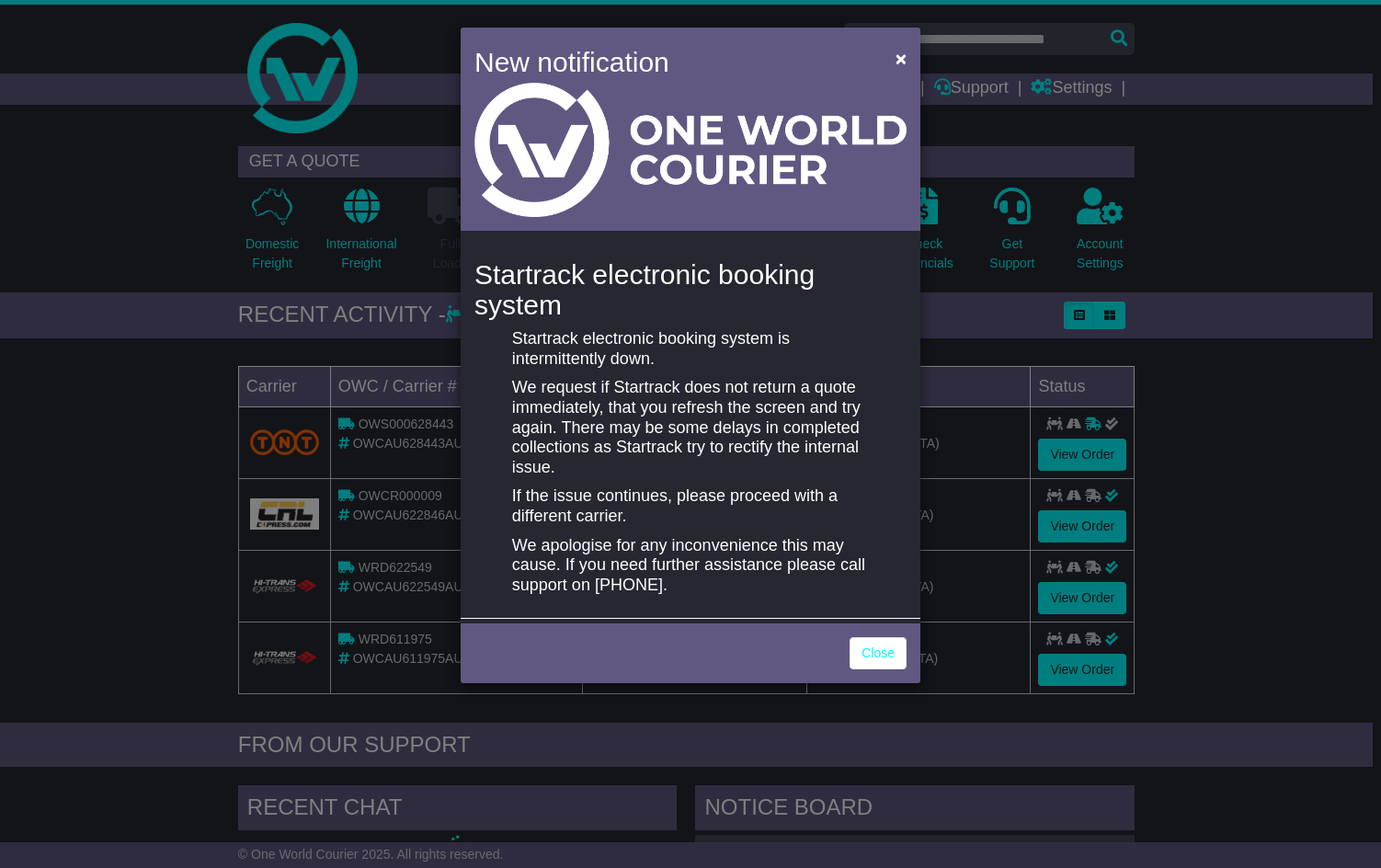 click on "New notification
×
Startrack electronic booking system
Startrack electronic booking system is intermittently down.
We request if Startrack does not return a quote immediately, that you refresh the screen and try again. There may be some delays in completed collections as Startrack try to rectify the internal issue.
If the issue continues, please proceed with a different carrier.
We apologise for any inconvenience this may cause. If you need further assistance please call support on 1300 617 365.
Close" at bounding box center (690, 434) 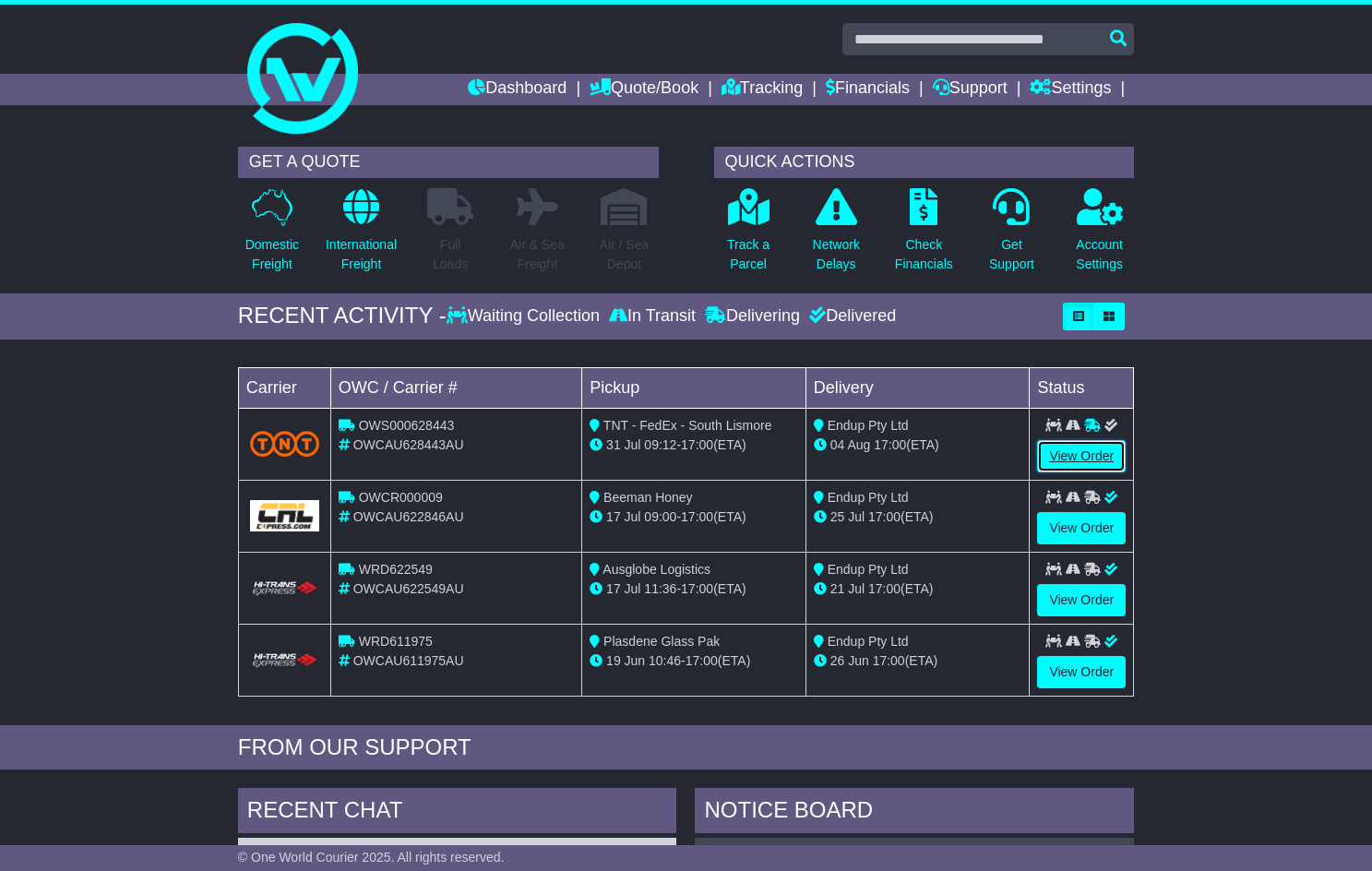 click on "View Order" at bounding box center (1081, 456) 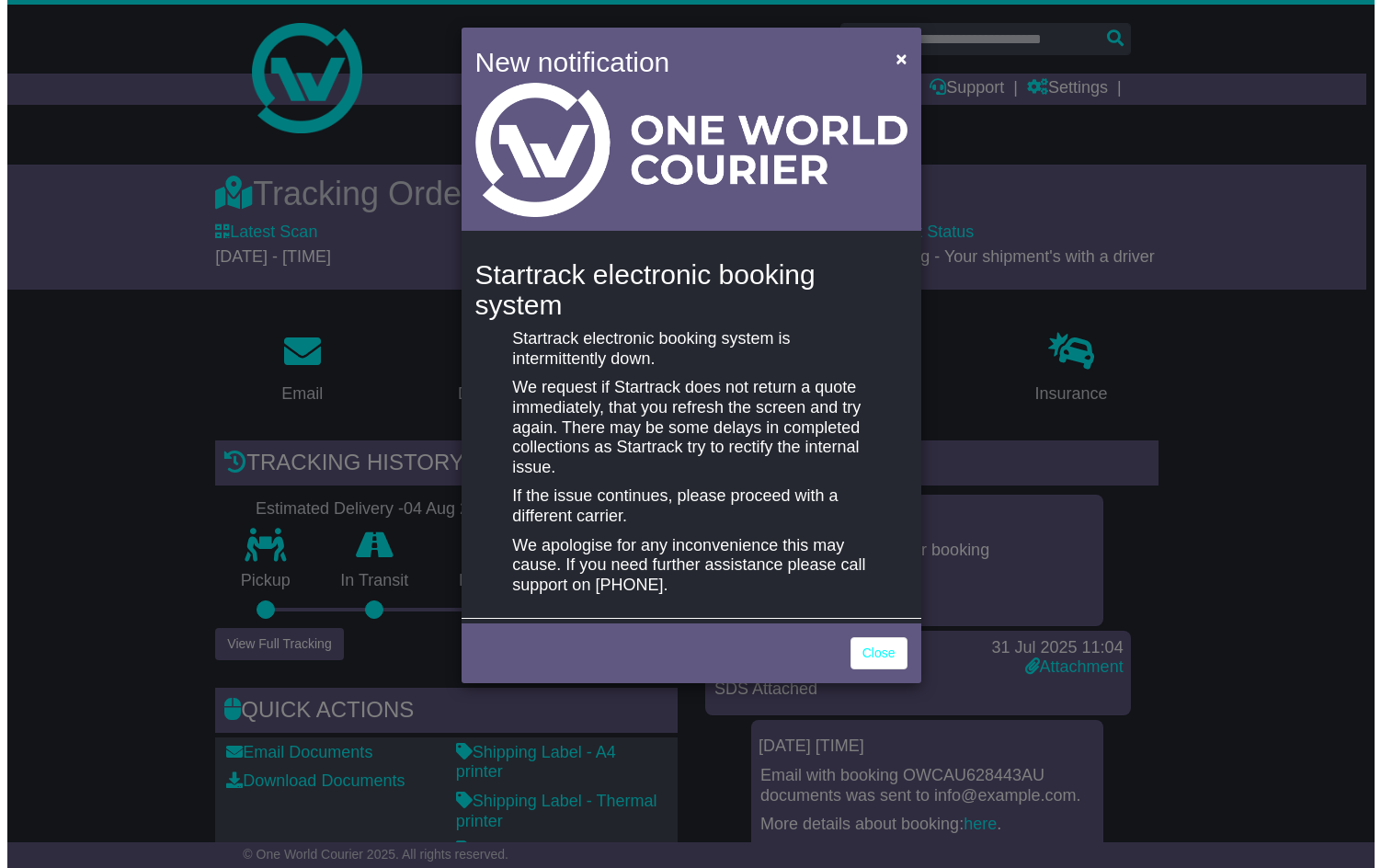 scroll, scrollTop: 0, scrollLeft: 0, axis: both 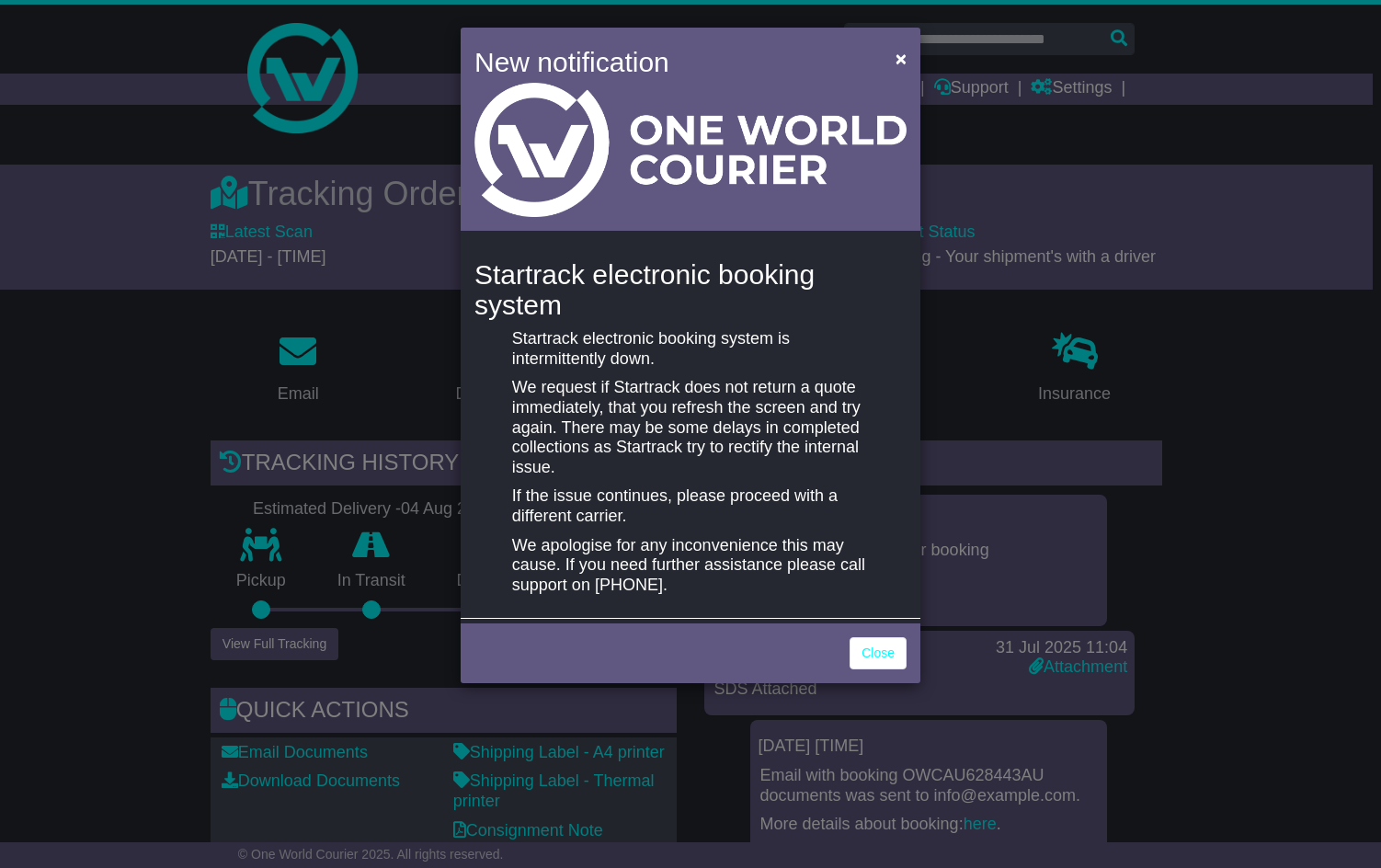 click on "New notification
×
Startrack electronic booking system
Startrack electronic booking system is intermittently down.
We request if Startrack does not return a quote immediately, that you refresh the screen and try again. There may be some delays in completed collections as Startrack try to rectify the internal issue.
If the issue continues, please proceed with a different carrier.
We apologise for any inconvenience this may cause. If you need further assistance please call support on 1300 617 365.
Close" at bounding box center [690, 434] 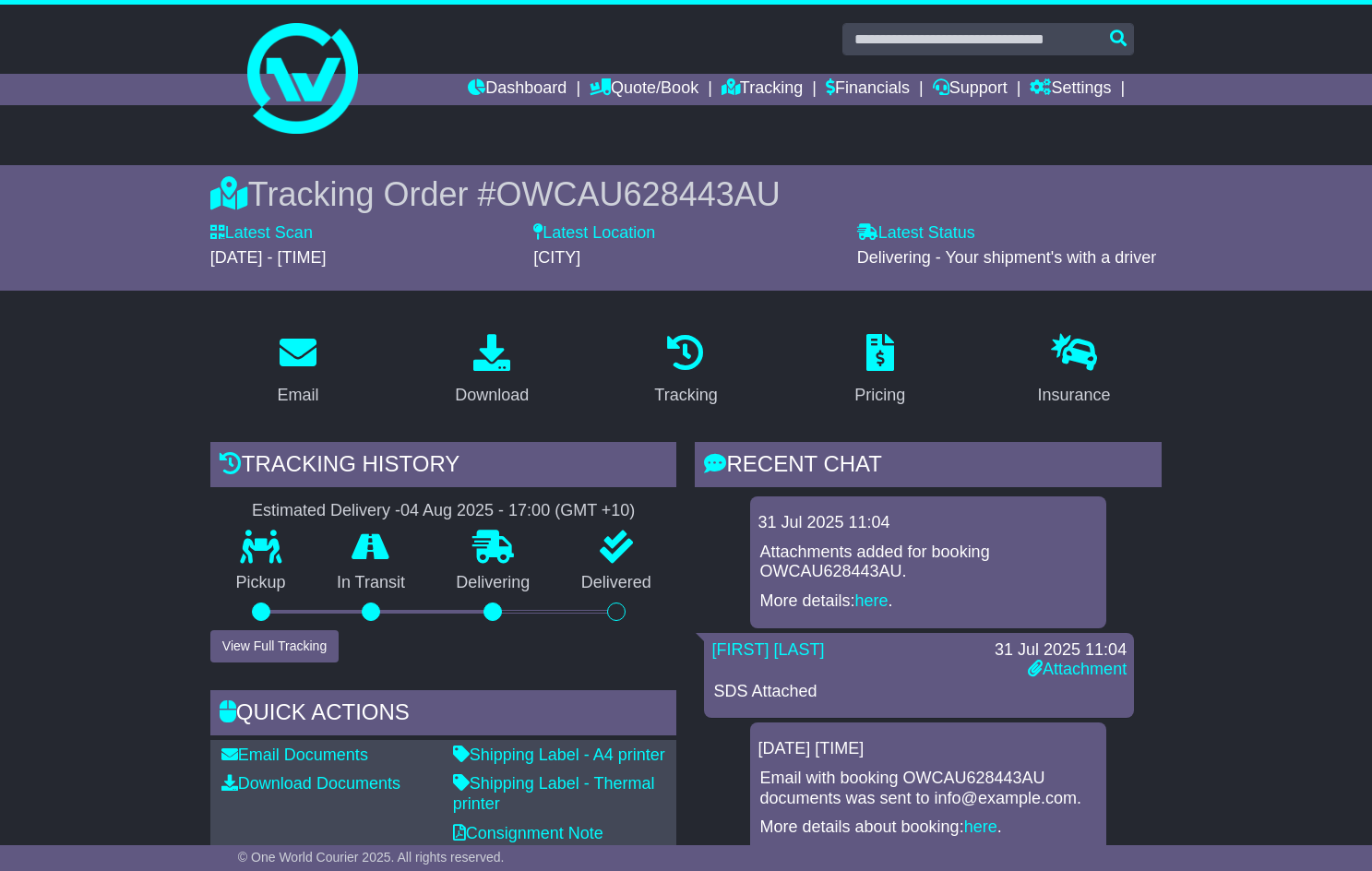 scroll, scrollTop: 18, scrollLeft: 0, axis: vertical 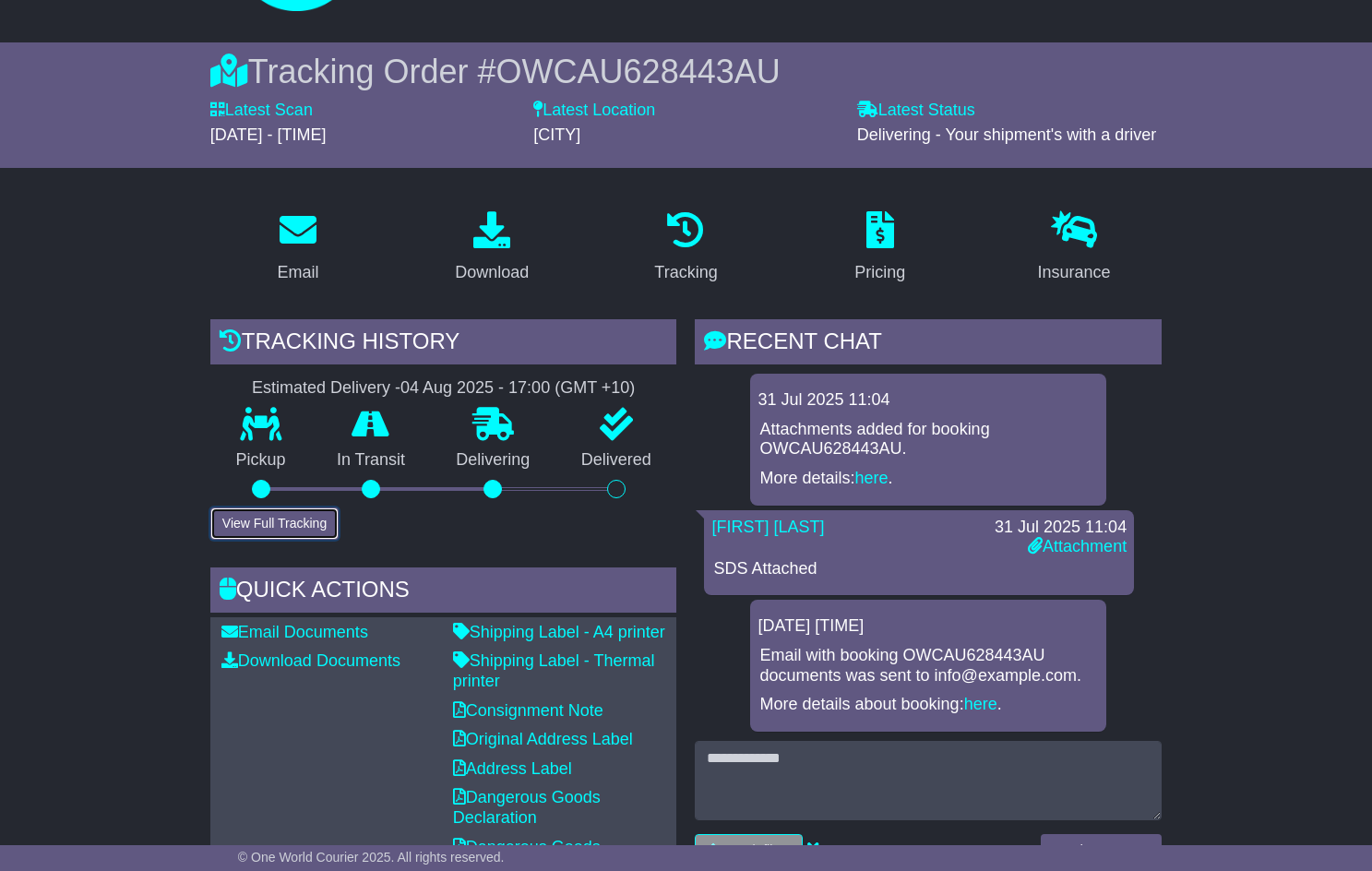 click on "View Full Tracking" at bounding box center [274, 523] 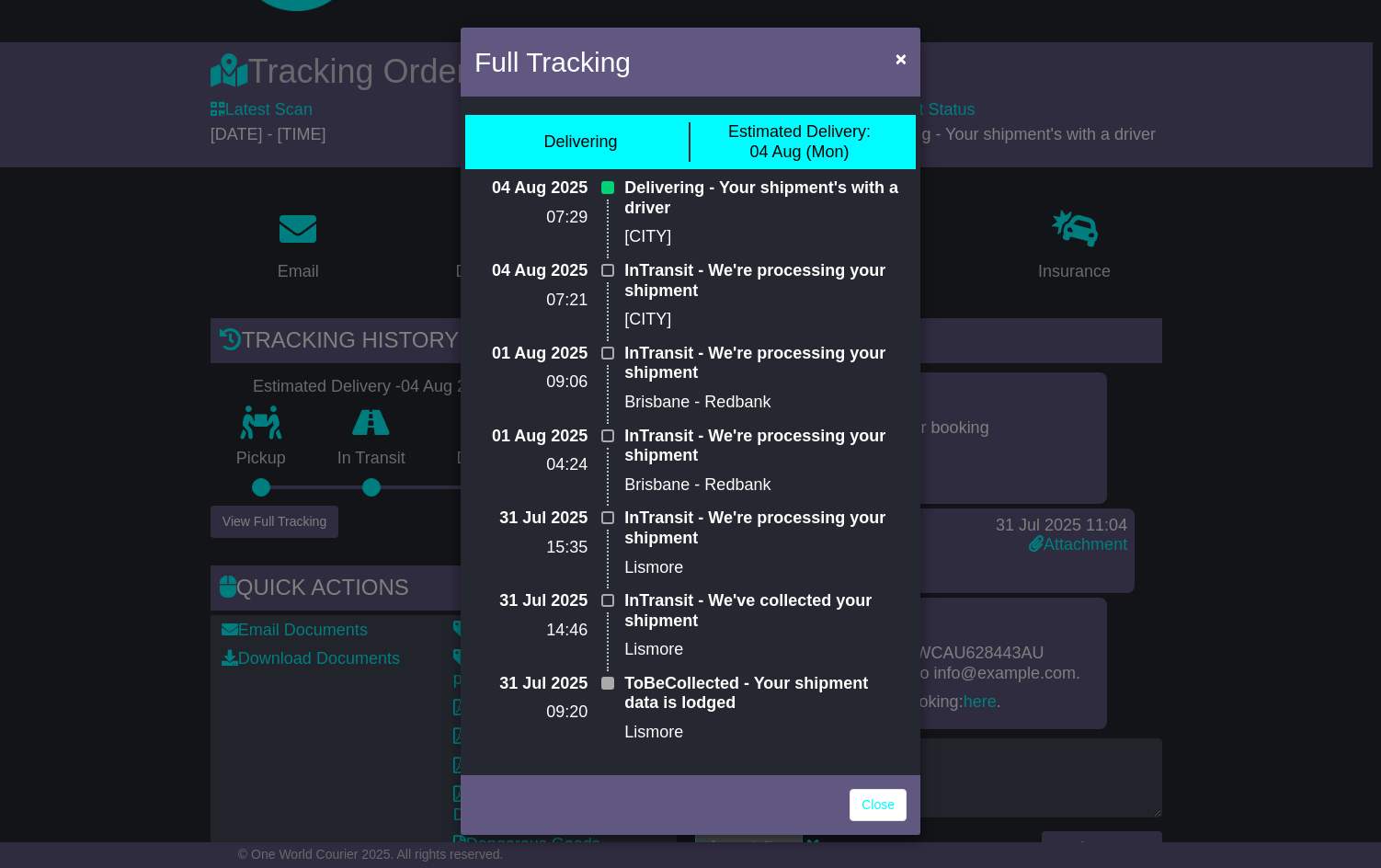 click on "Full Tracking
×
Delivering
Estimated Delivery:
04 Aug (Mon)
04 Aug 2025
07:29
Delivering - Your shipment's with a driver
Bundaberg
04 Aug 2025
07:21
InTransit - We're processing your shipment
Bundaberg
01 Aug 2025" at bounding box center [690, 434] 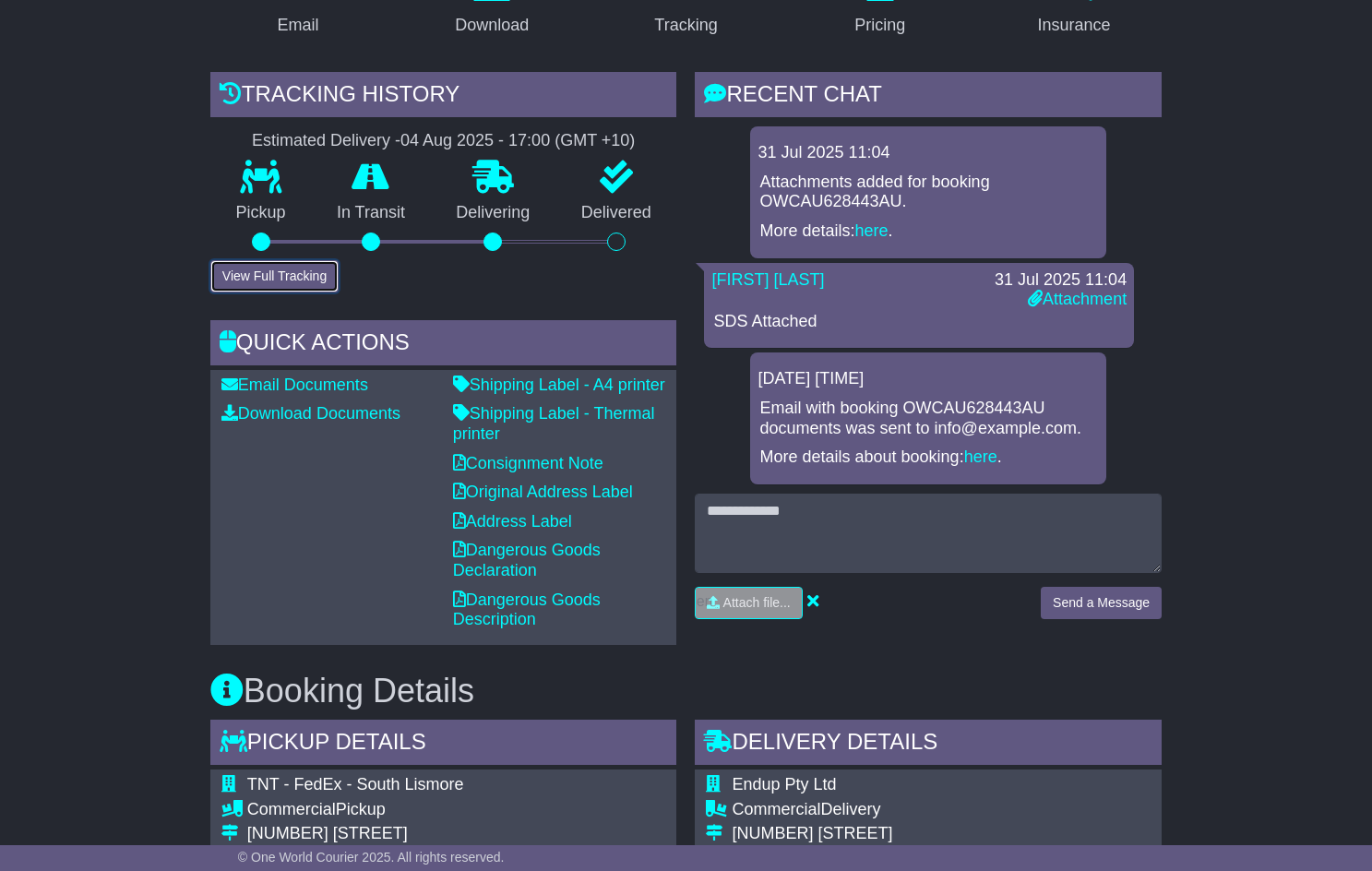 scroll, scrollTop: 369, scrollLeft: 0, axis: vertical 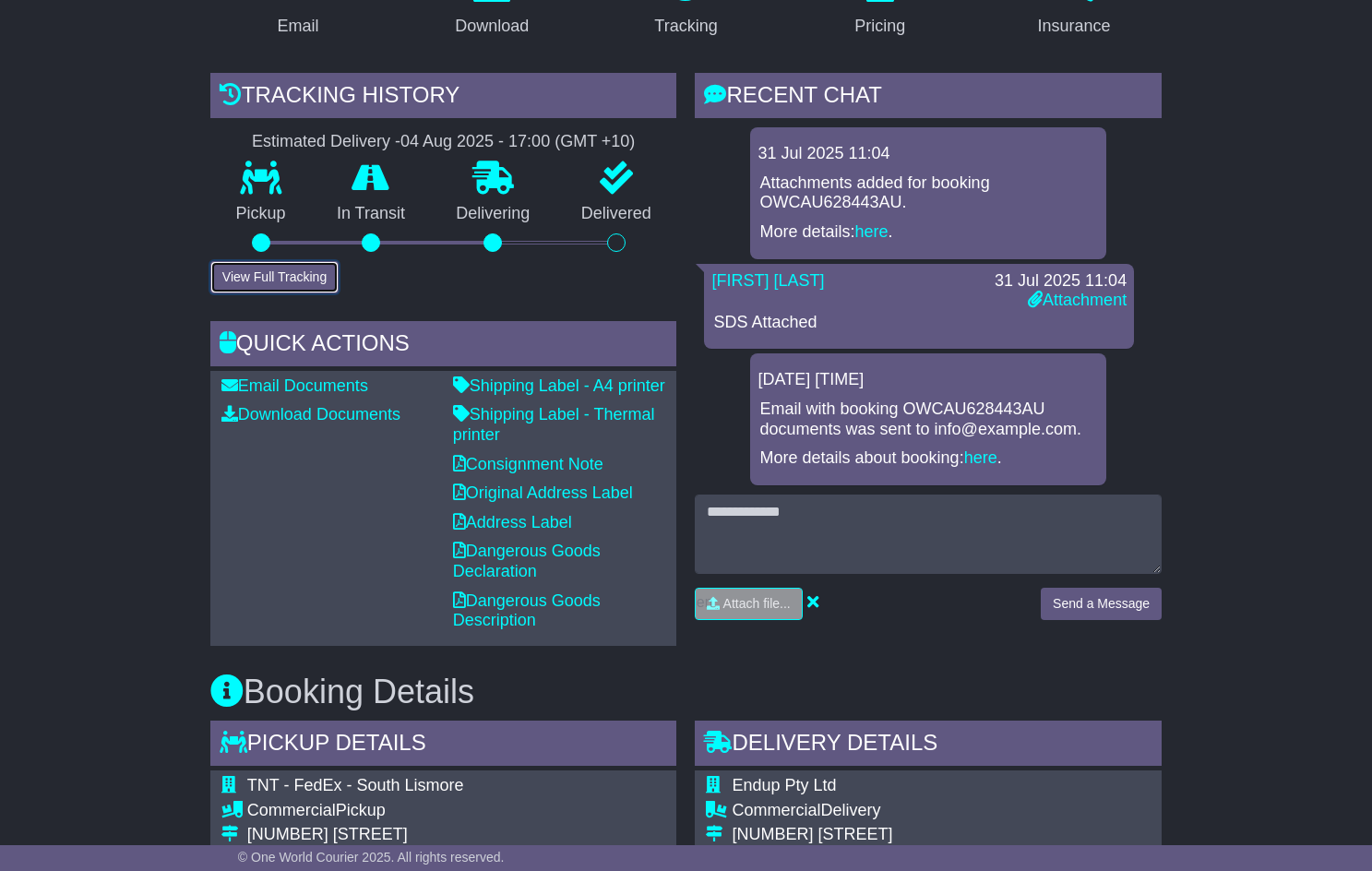 click on "View Full Tracking" at bounding box center [274, 277] 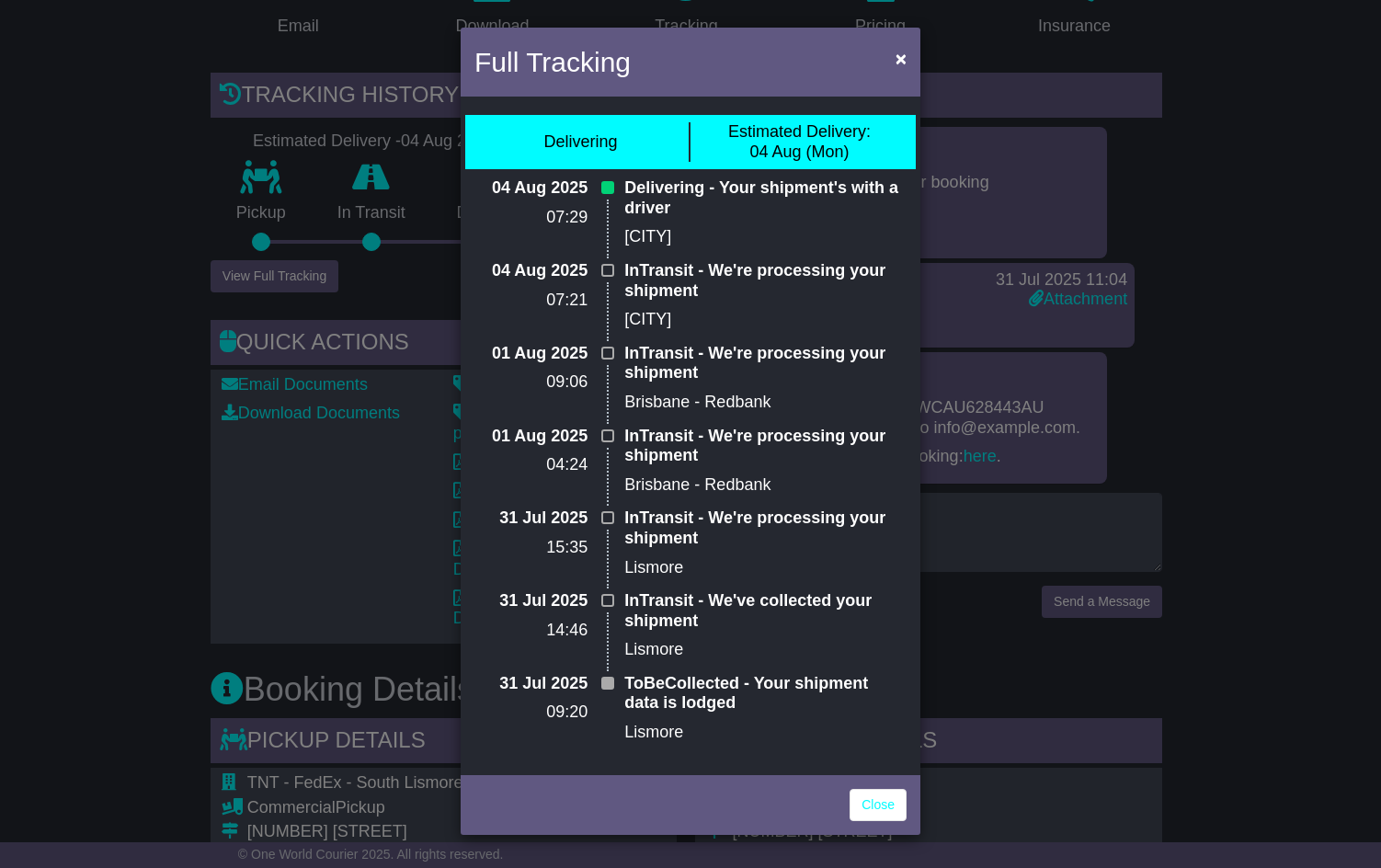 click on "Full Tracking
×
Delivering
Estimated Delivery:
04 Aug (Mon)
04 Aug 2025
07:29
Delivering - Your shipment's with a driver
Bundaberg
04 Aug 2025
07:21
InTransit - We're processing your shipment
Bundaberg
01 Aug 2025" at bounding box center (690, 434) 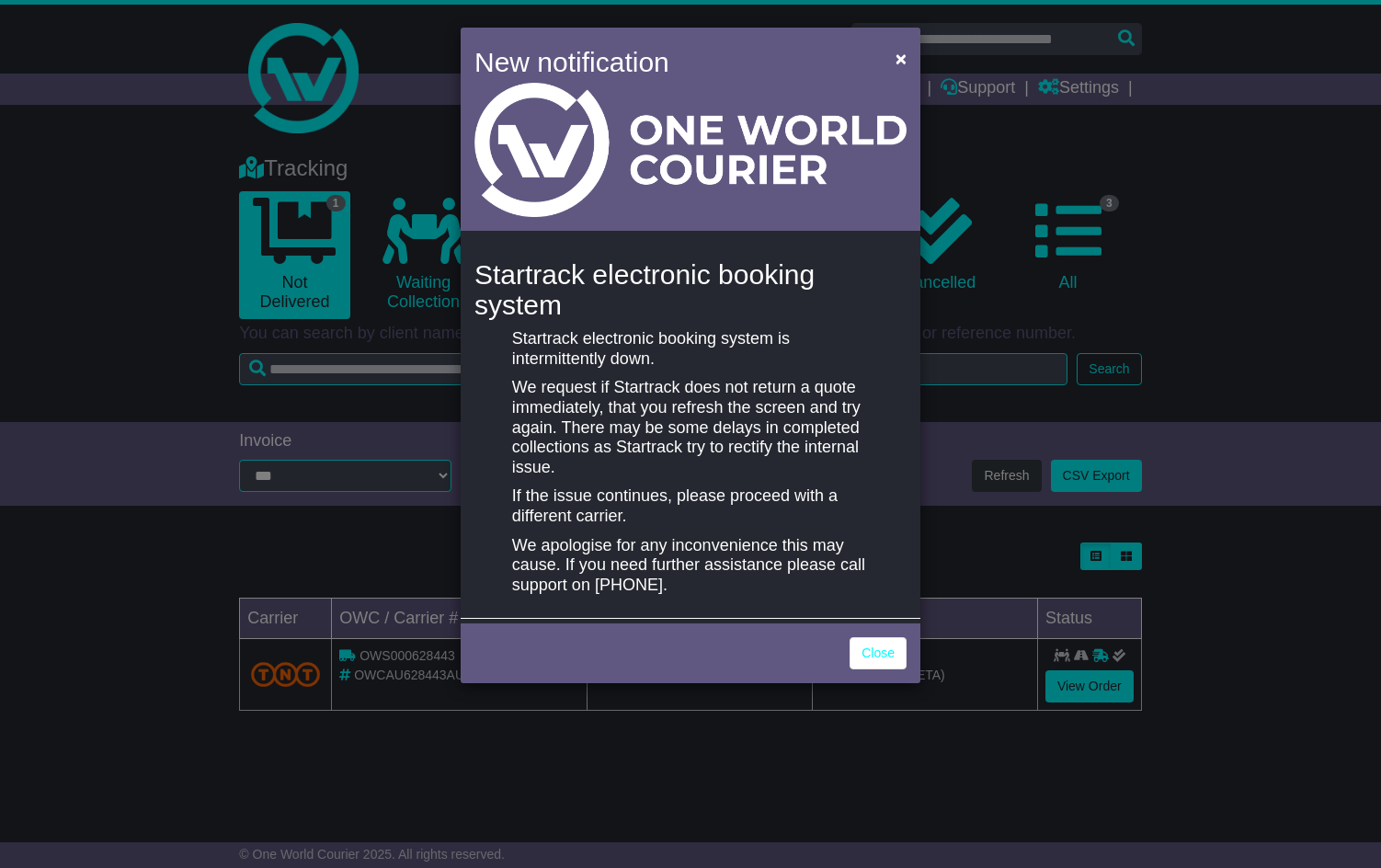 scroll, scrollTop: 0, scrollLeft: 0, axis: both 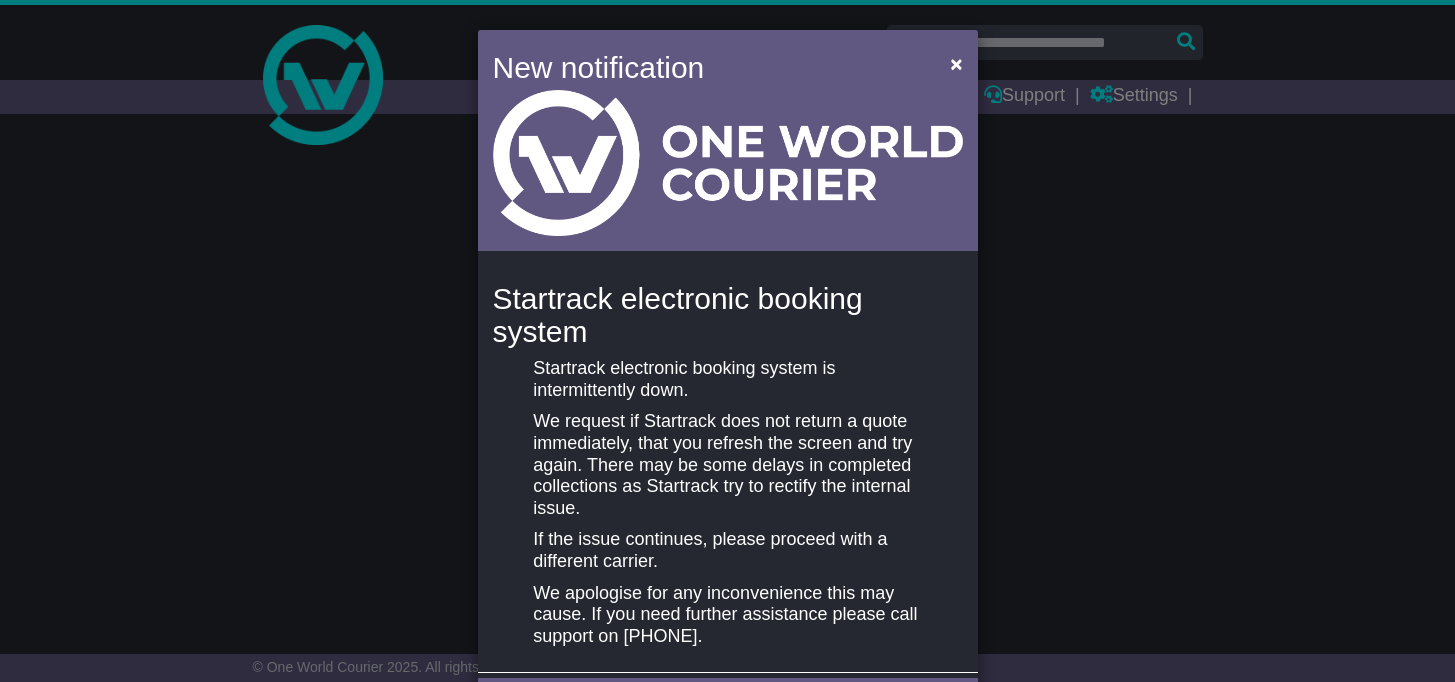 select on "**" 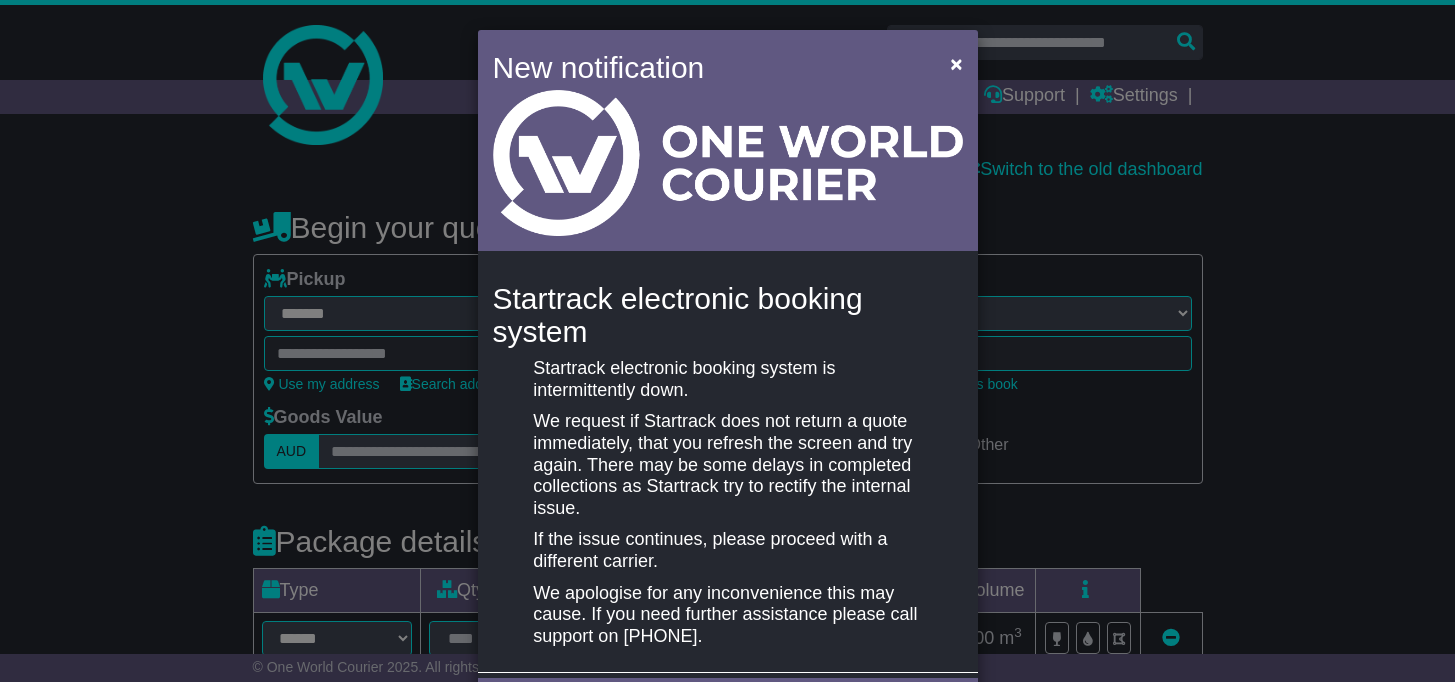 scroll, scrollTop: 0, scrollLeft: 0, axis: both 